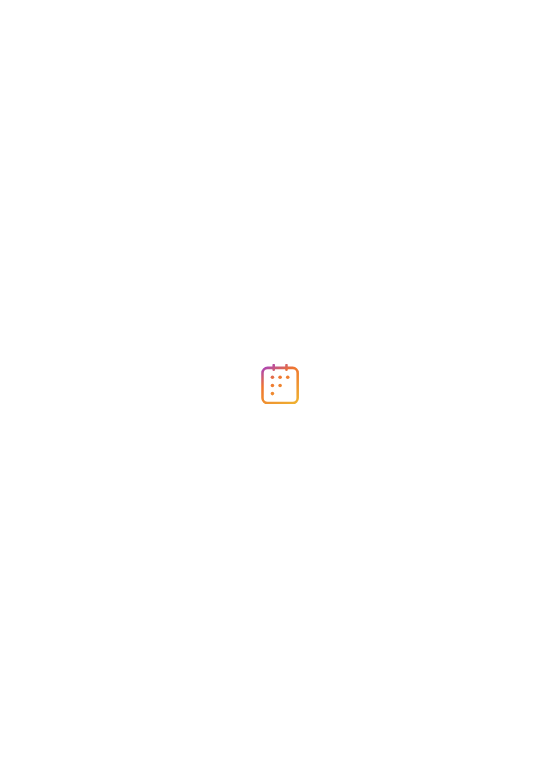 scroll, scrollTop: 0, scrollLeft: 0, axis: both 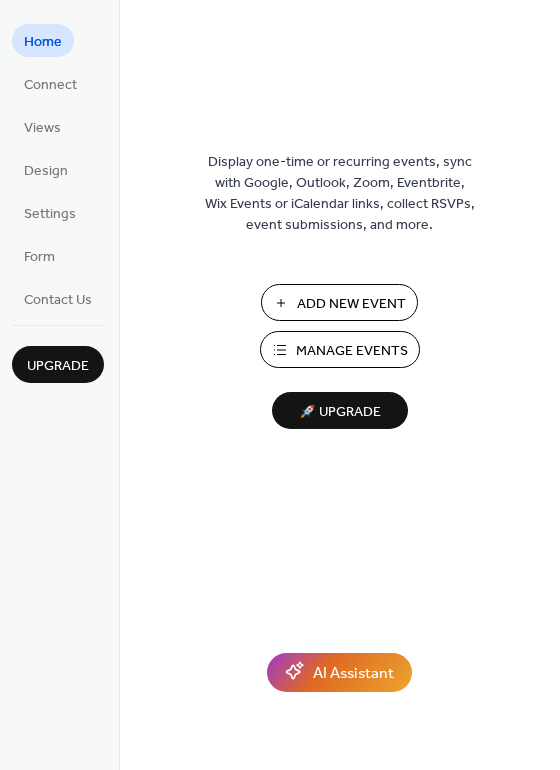 click on "Add New Event" at bounding box center (351, 304) 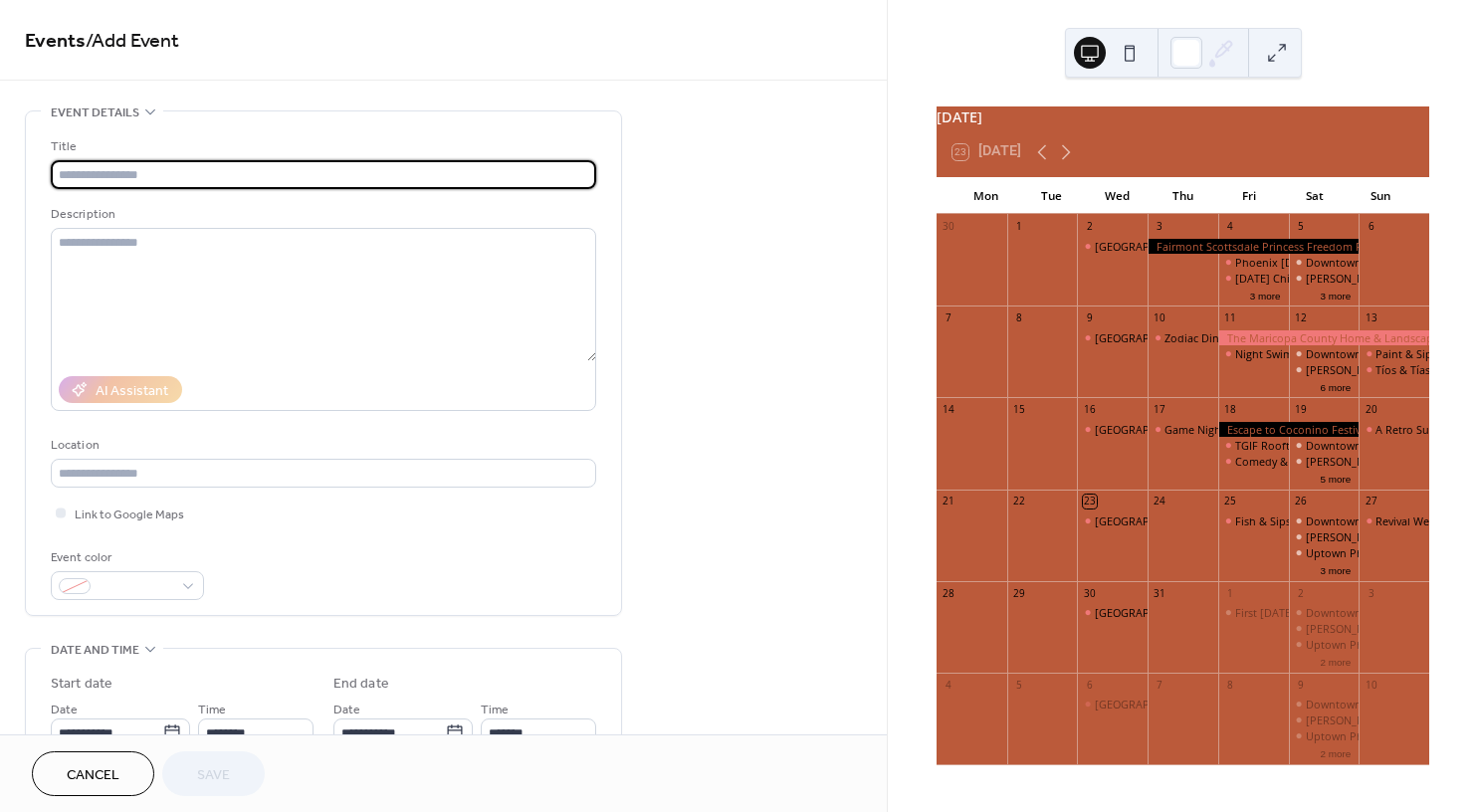 scroll, scrollTop: 0, scrollLeft: 0, axis: both 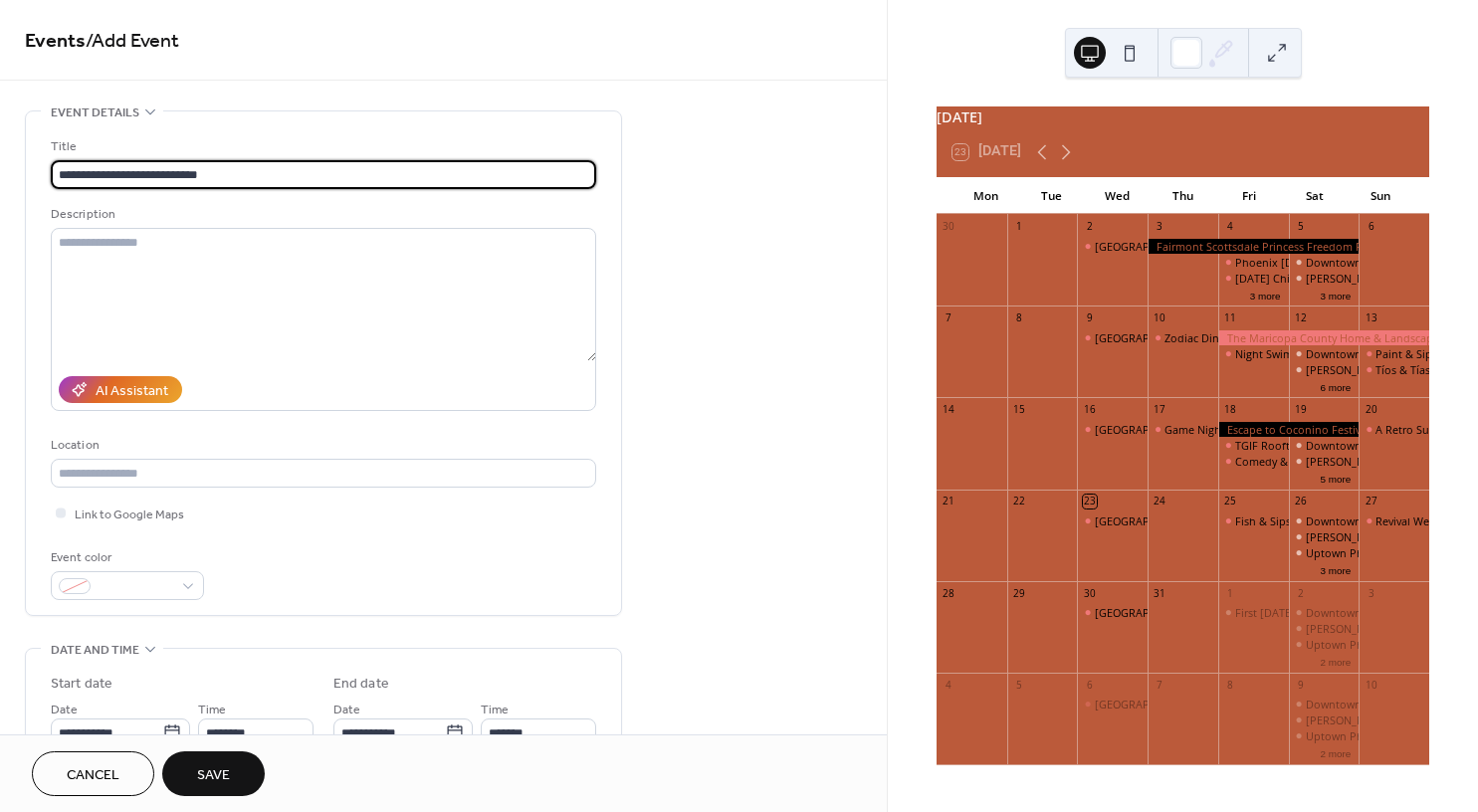 type on "**********" 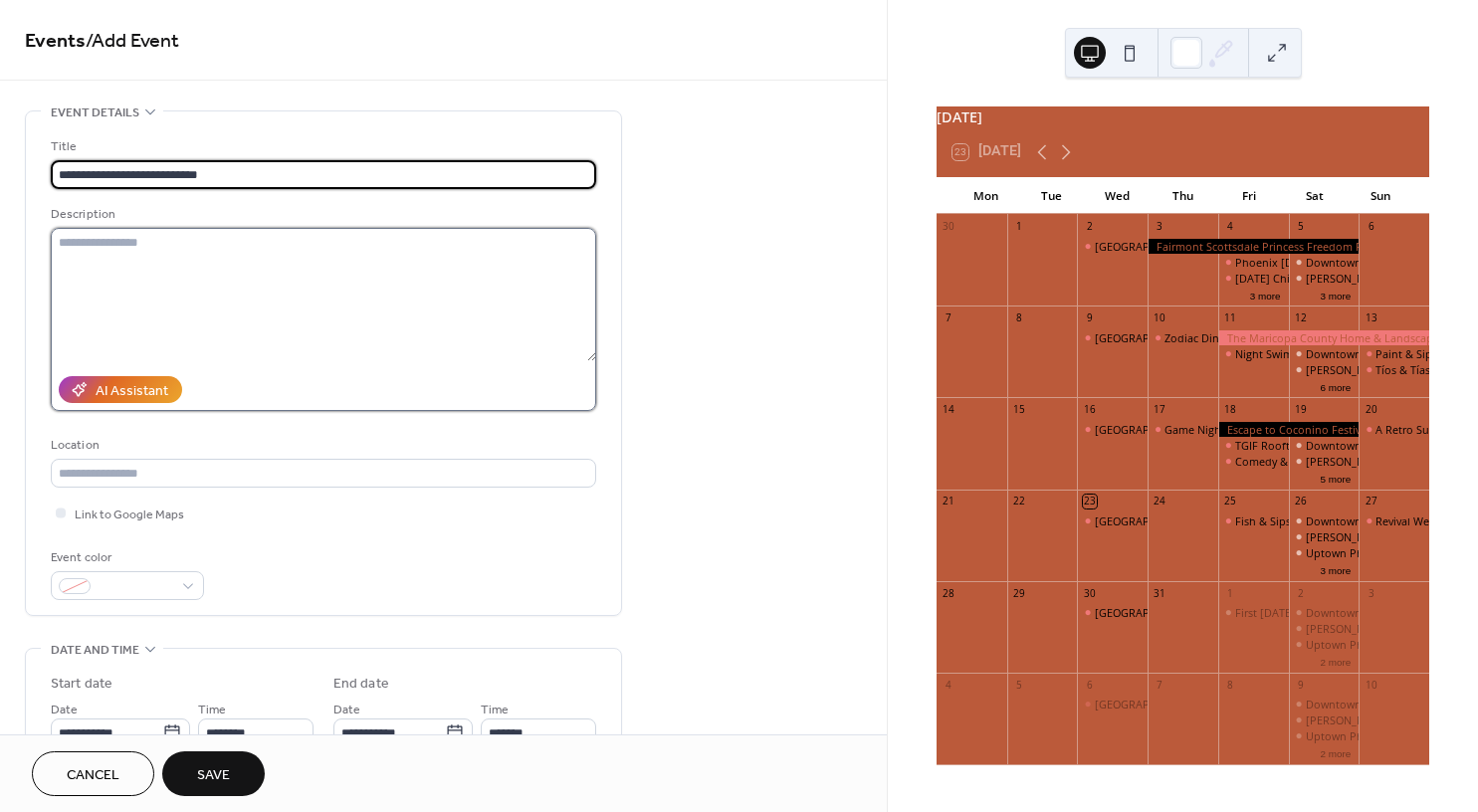 click at bounding box center (323, 295) 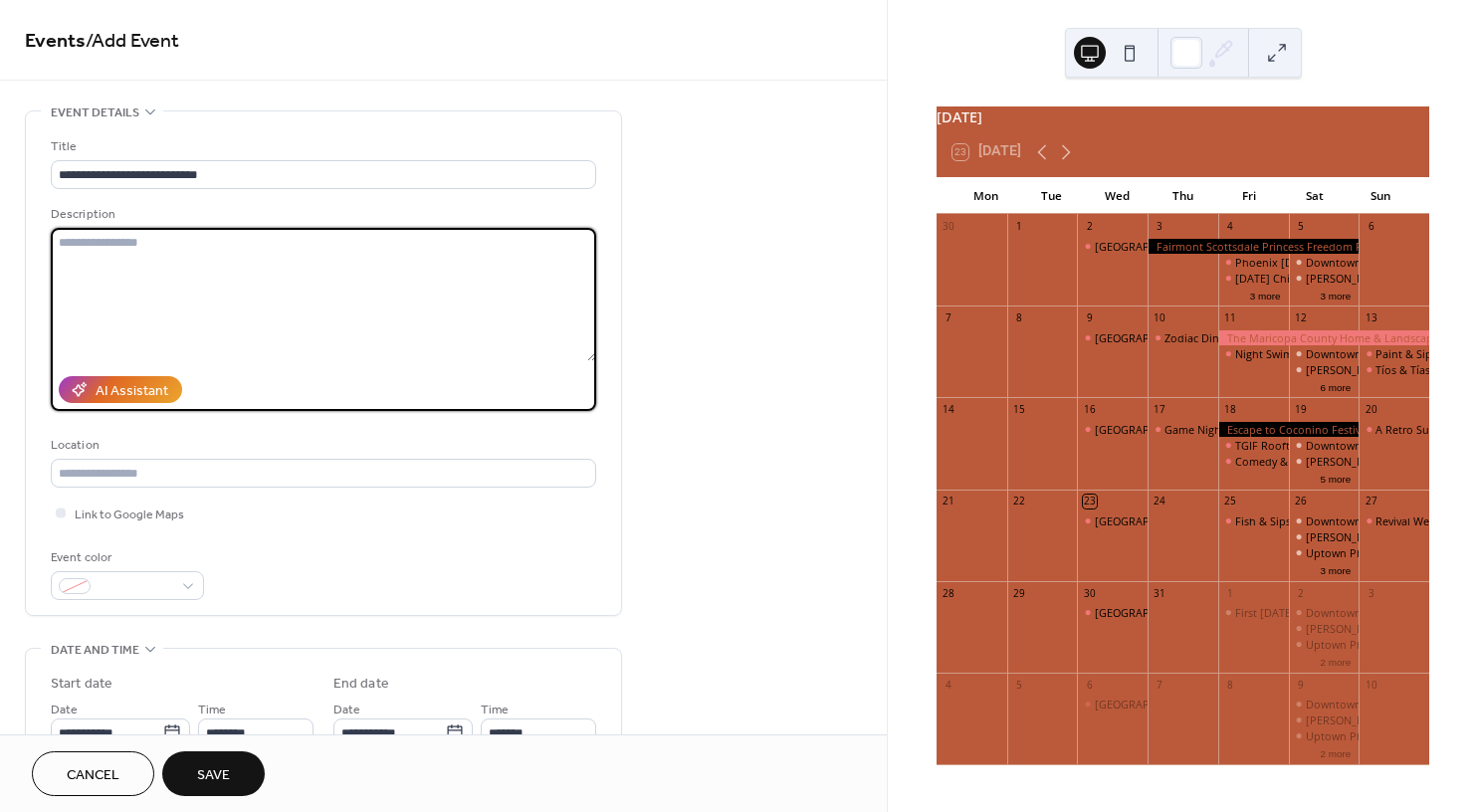 paste on "**********" 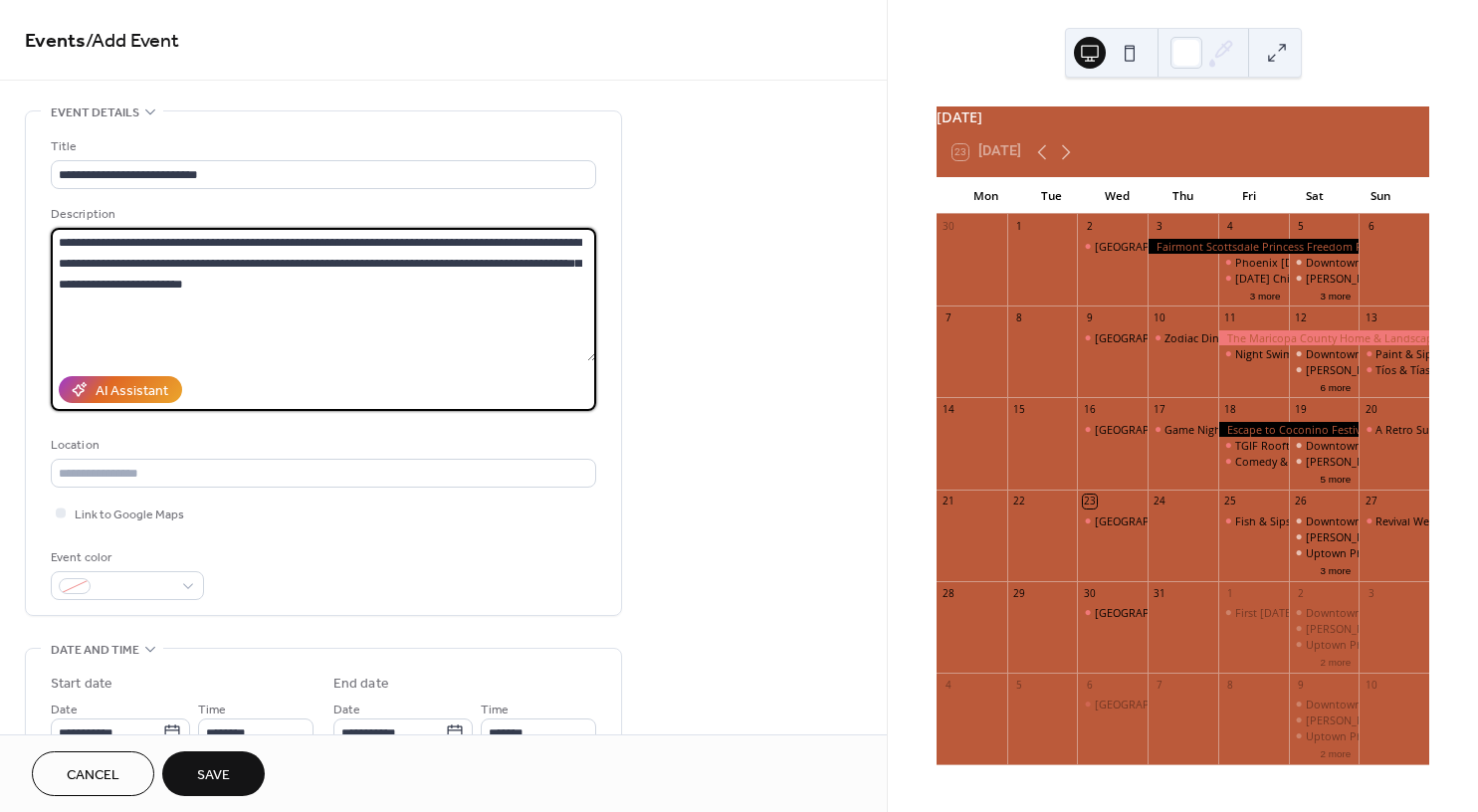 type on "**********" 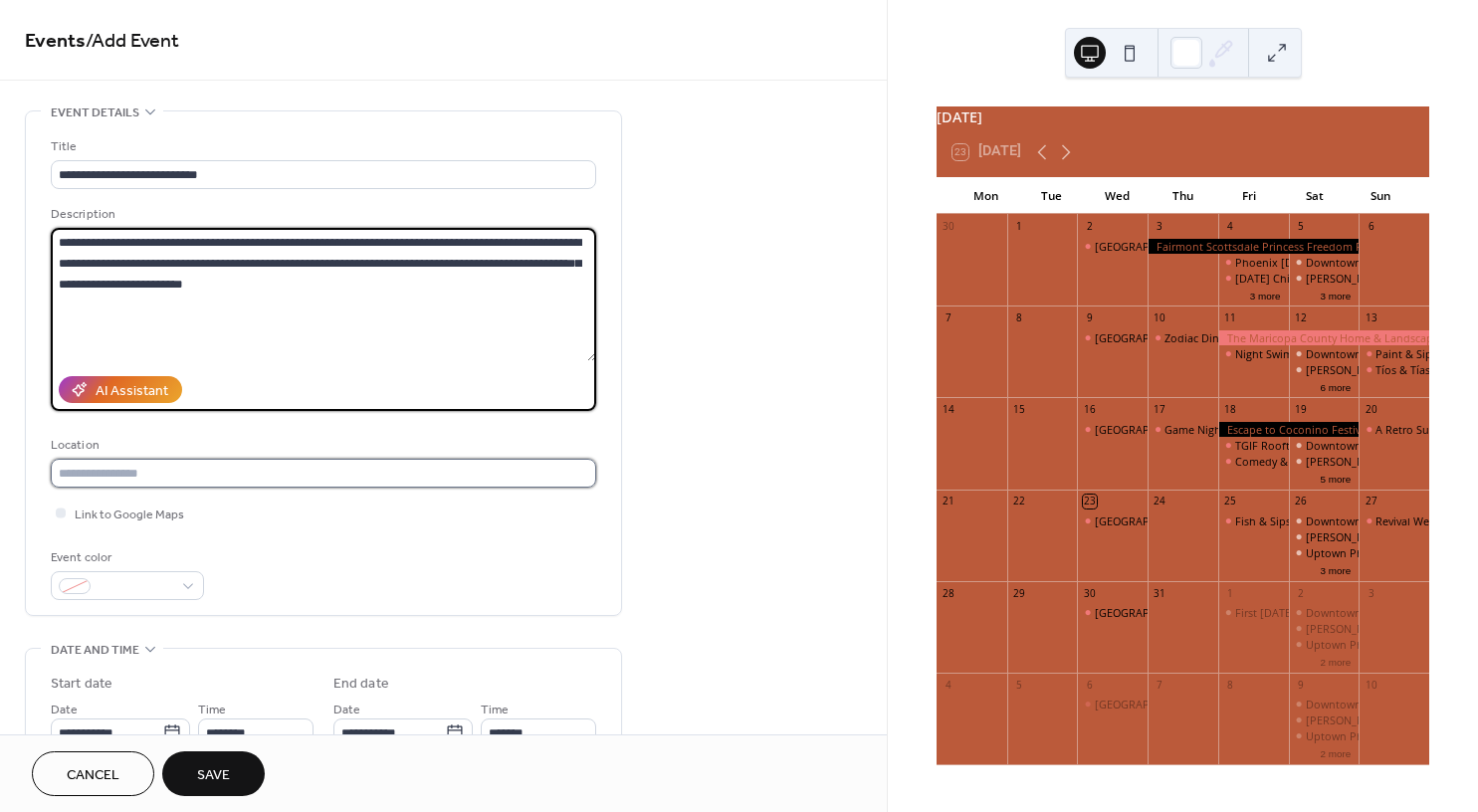 click at bounding box center [323, 473] 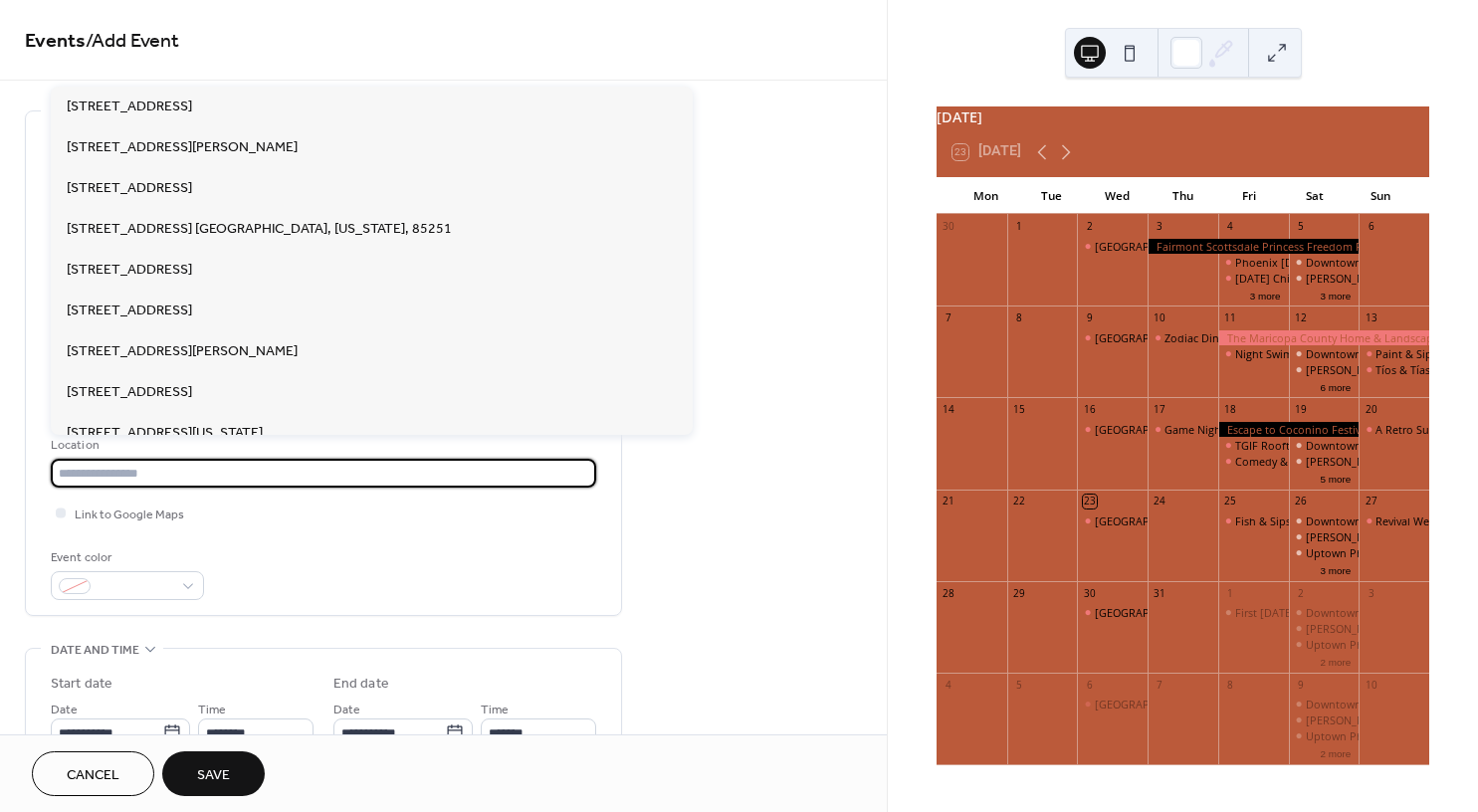 paste on "**********" 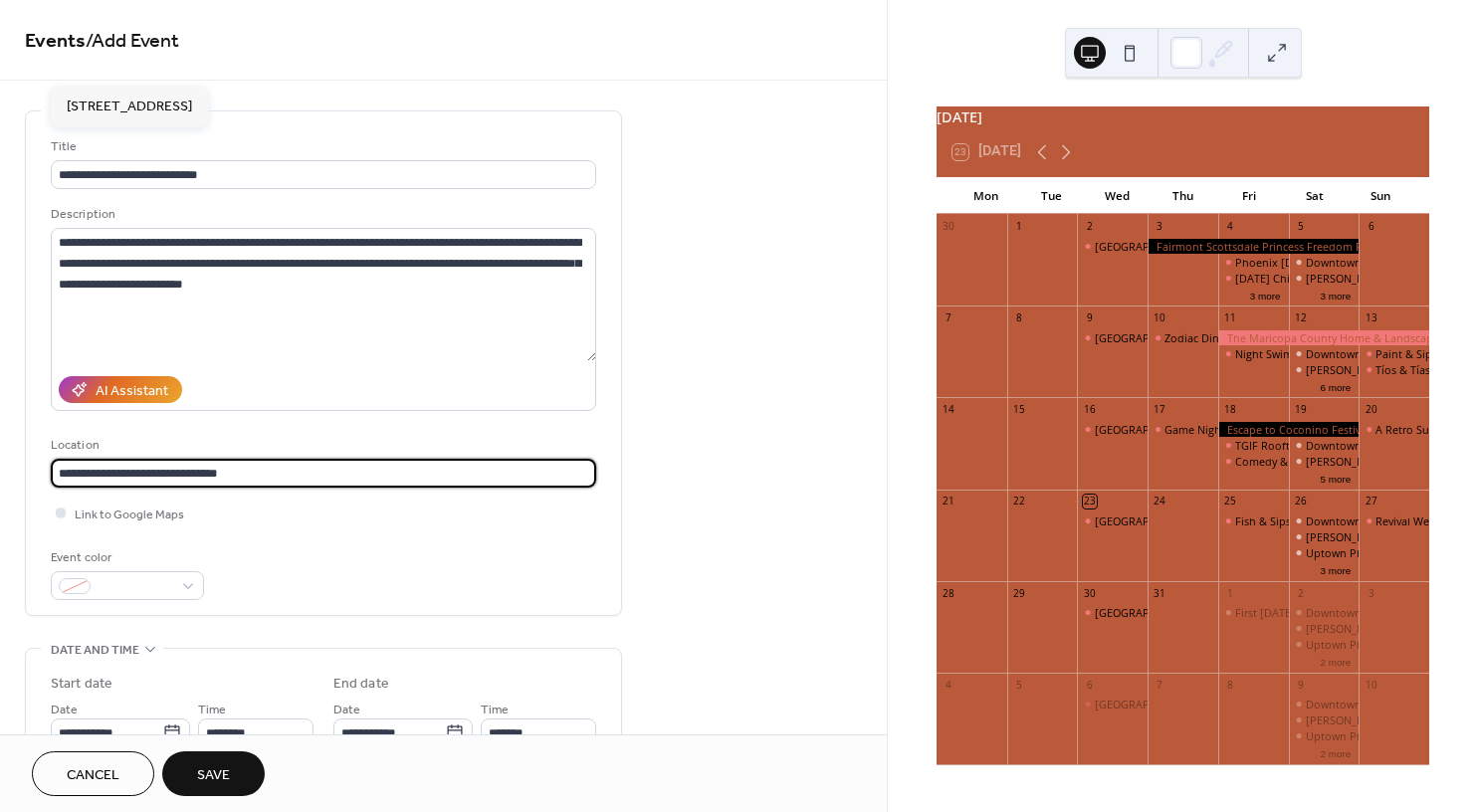 type on "**********" 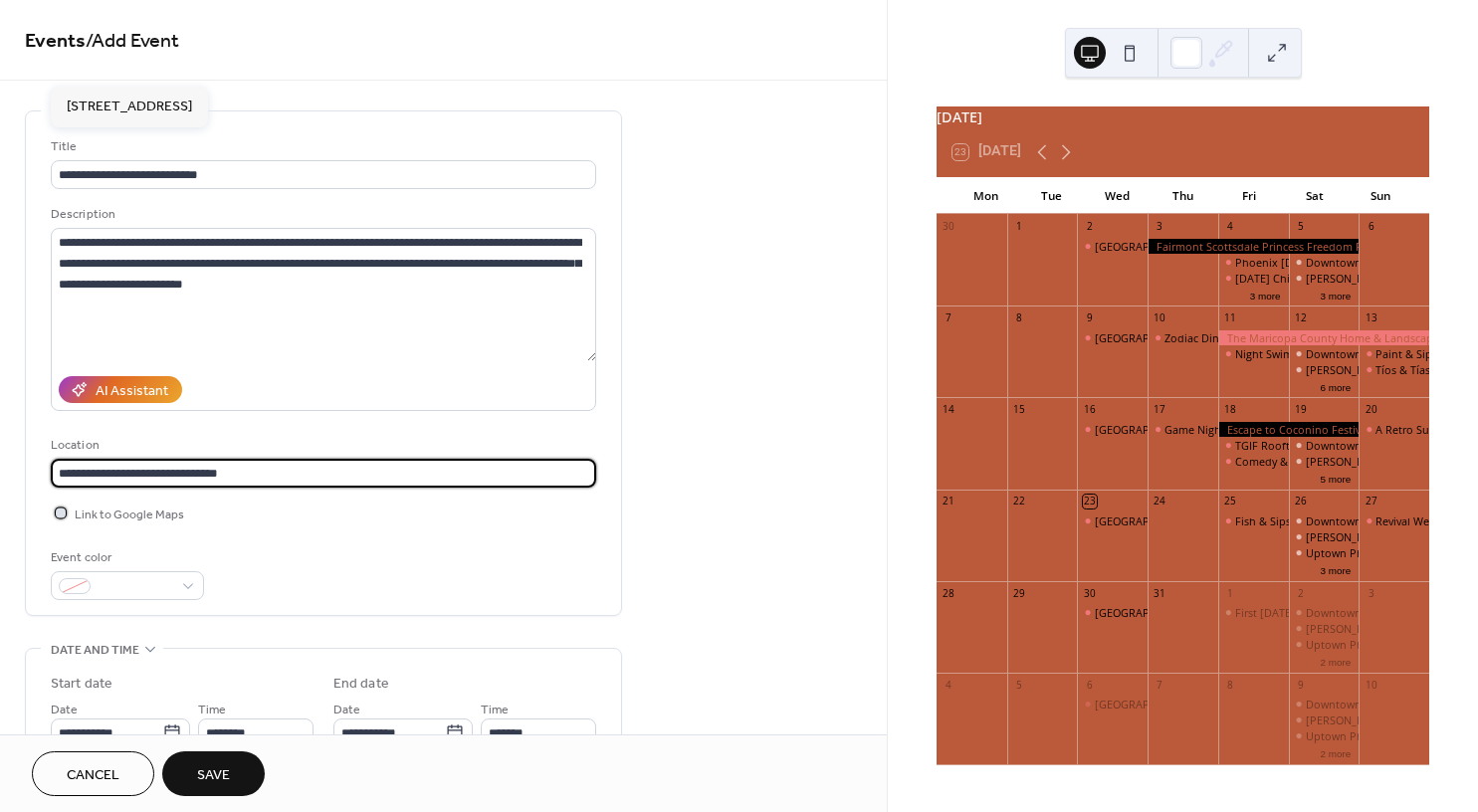 click on "Link to Google Maps" at bounding box center (129, 514) 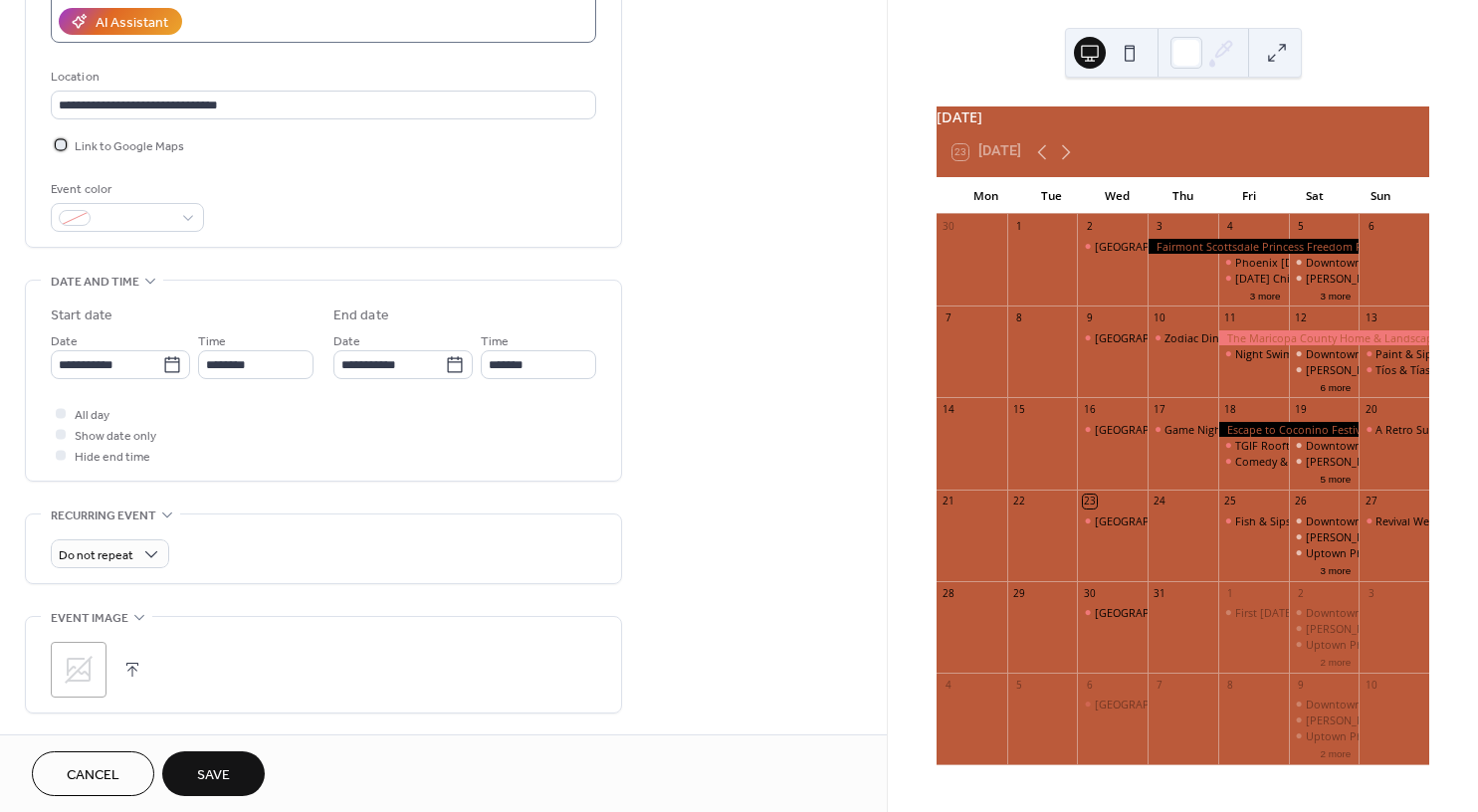 scroll, scrollTop: 398, scrollLeft: 0, axis: vertical 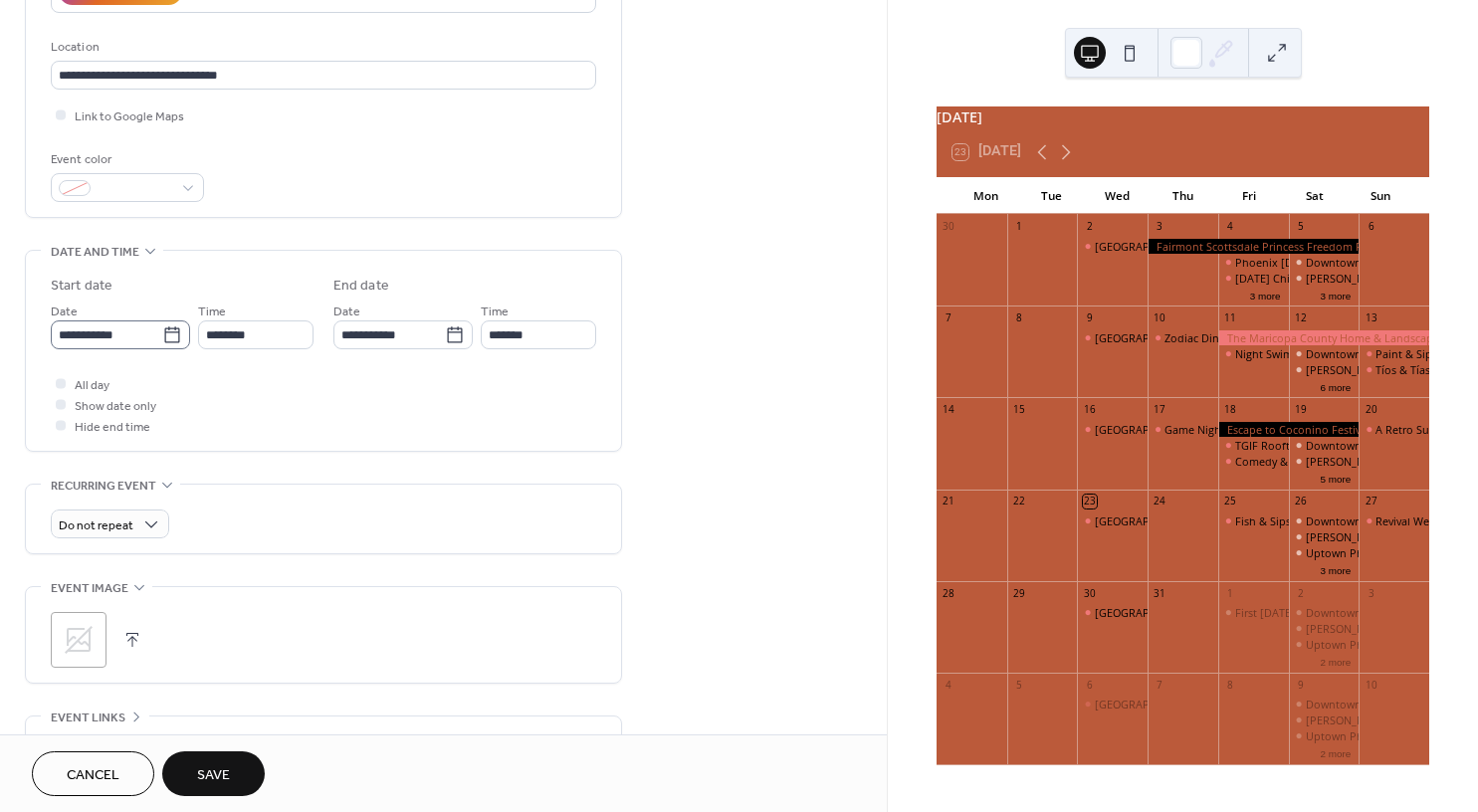 click 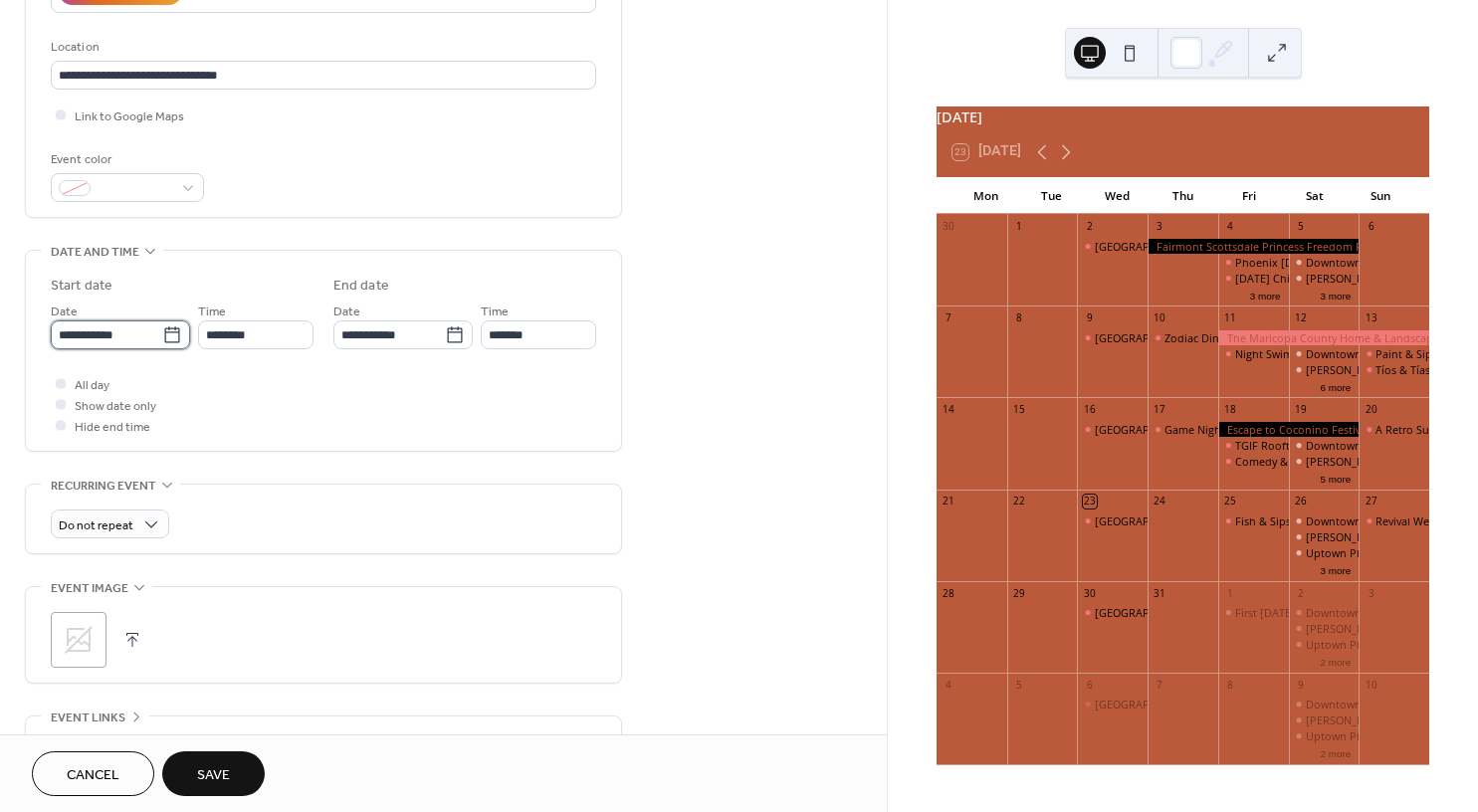 click on "**********" at bounding box center [106, 334] 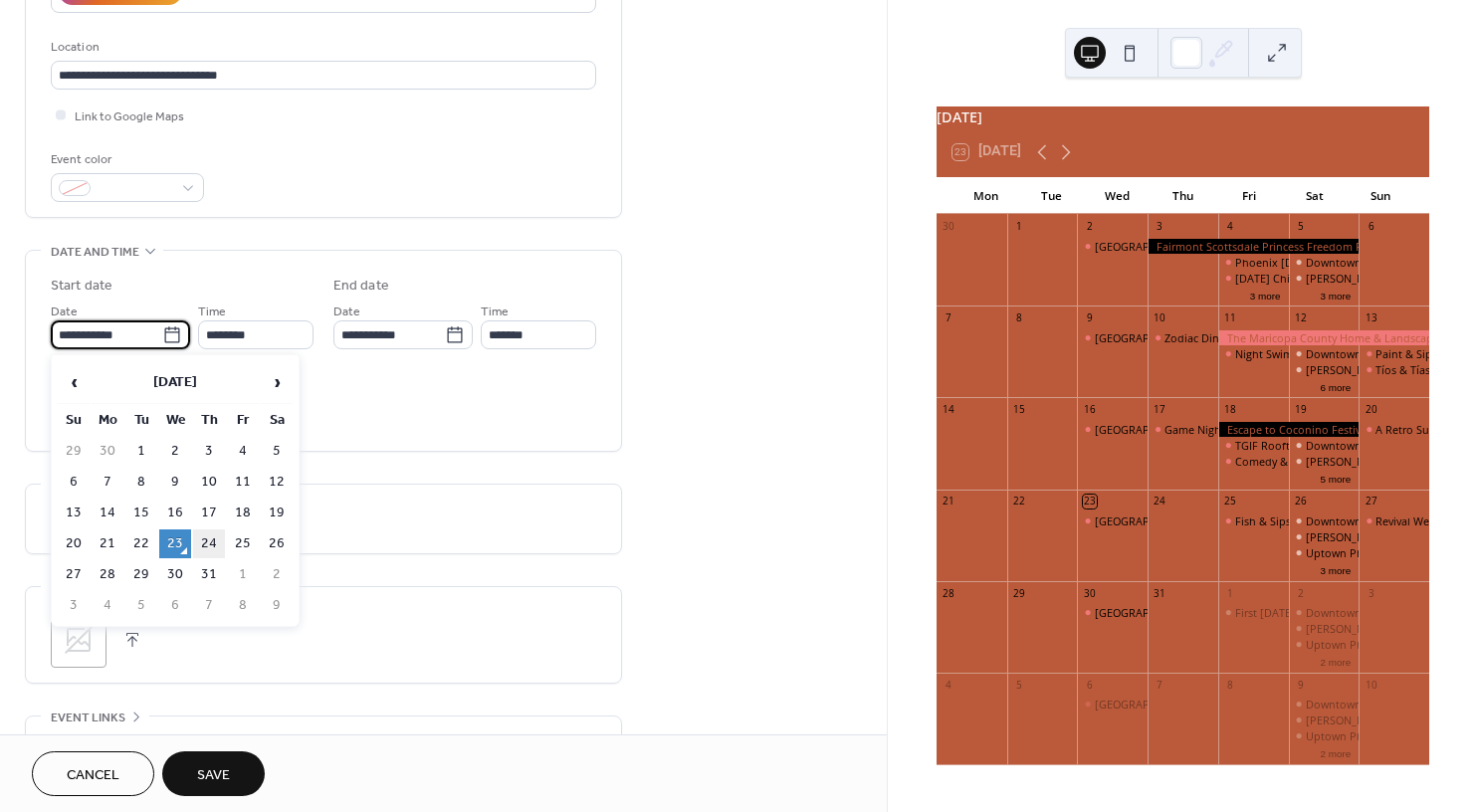 click on "24" at bounding box center [209, 543] 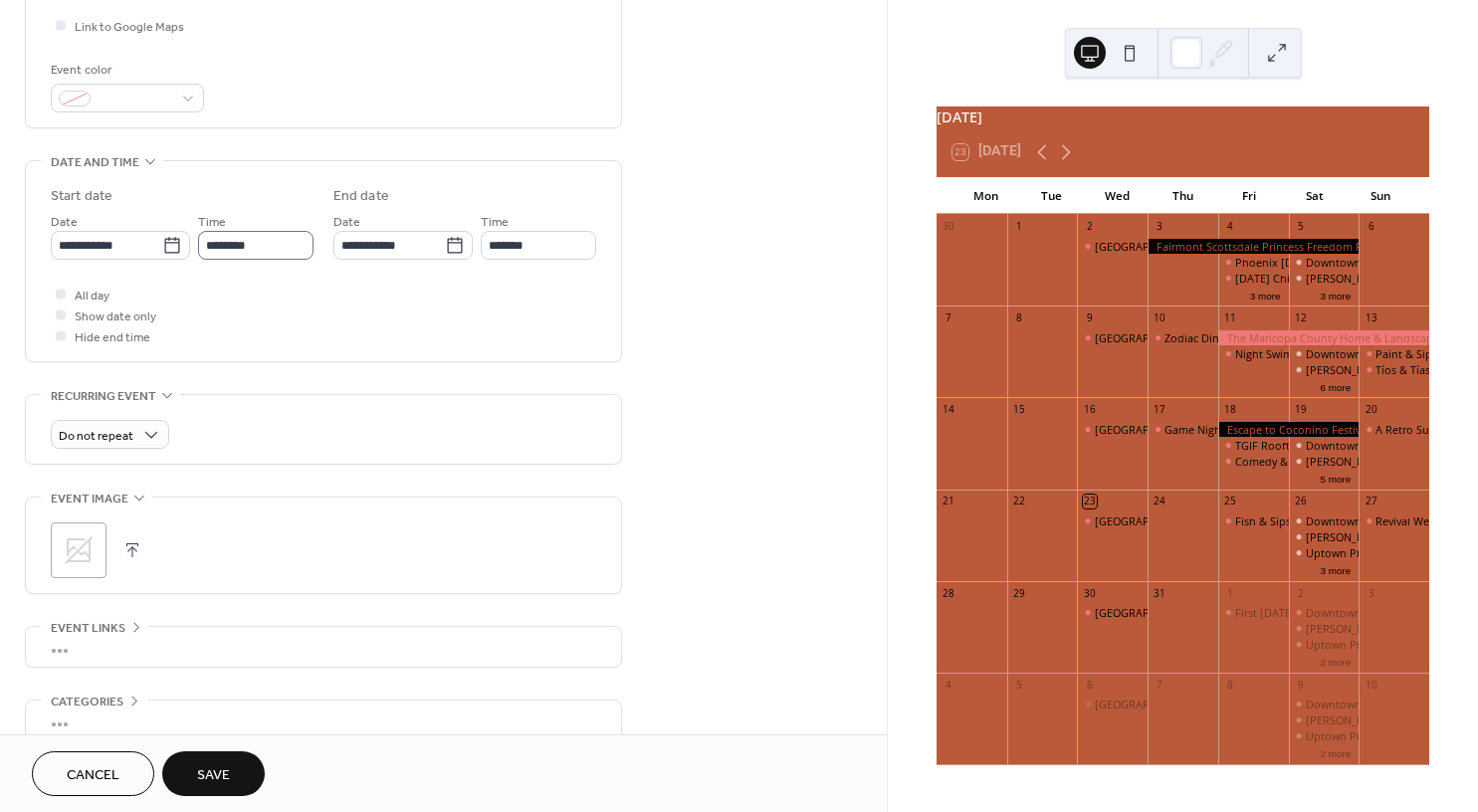 scroll, scrollTop: 489, scrollLeft: 0, axis: vertical 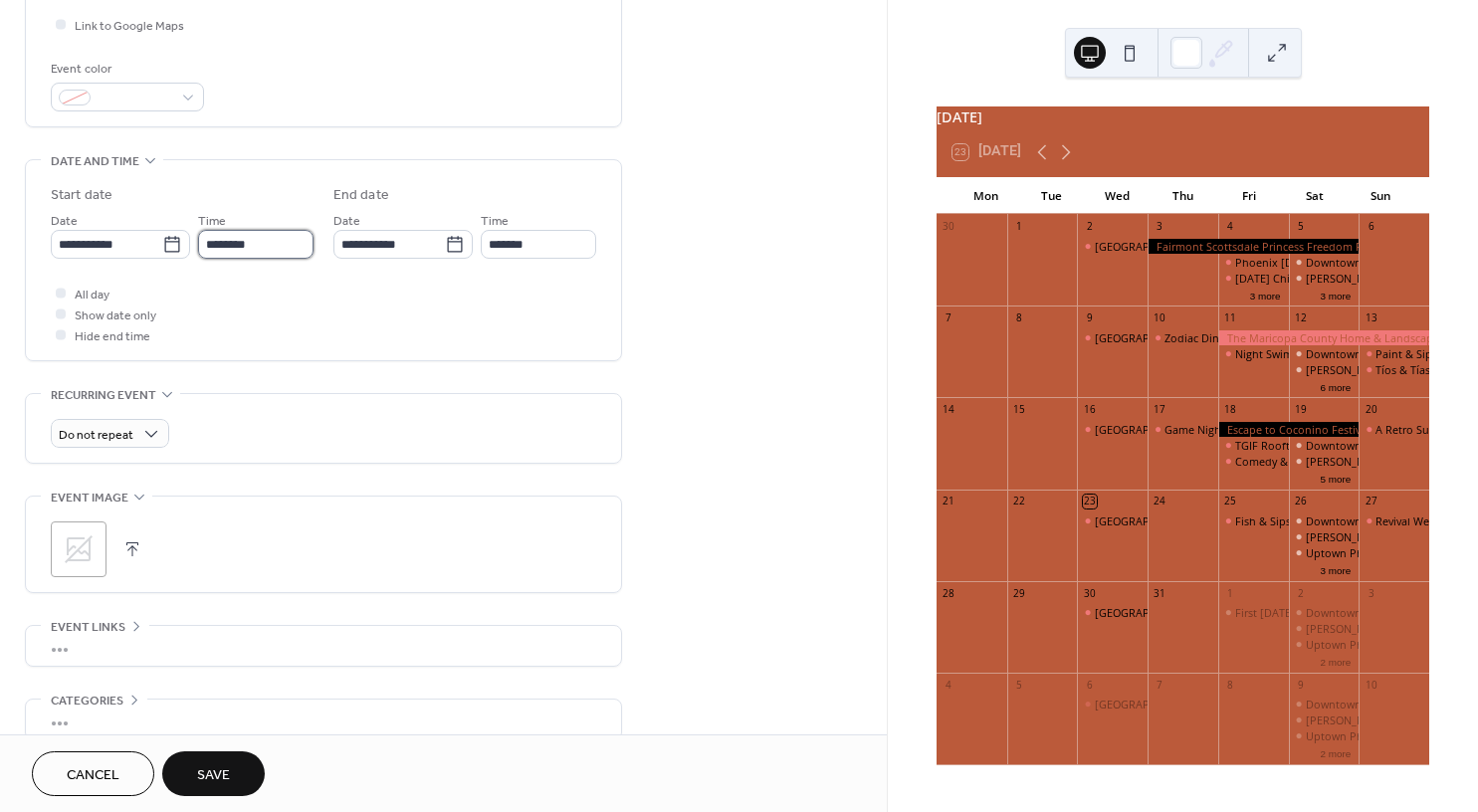 click on "********" at bounding box center (256, 244) 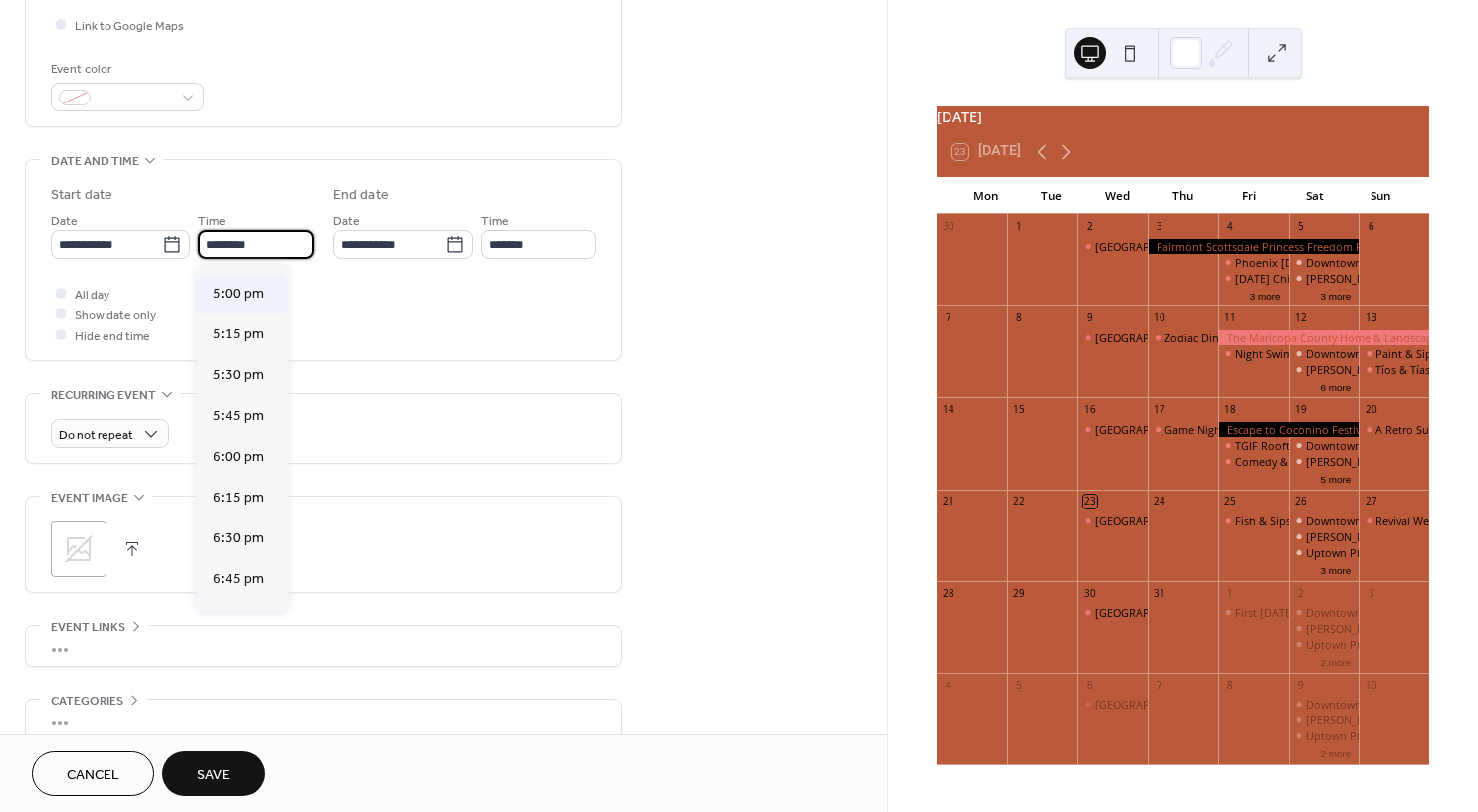 scroll, scrollTop: 2953, scrollLeft: 0, axis: vertical 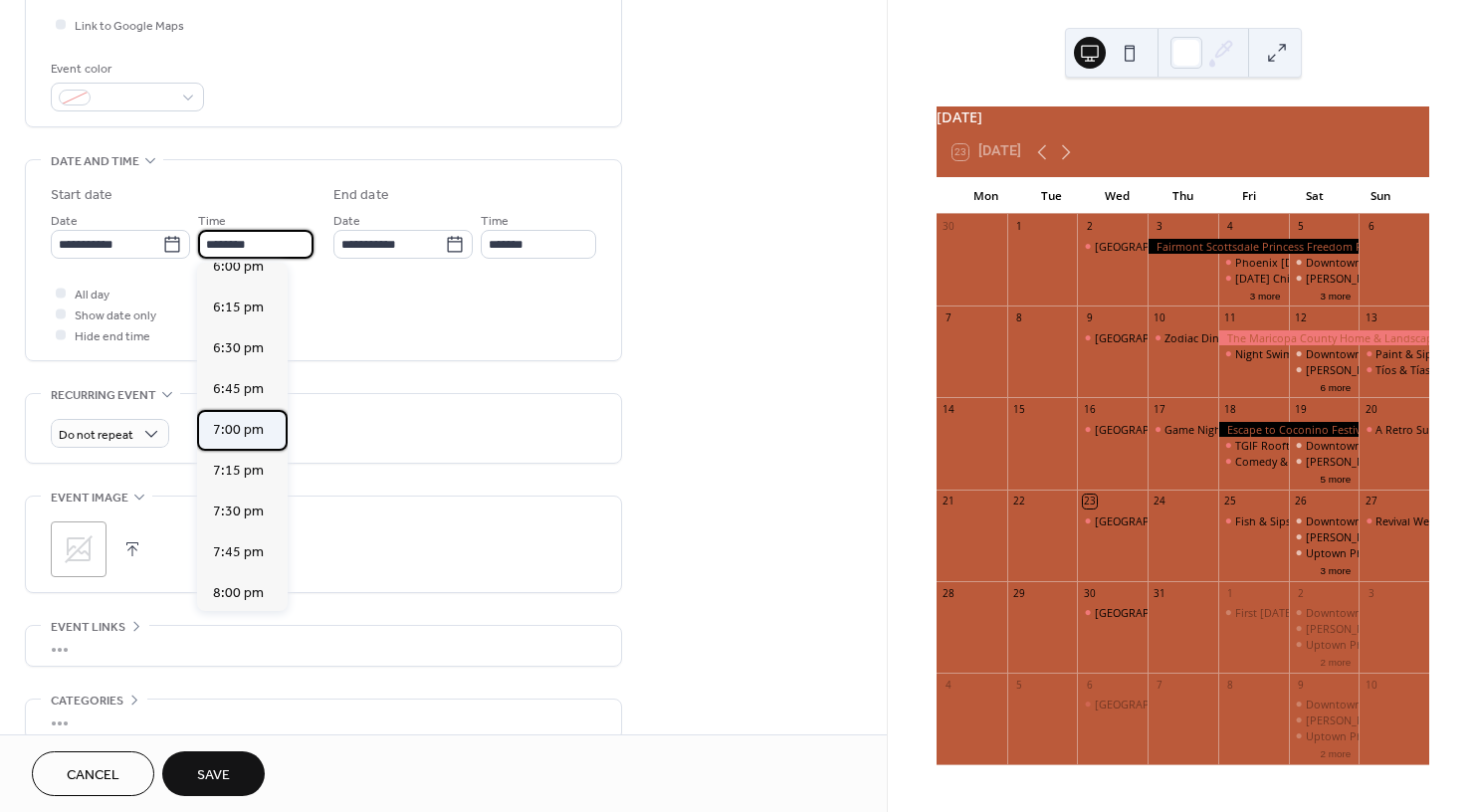 click on "7:00 pm" at bounding box center (238, 430) 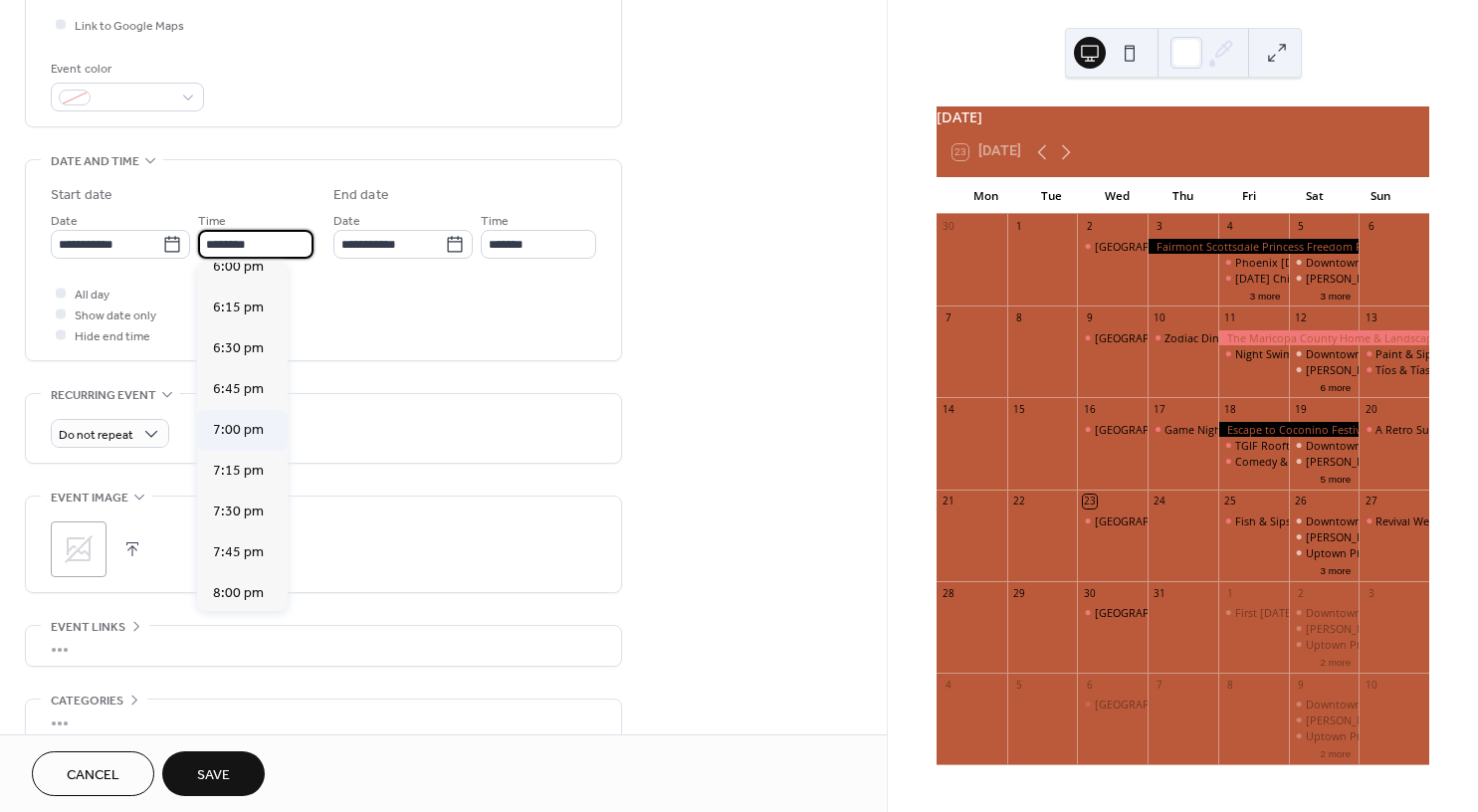 type on "*******" 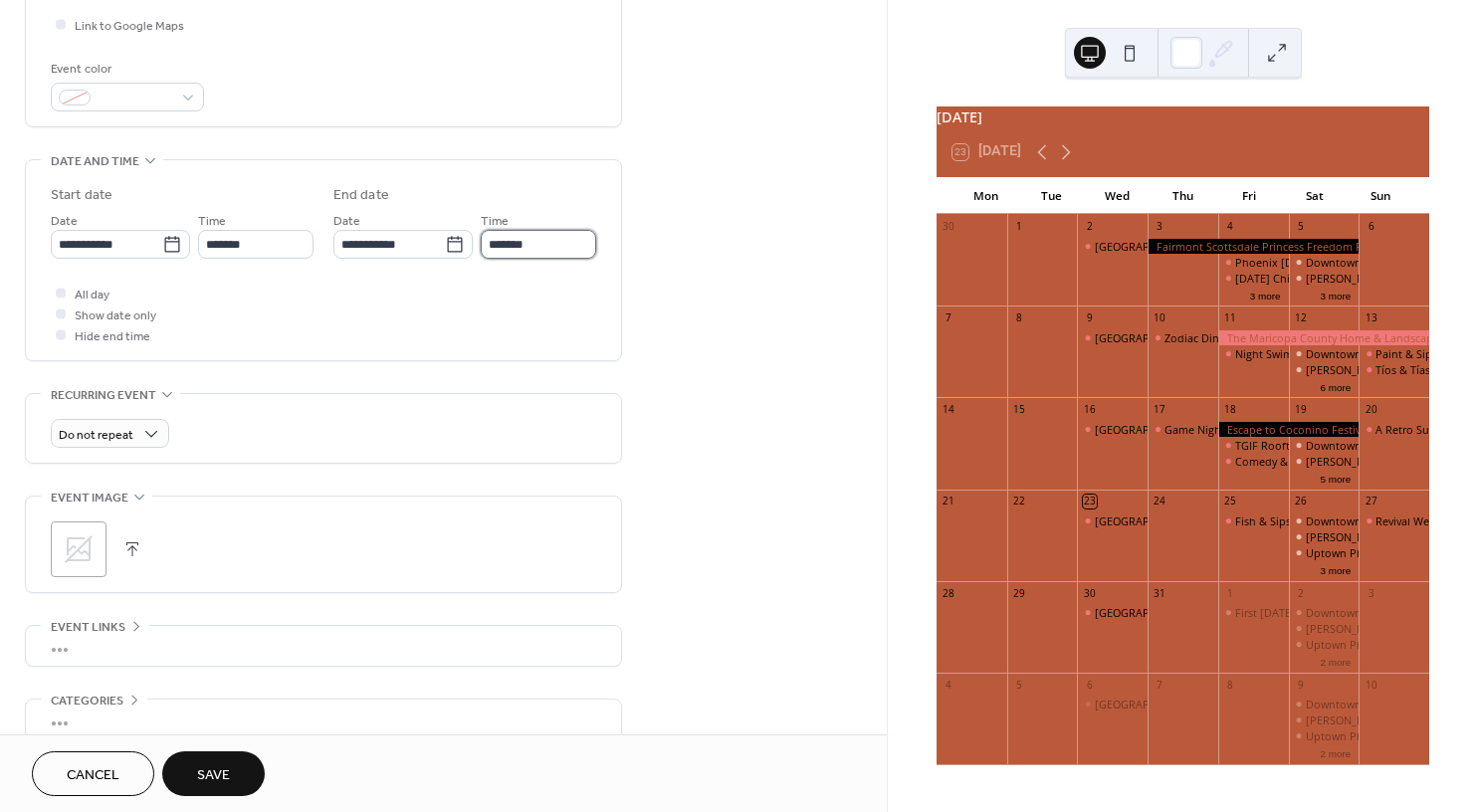 click on "*******" at bounding box center (538, 244) 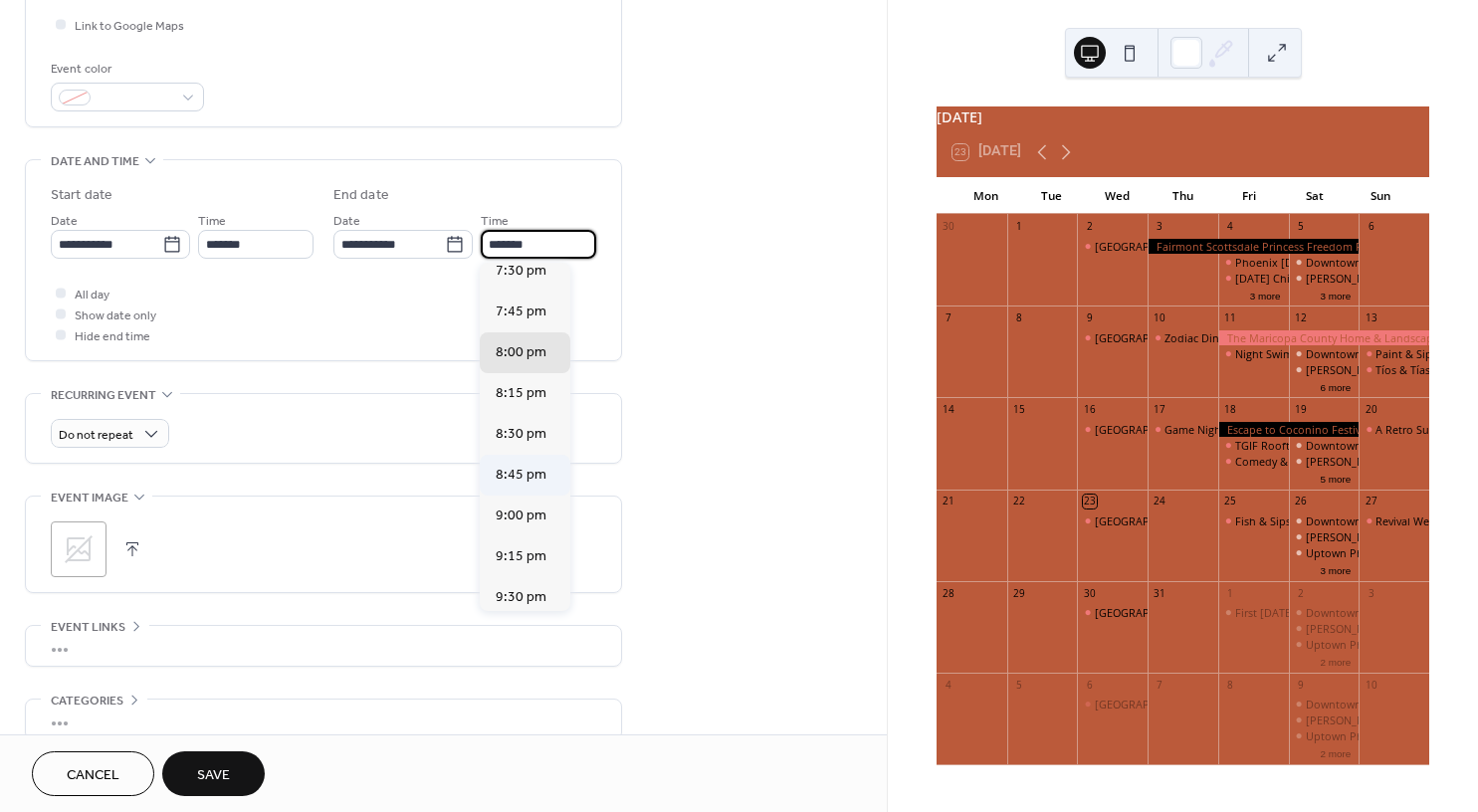scroll, scrollTop: 199, scrollLeft: 0, axis: vertical 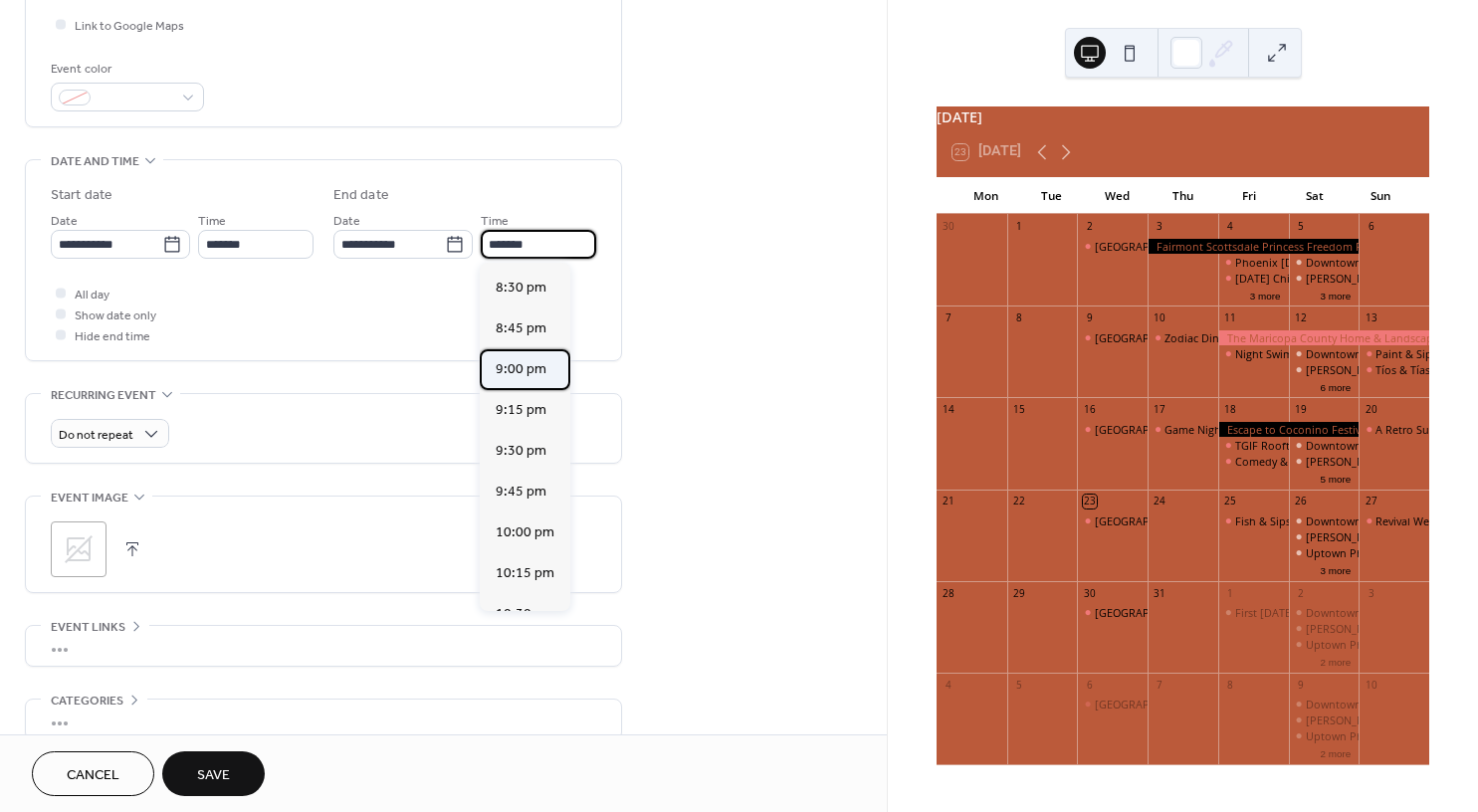 click on "9:00 pm" at bounding box center [521, 369] 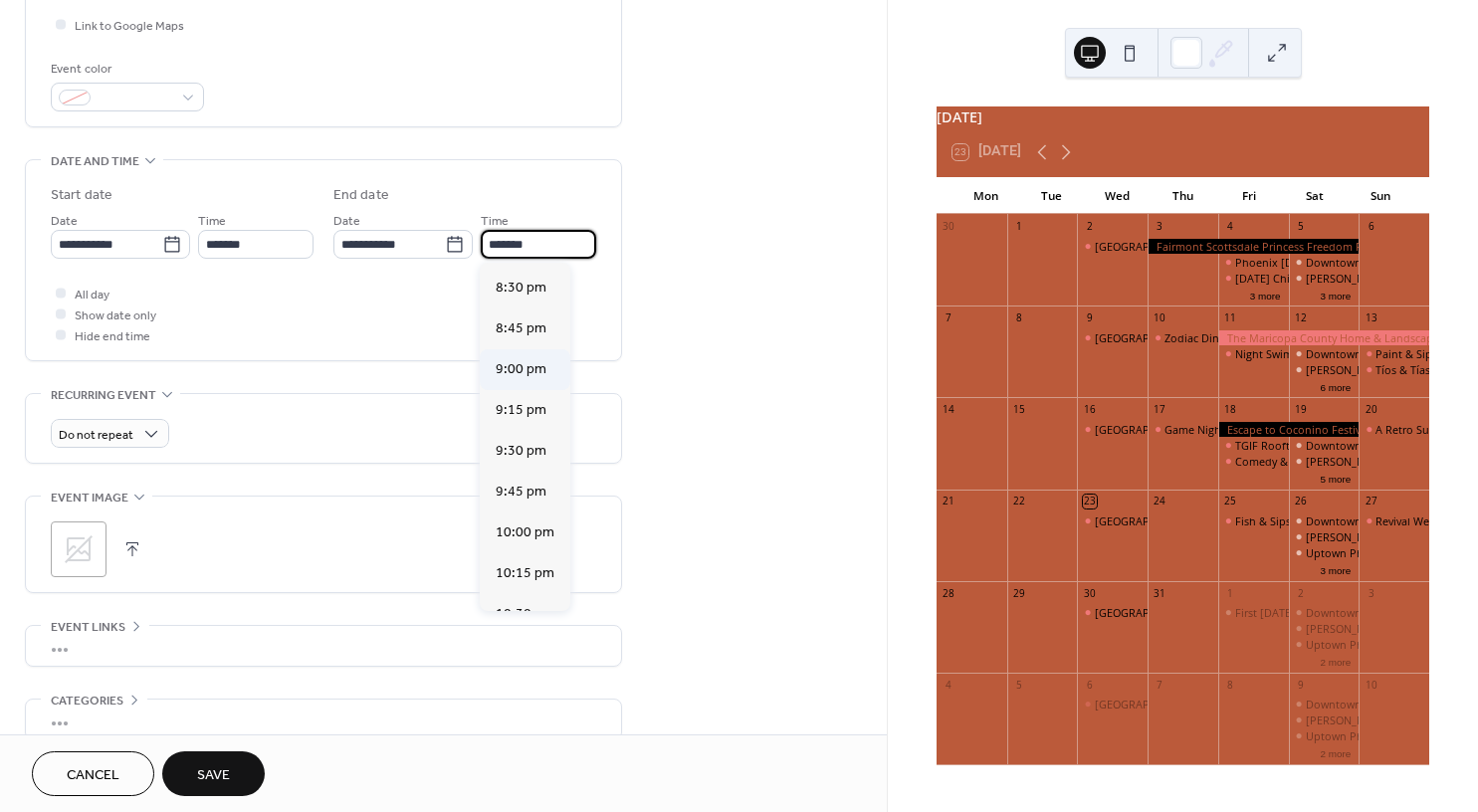 type on "*******" 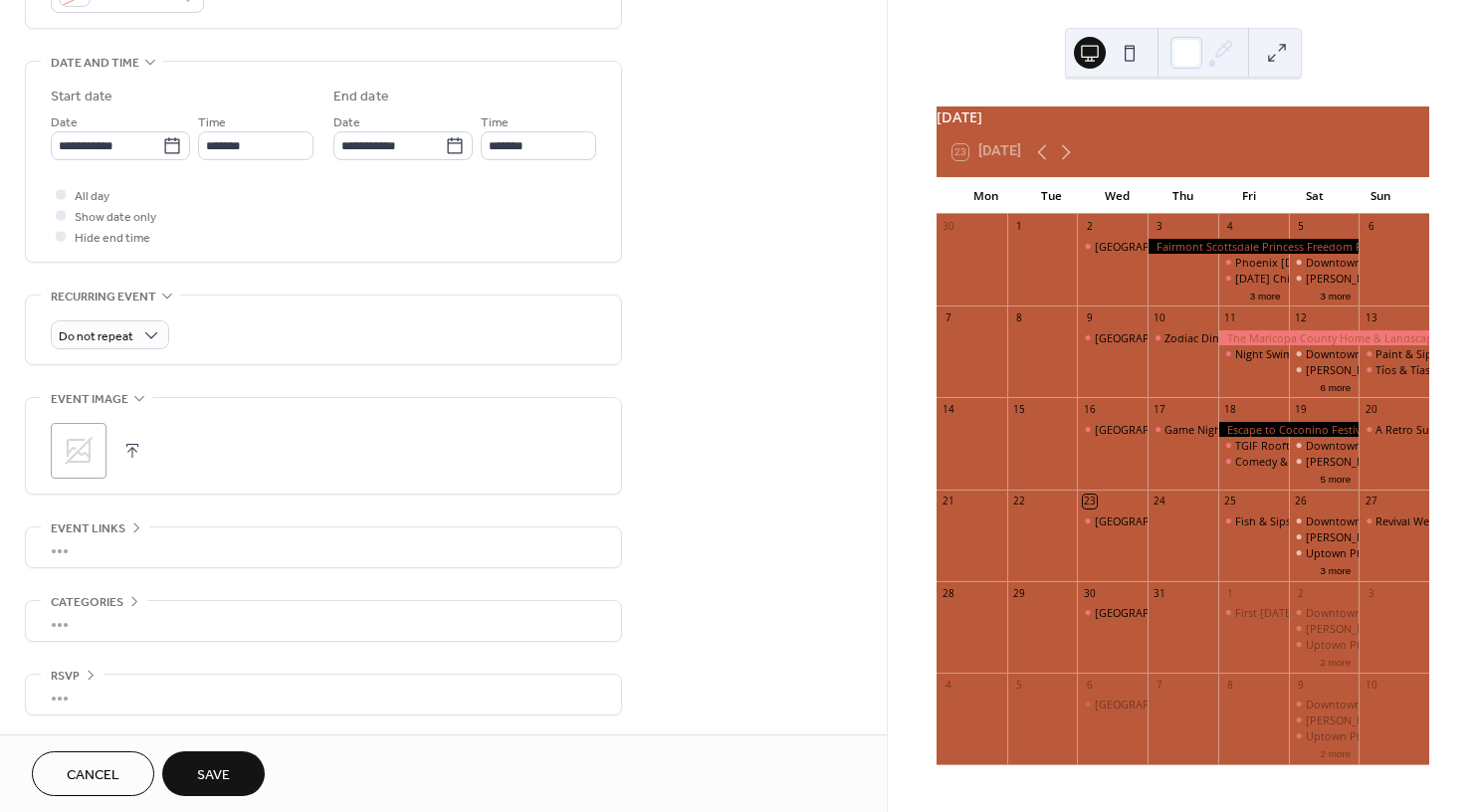 scroll, scrollTop: 588, scrollLeft: 0, axis: vertical 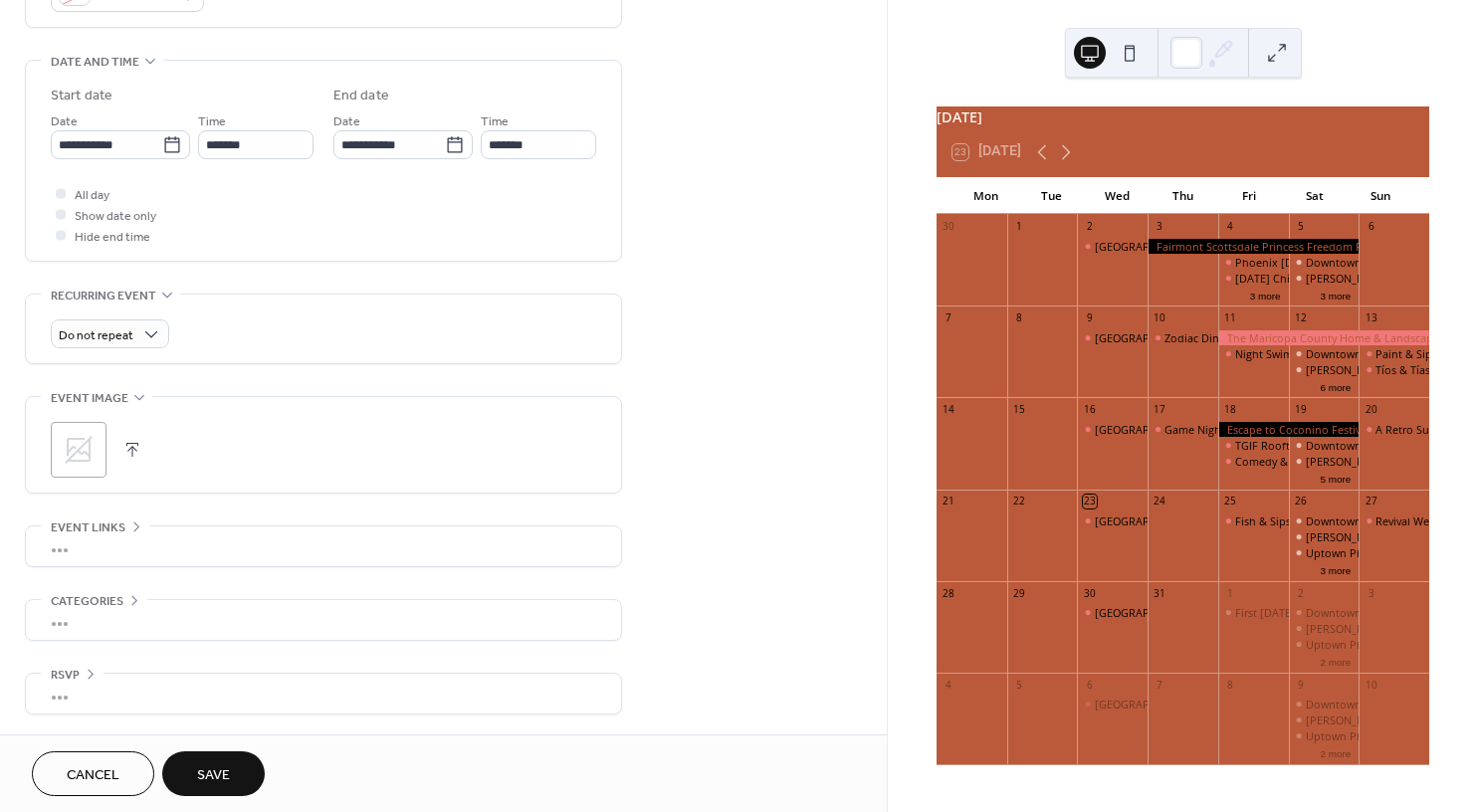 click on "•••" at bounding box center [323, 546] 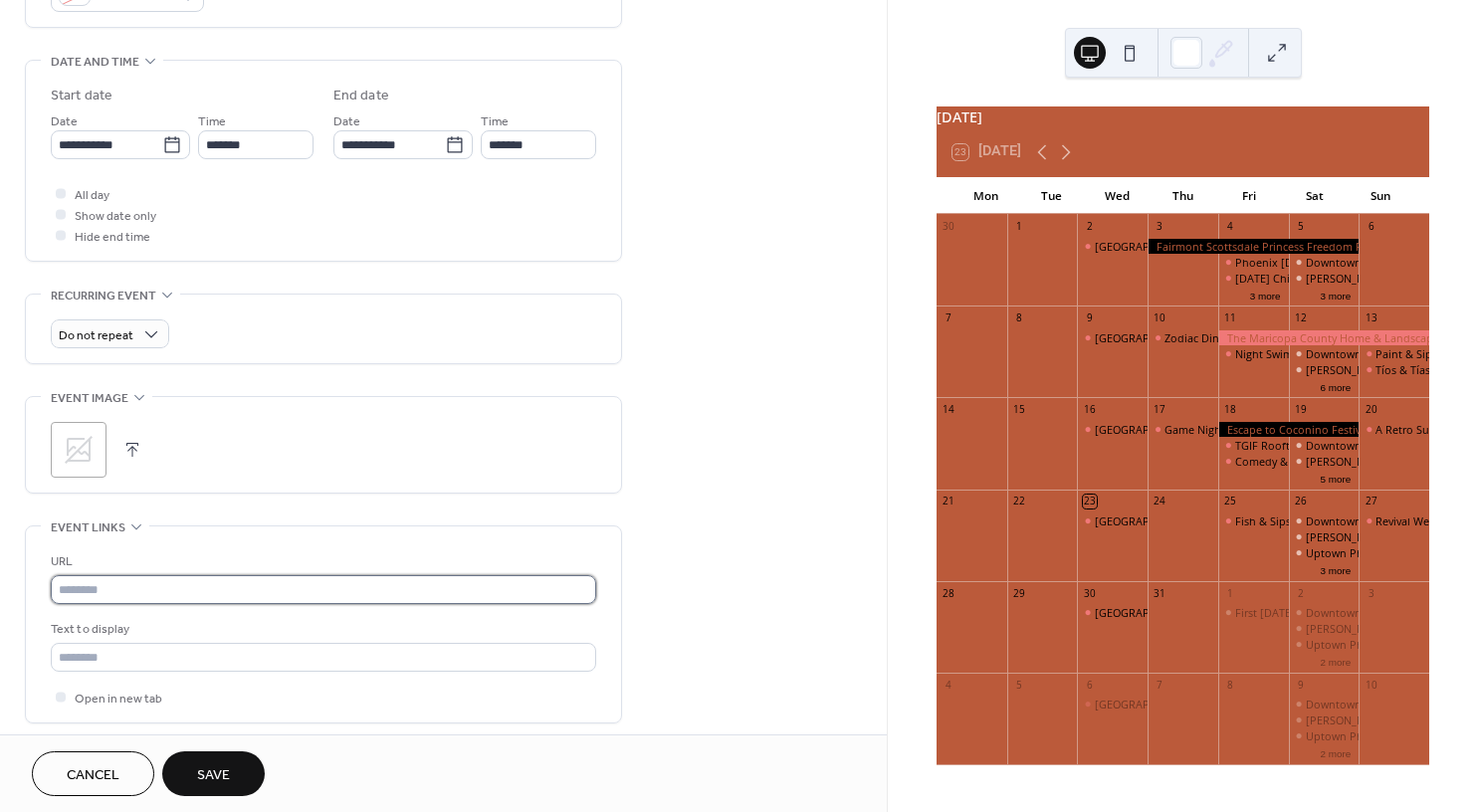 click at bounding box center (323, 589) 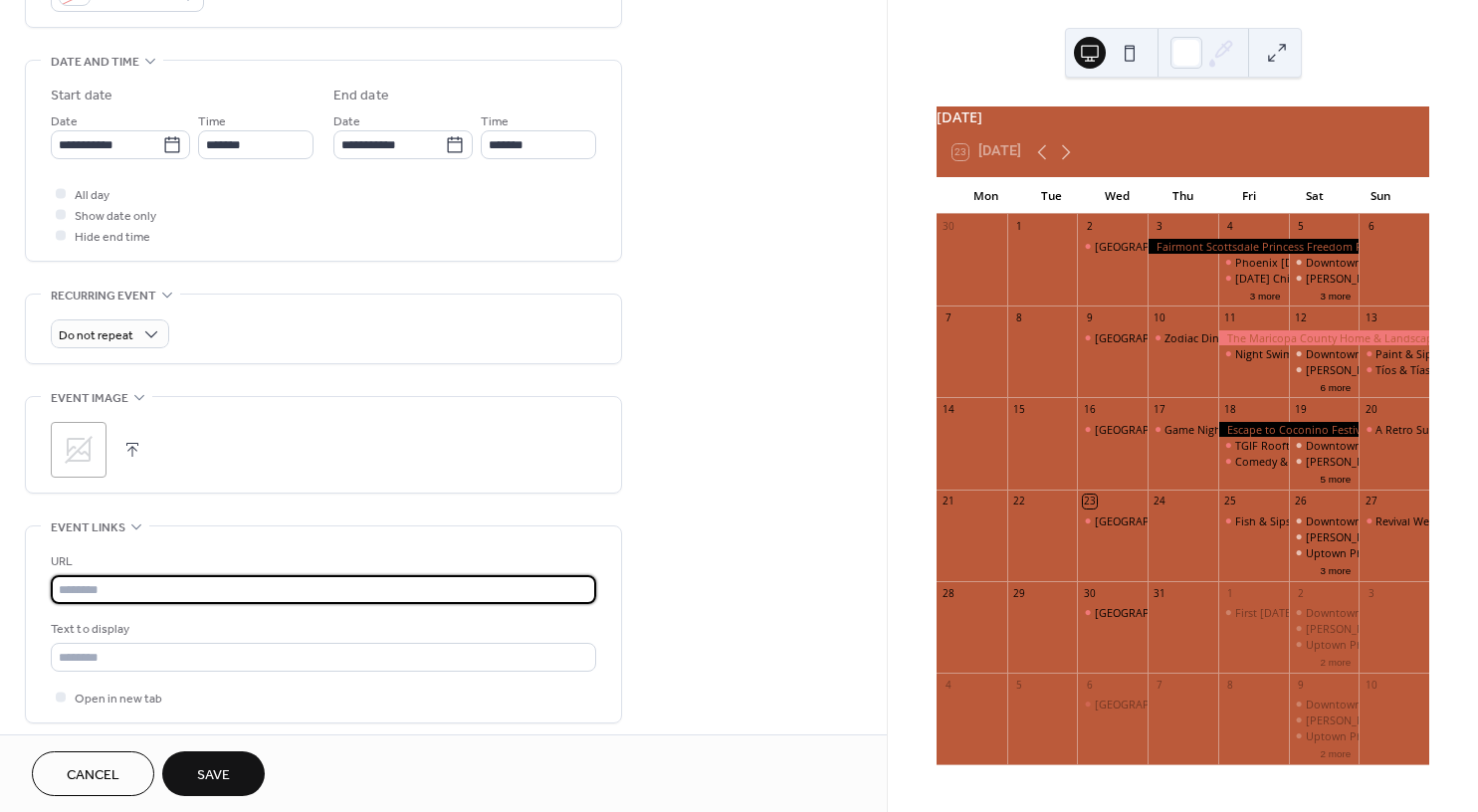 paste on "**********" 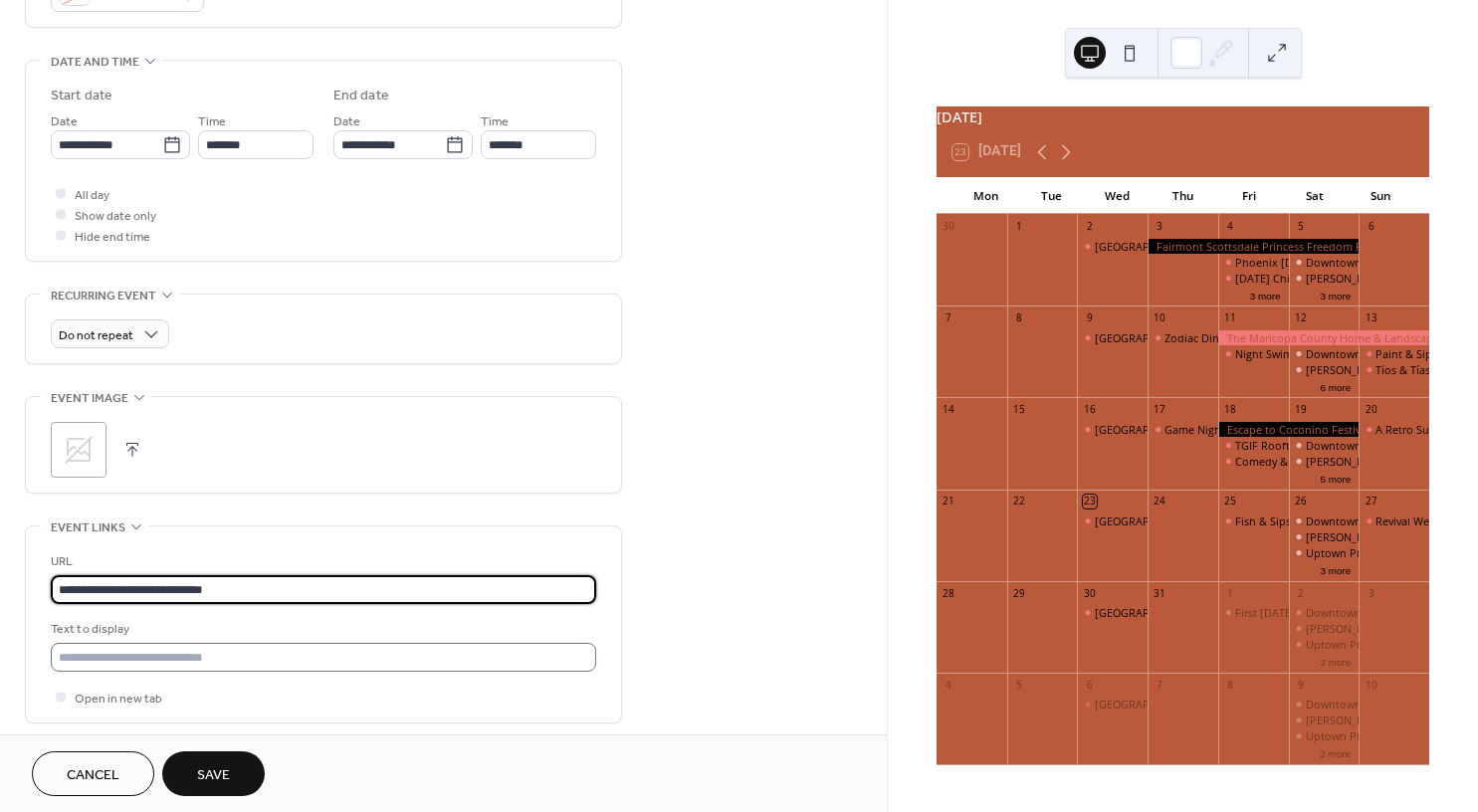 type on "**********" 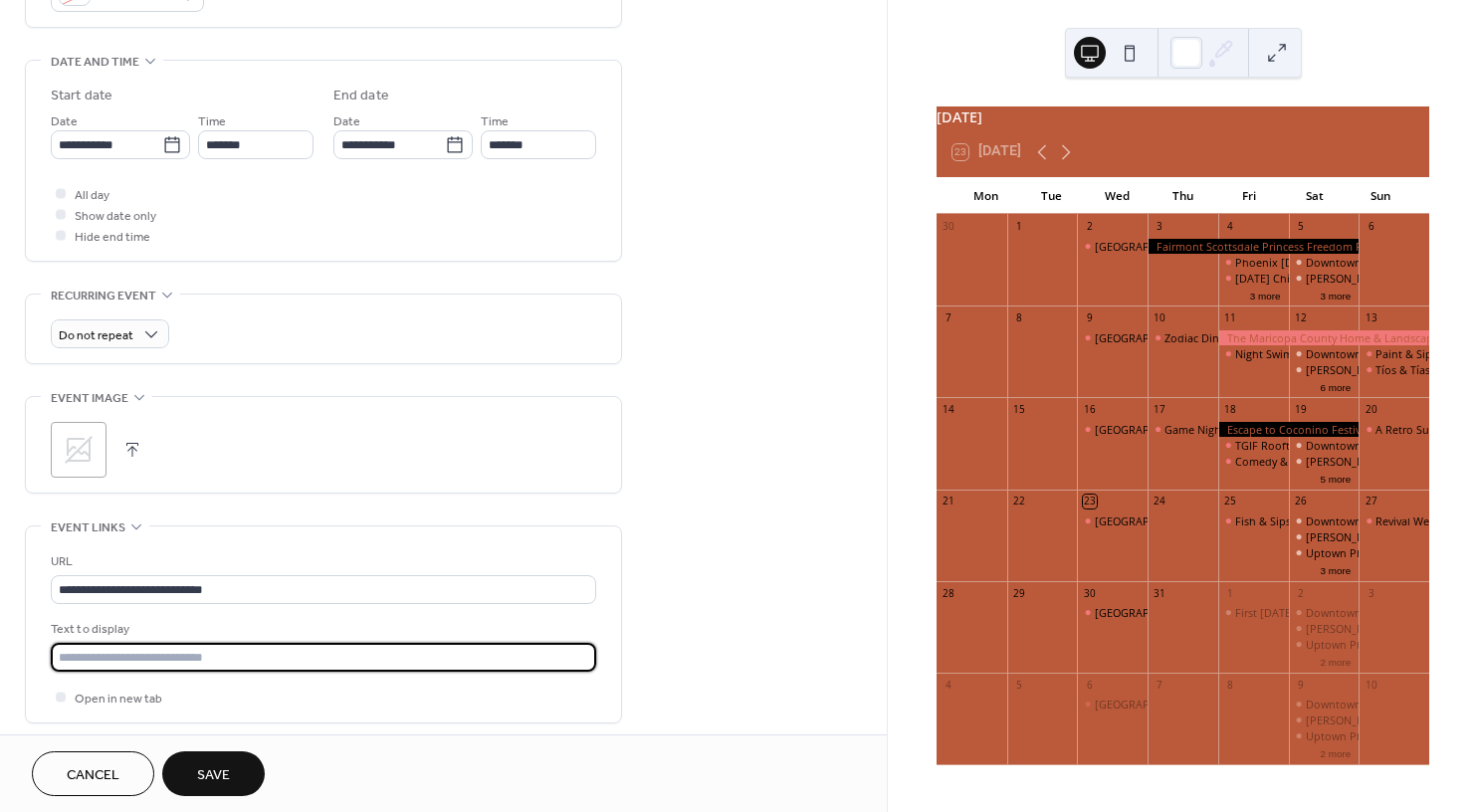 click at bounding box center (323, 657) 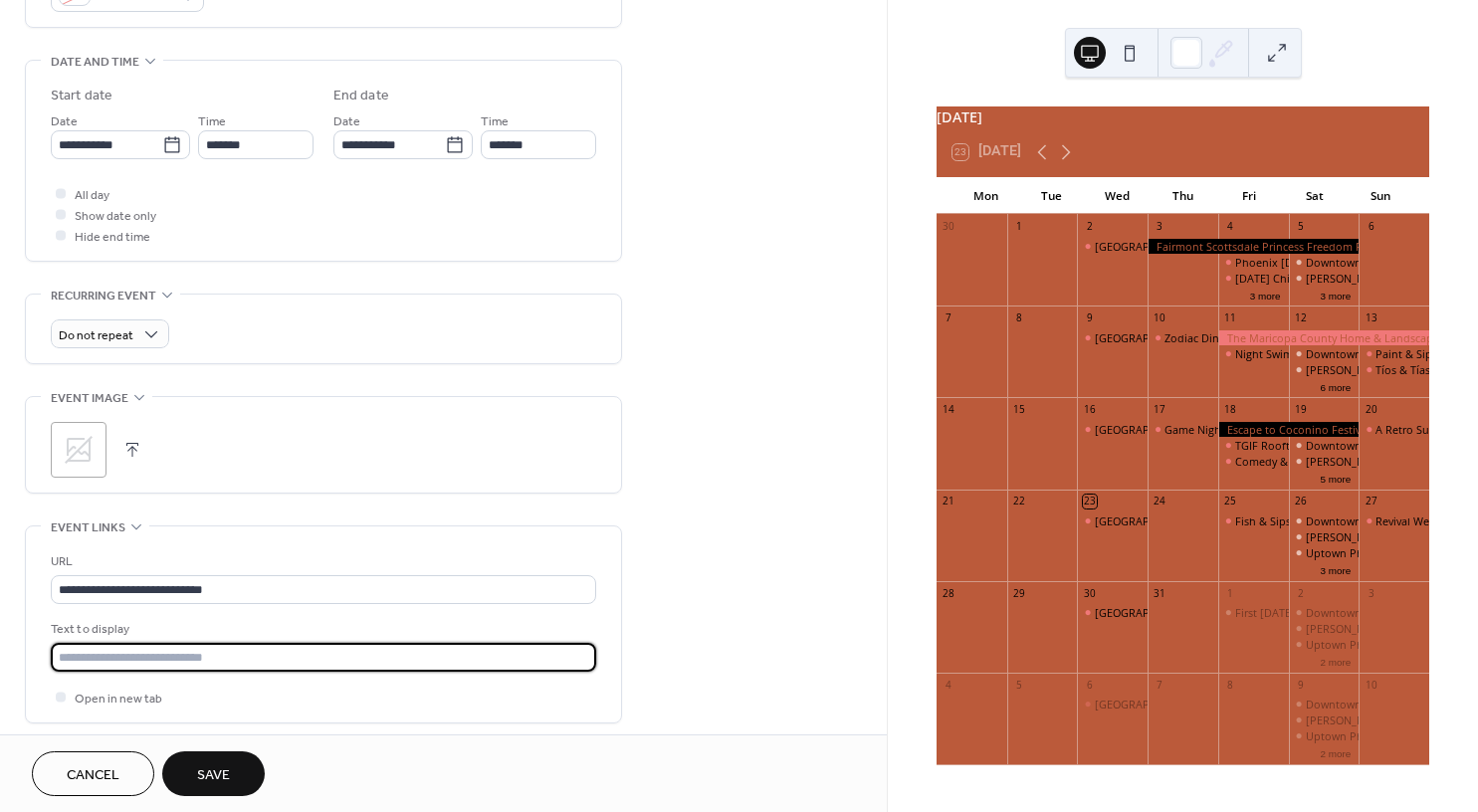 type on "*********" 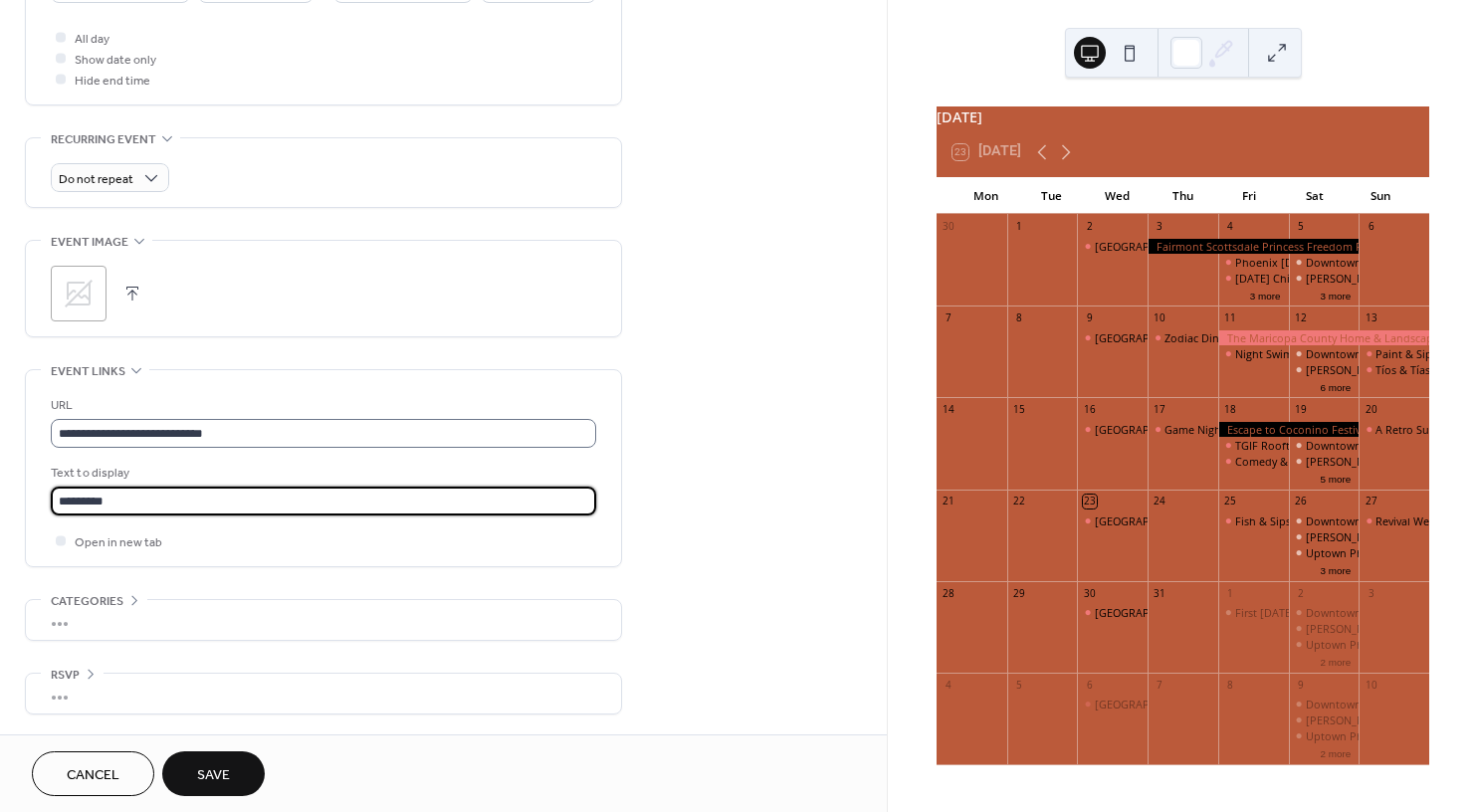 scroll, scrollTop: 0, scrollLeft: 0, axis: both 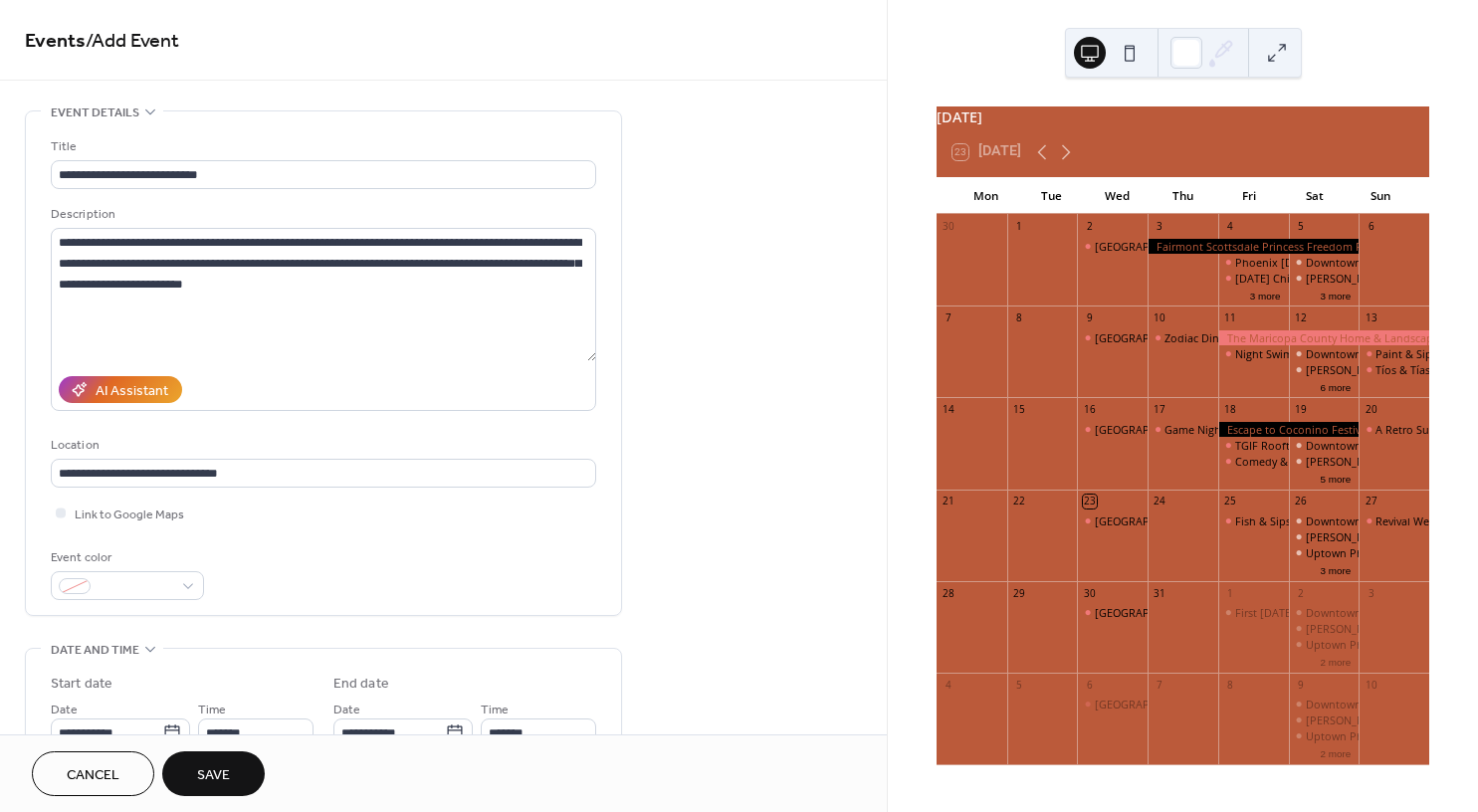 click on "Save" at bounding box center (213, 775) 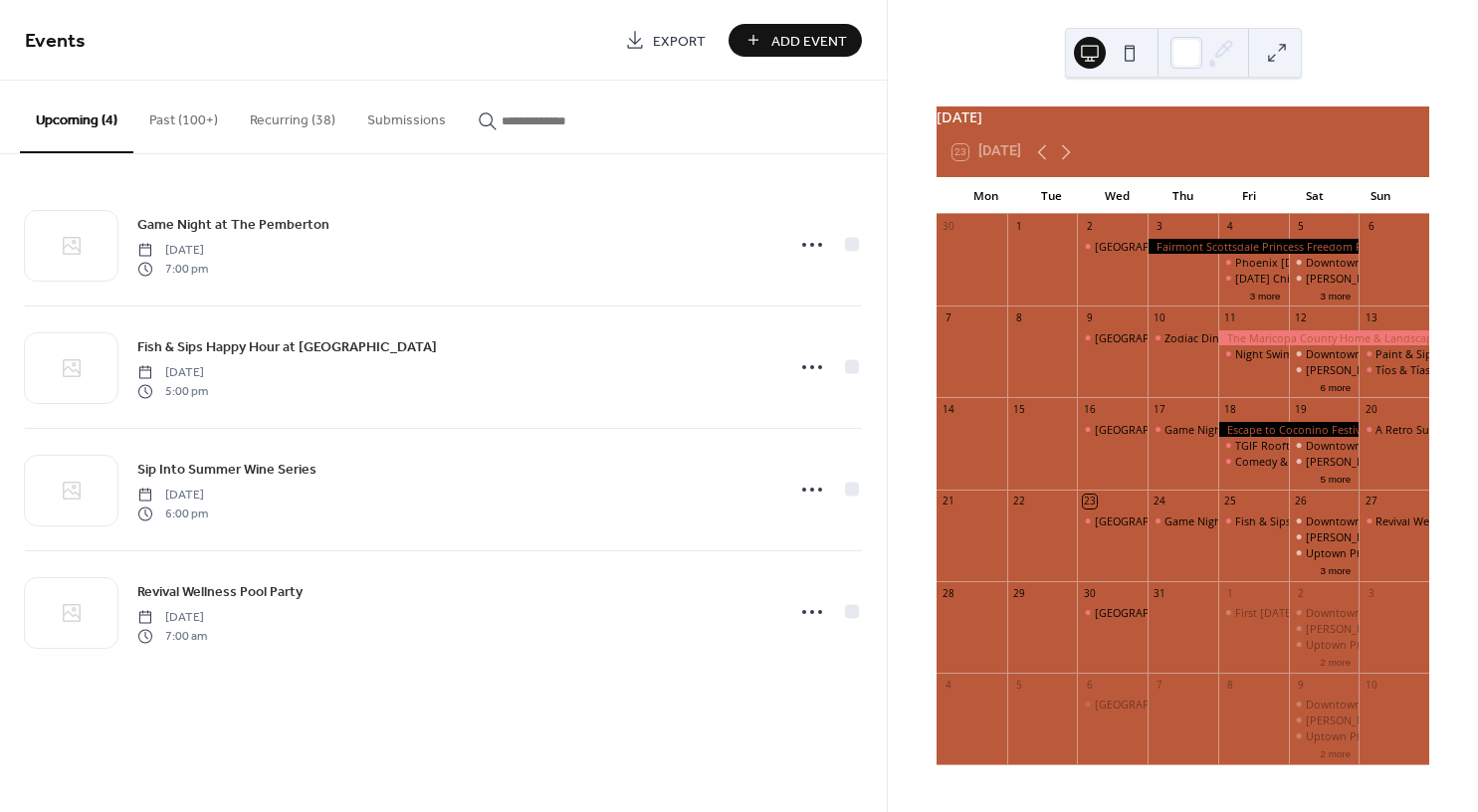 click on "Add Event" at bounding box center [809, 41] 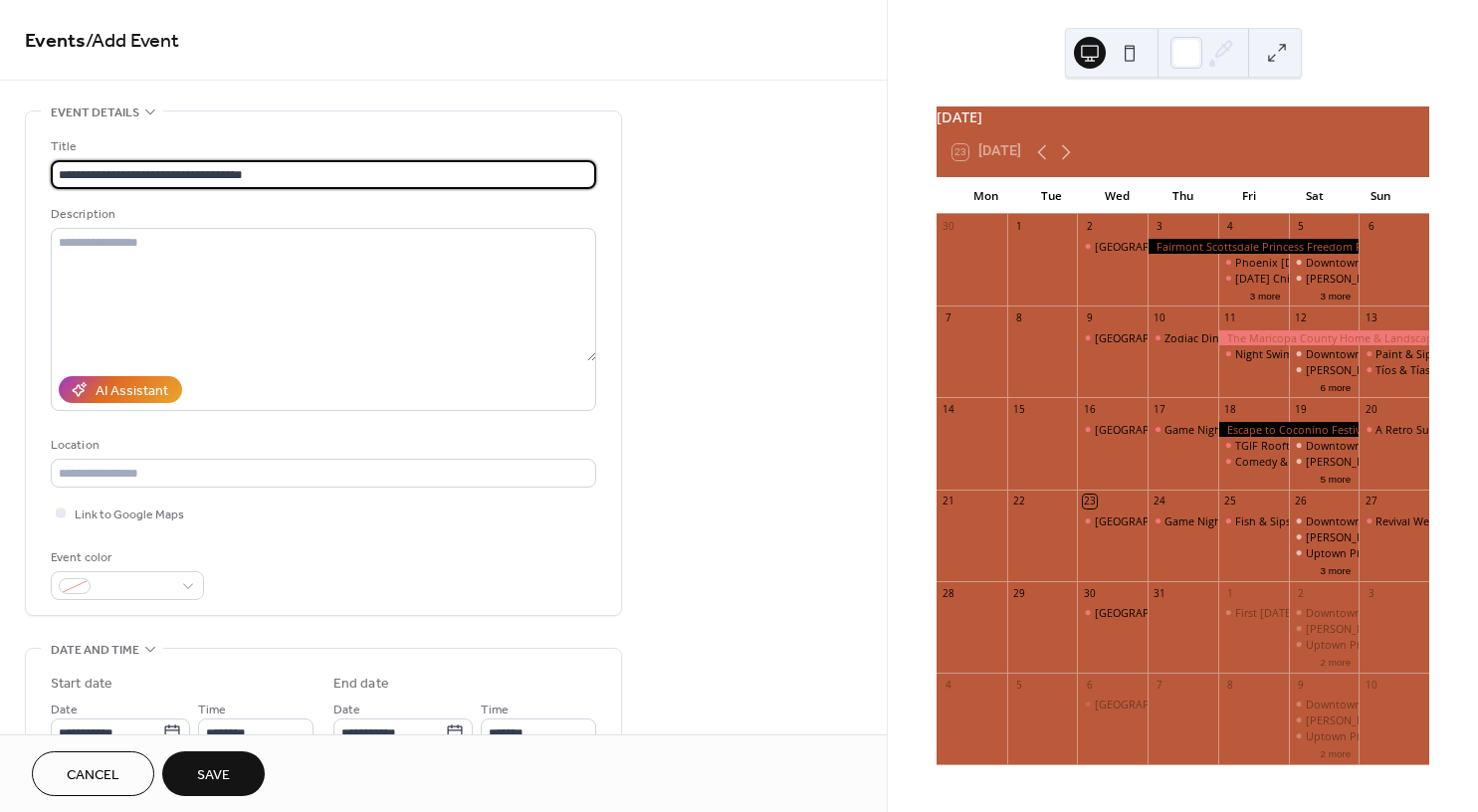 type on "**********" 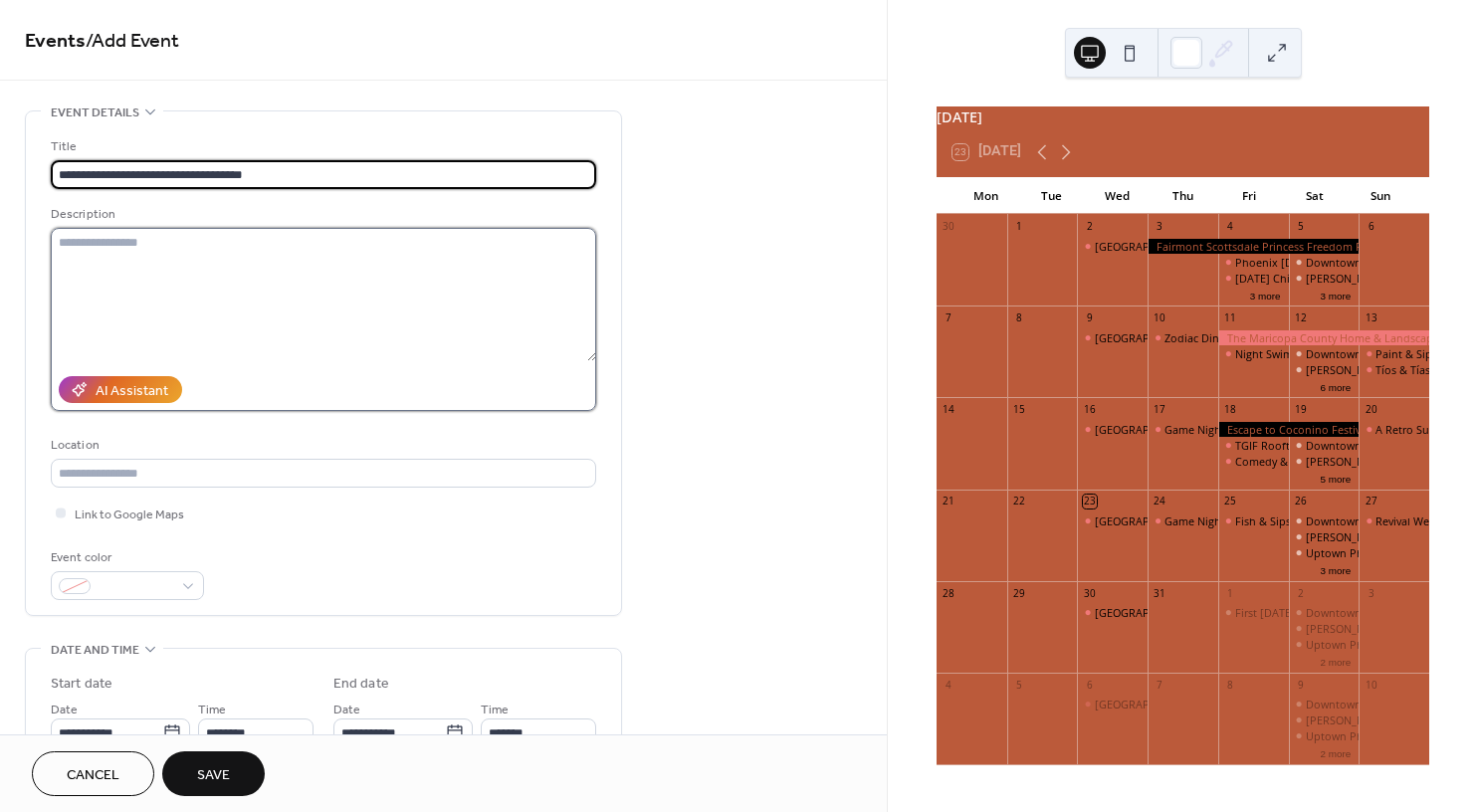 click at bounding box center [323, 295] 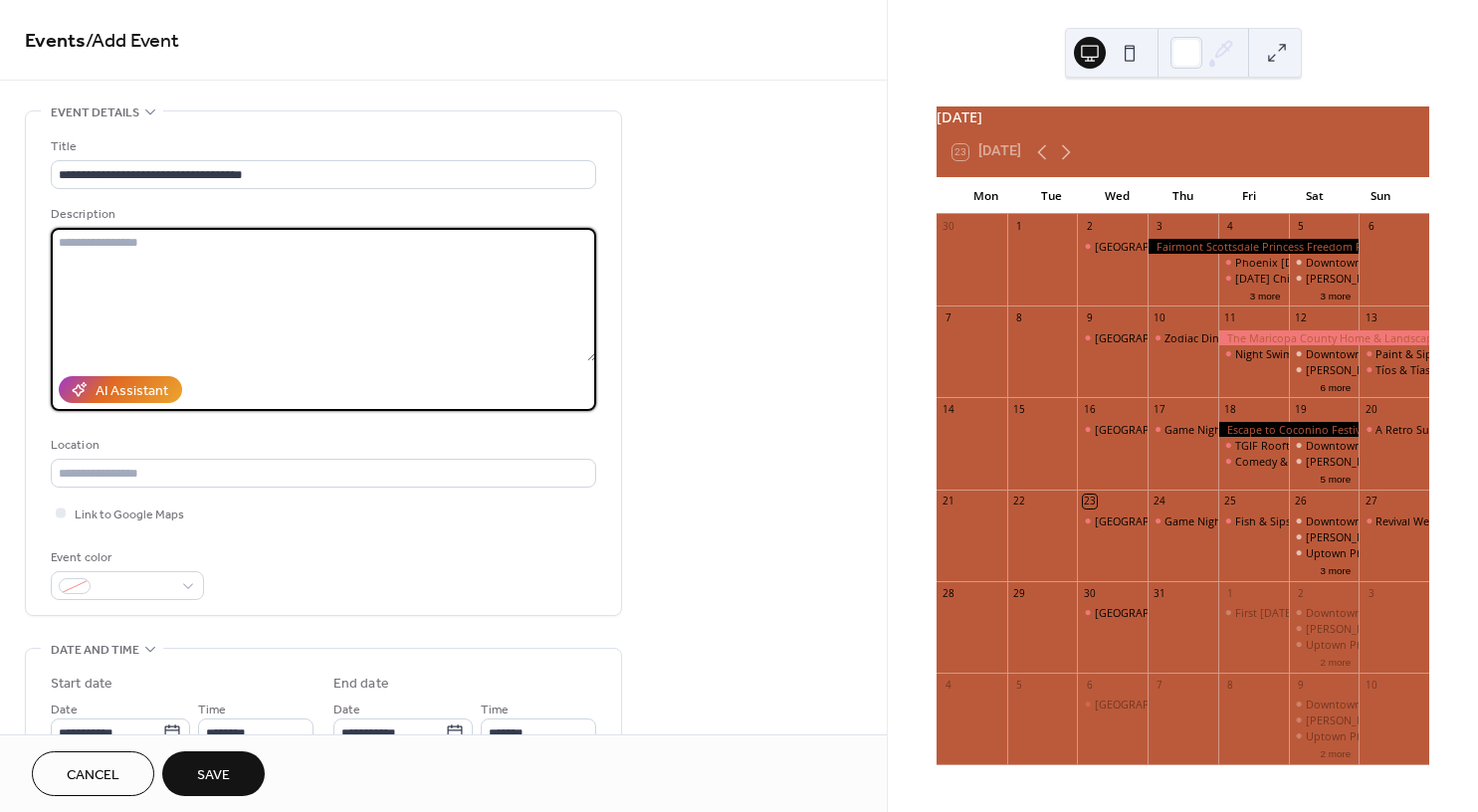 paste on "**********" 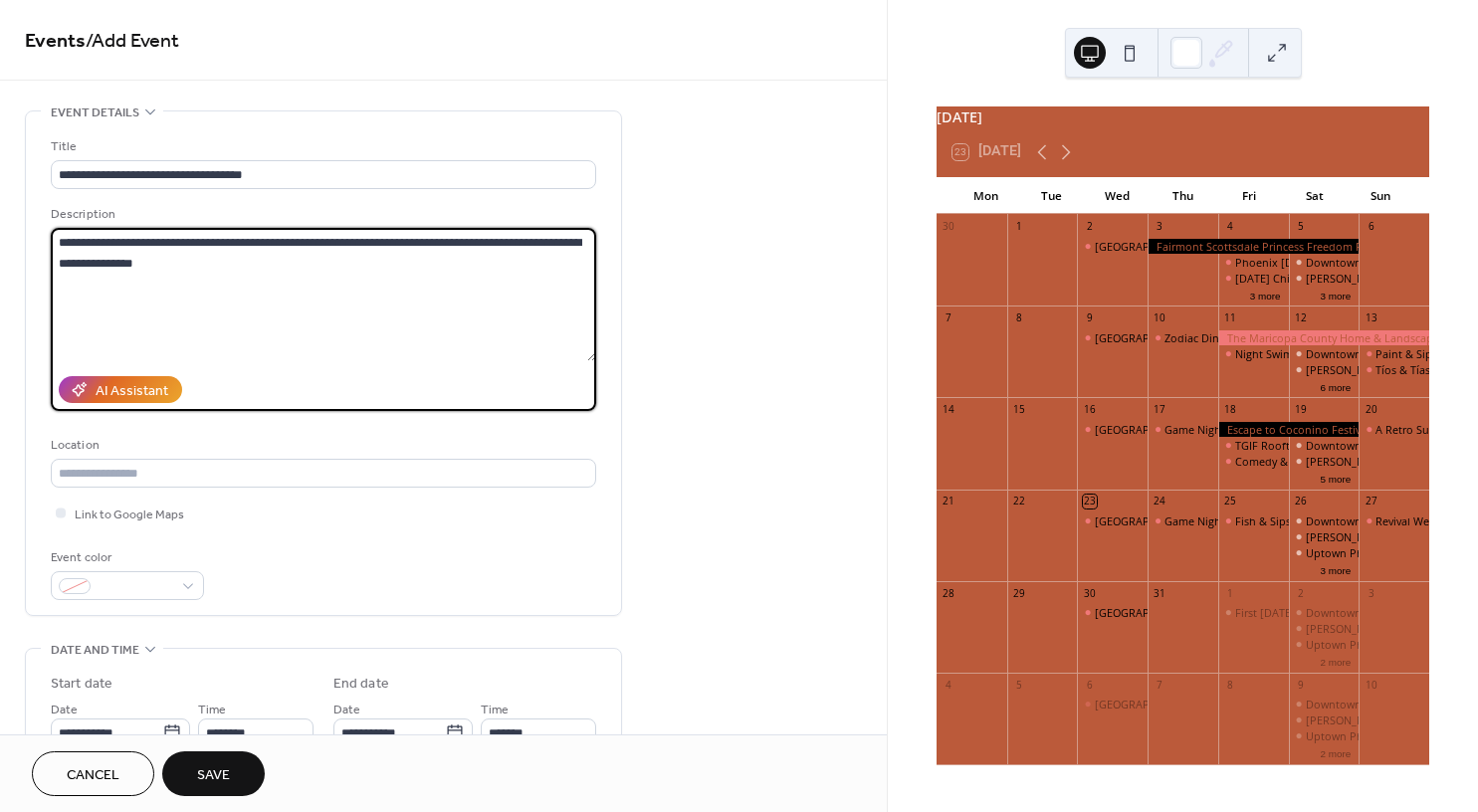 click on "**********" at bounding box center (323, 295) 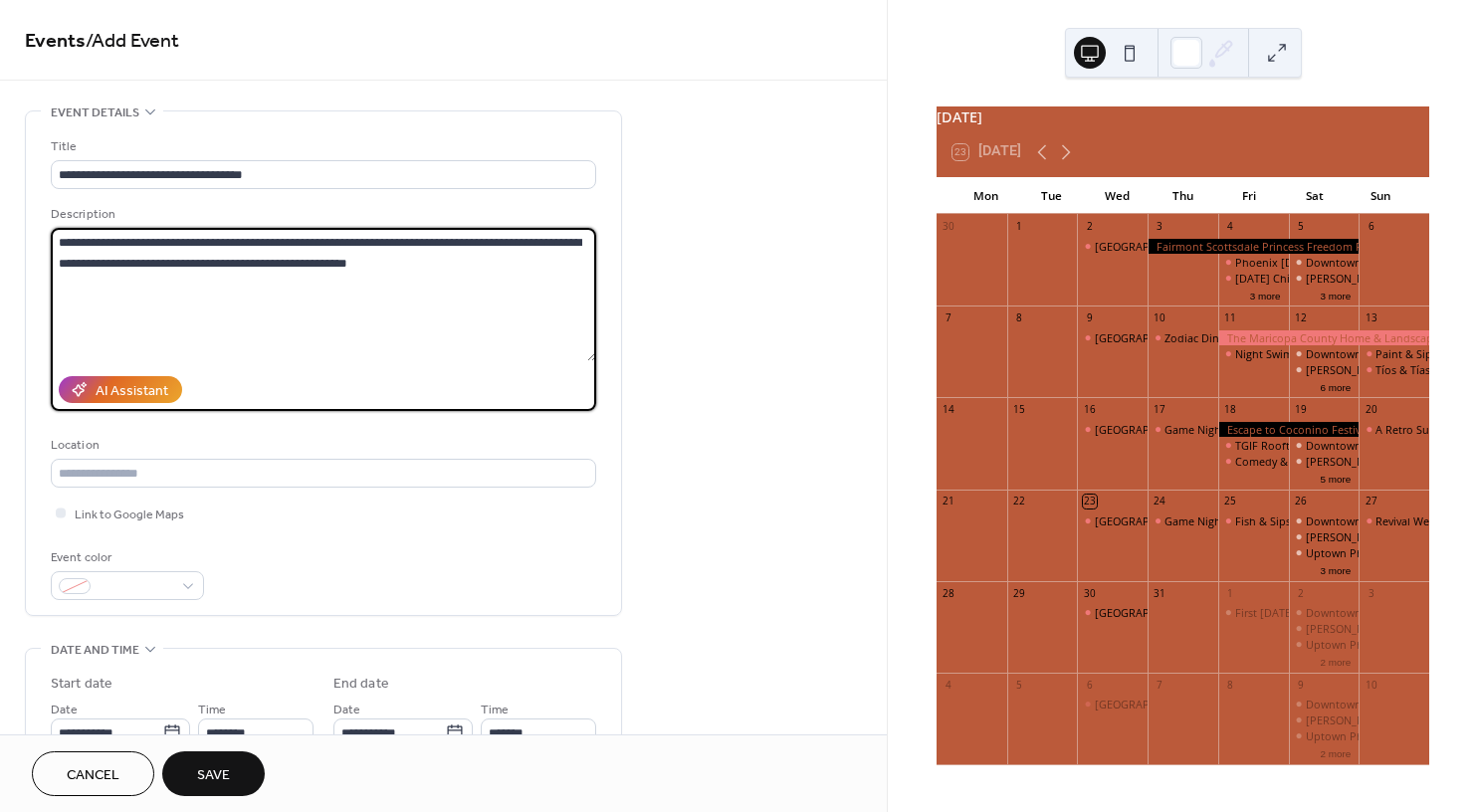 drag, startPoint x: 428, startPoint y: 270, endPoint x: 270, endPoint y: 268, distance: 158.01266 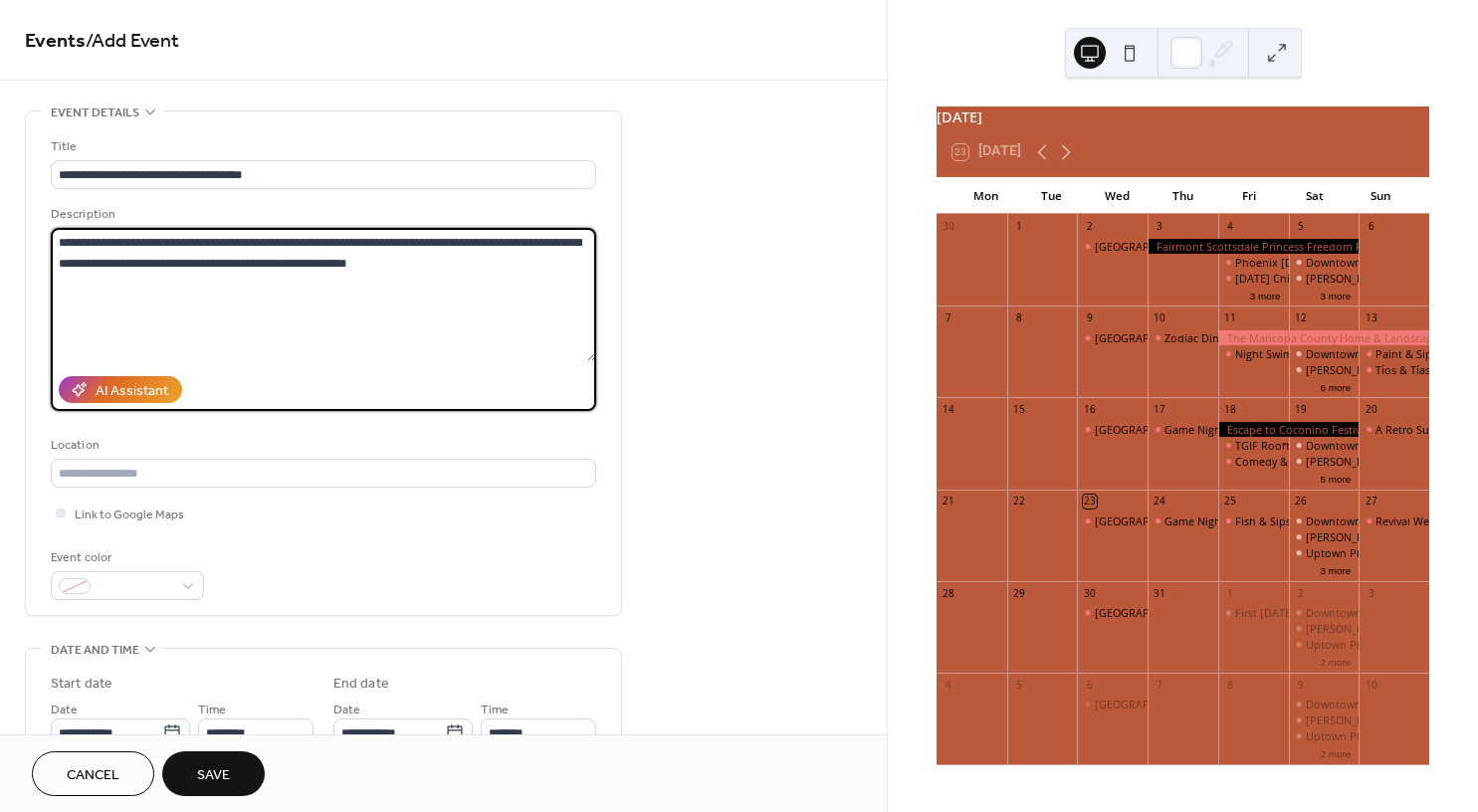 click on "**********" at bounding box center (323, 295) 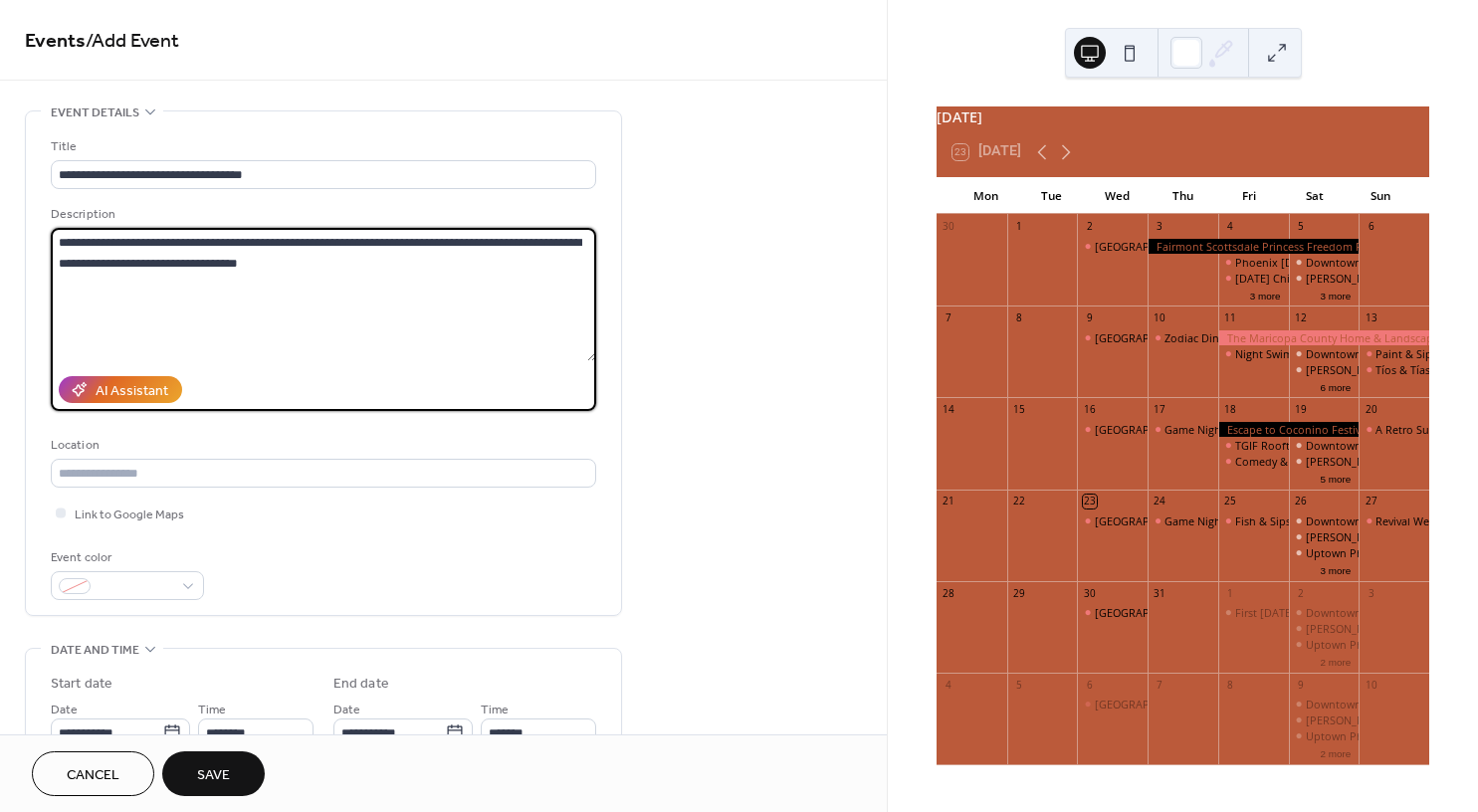type on "**********" 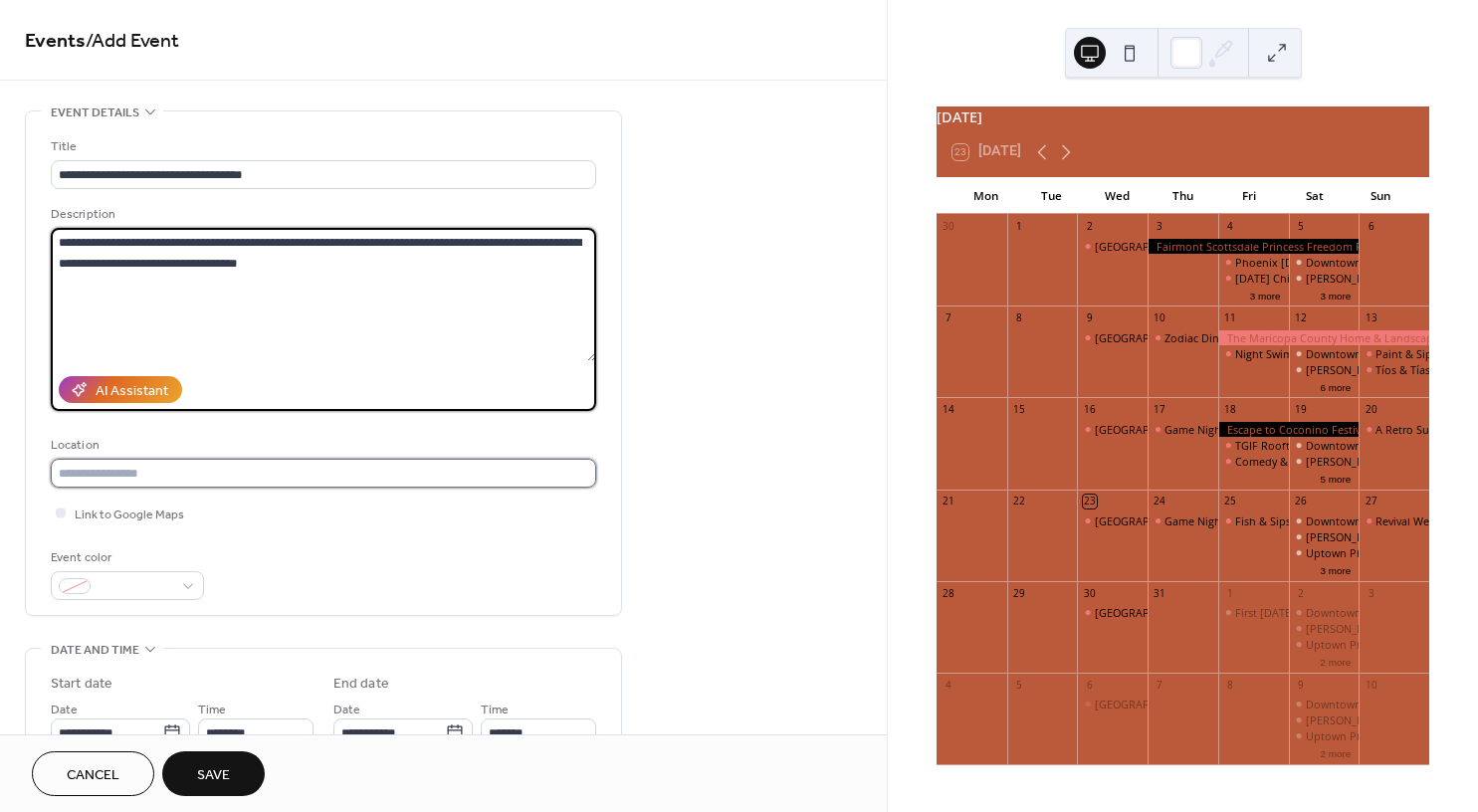 click at bounding box center [323, 473] 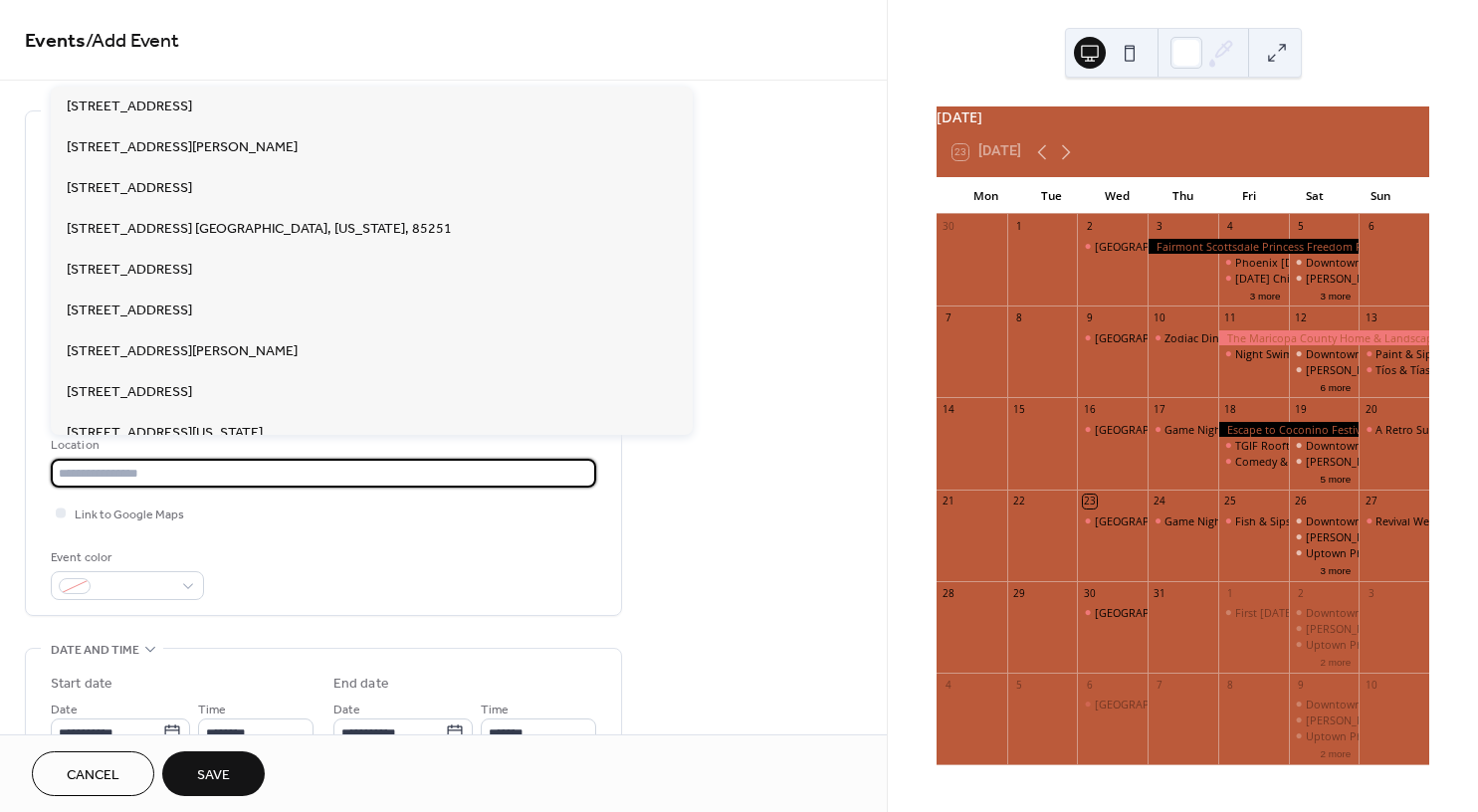 paste on "**********" 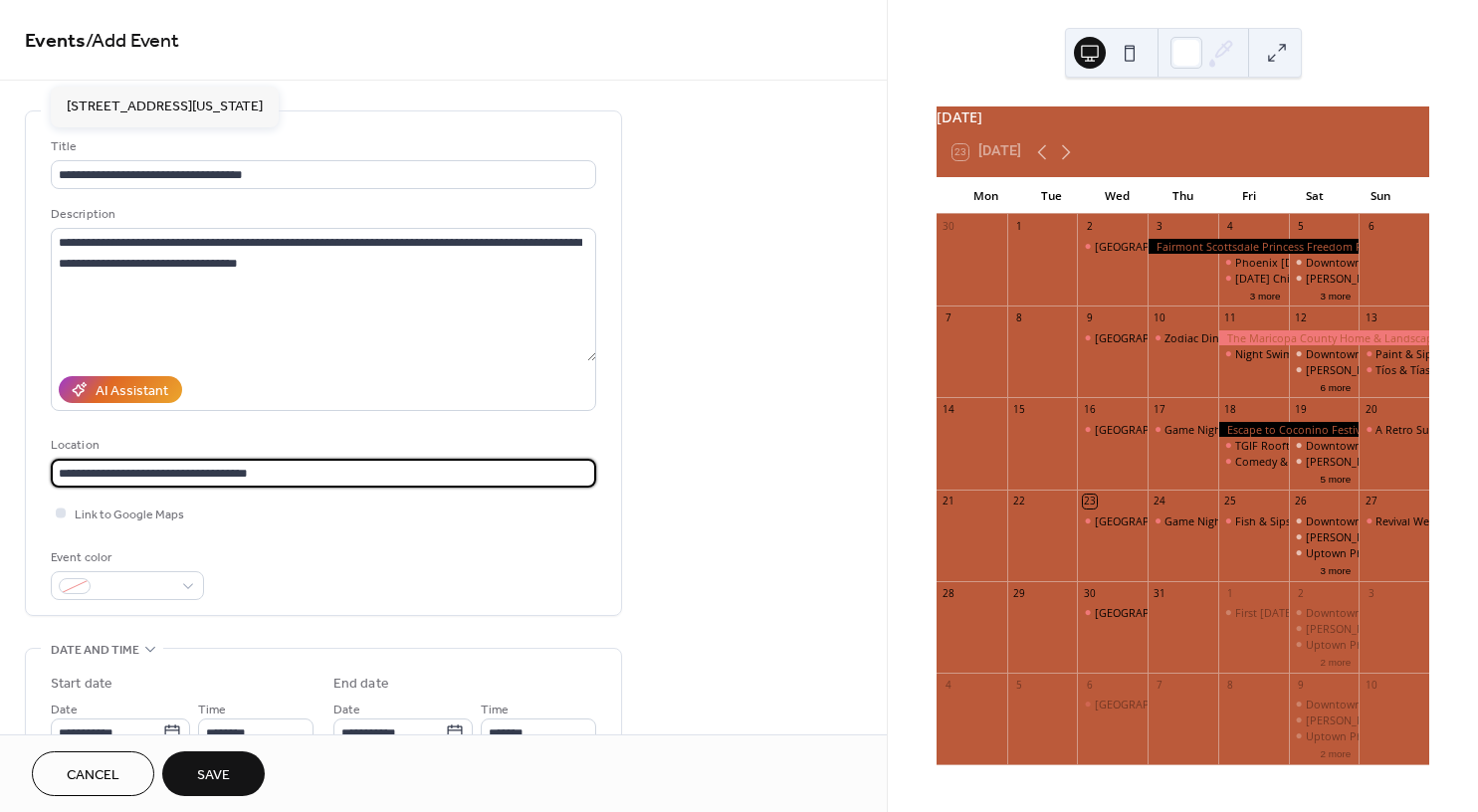 type on "**********" 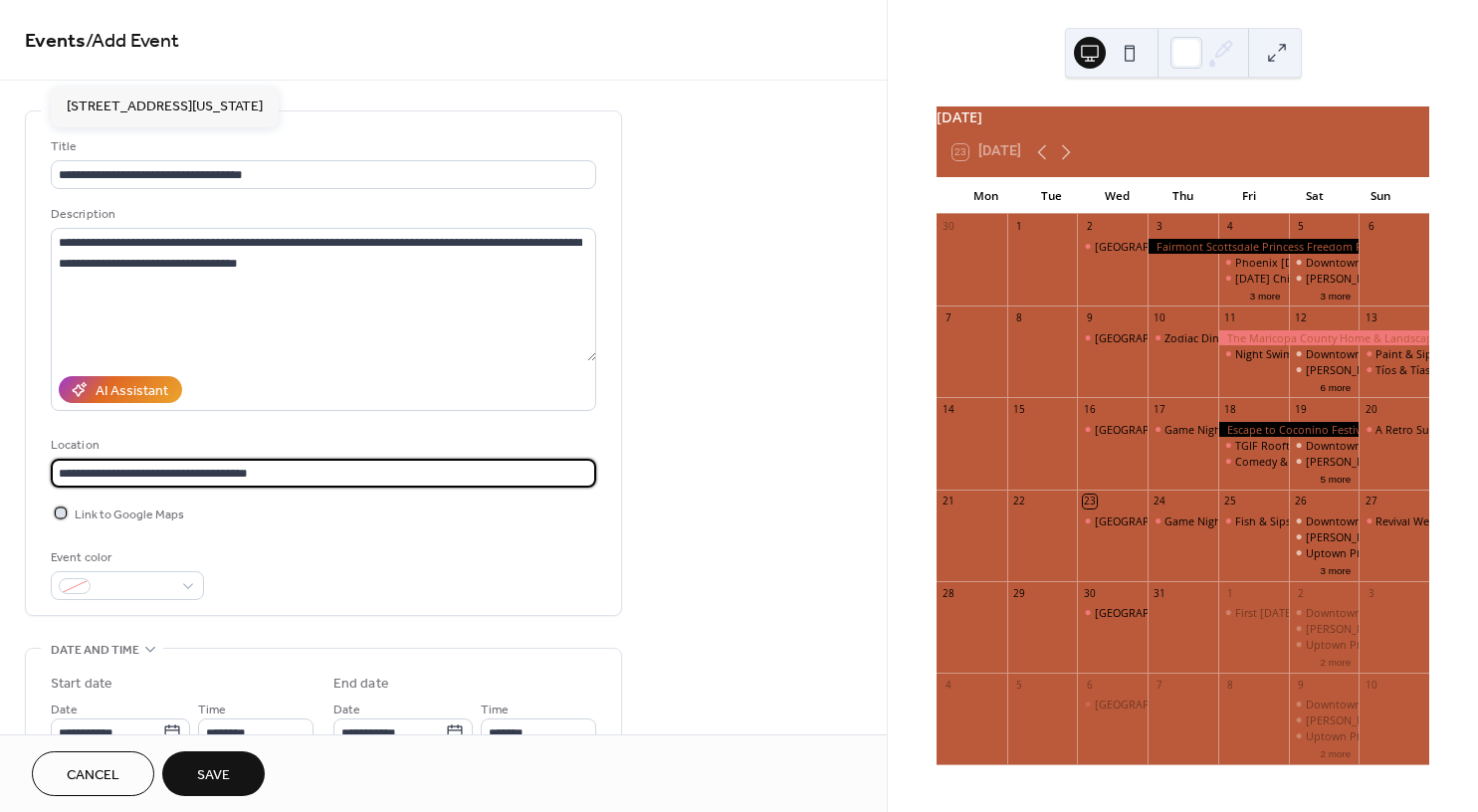click on "Link to Google Maps" at bounding box center [129, 514] 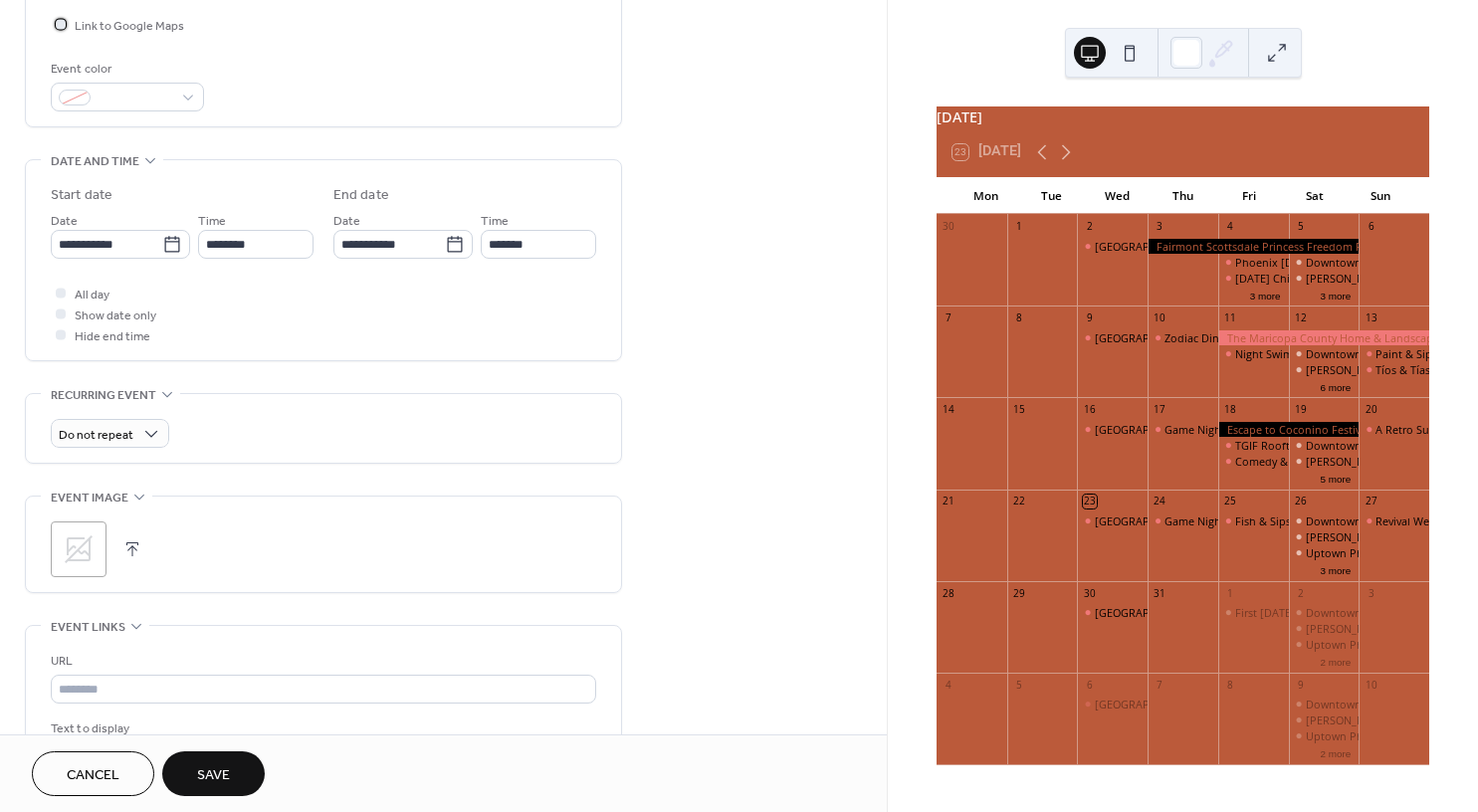 scroll, scrollTop: 498, scrollLeft: 0, axis: vertical 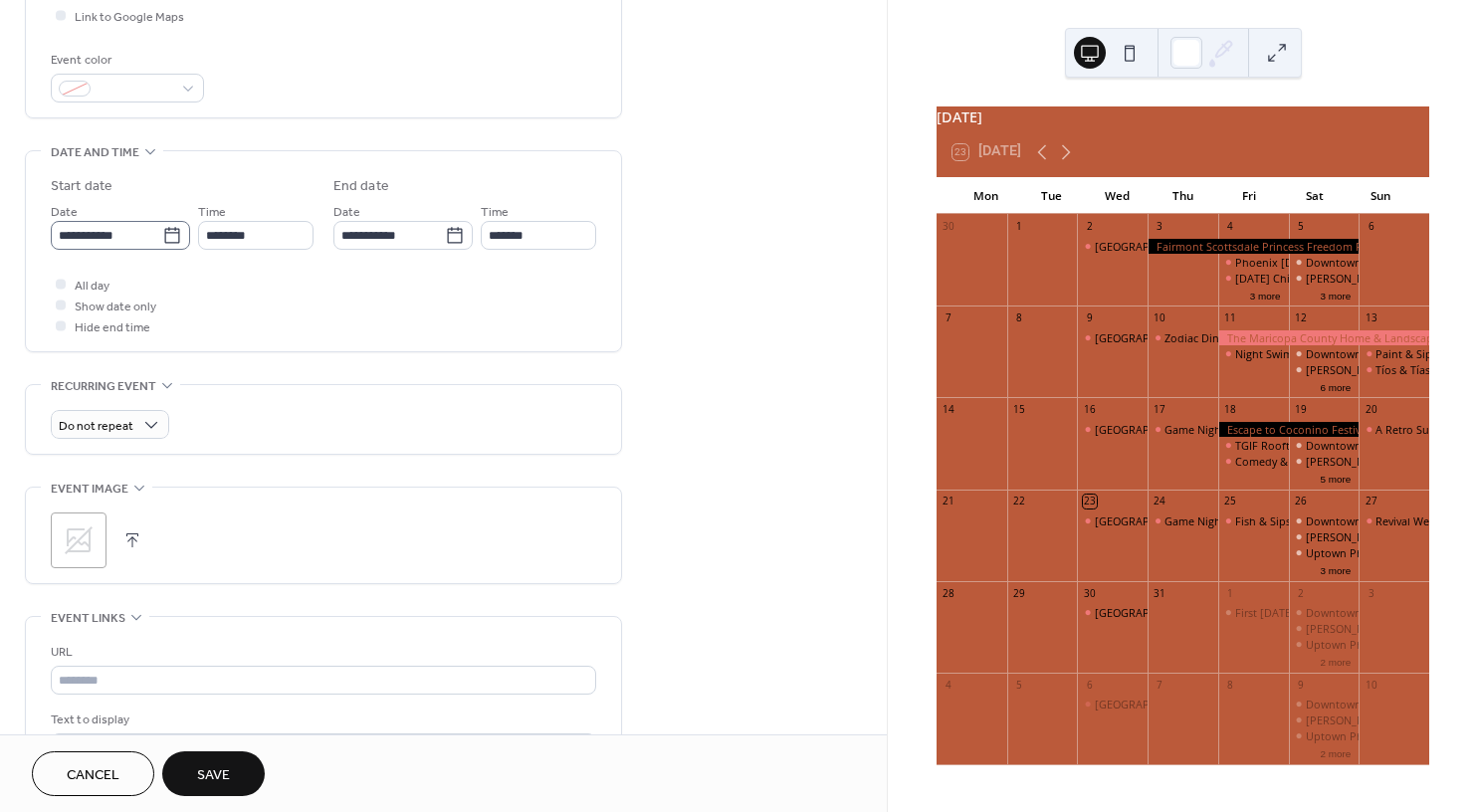 click 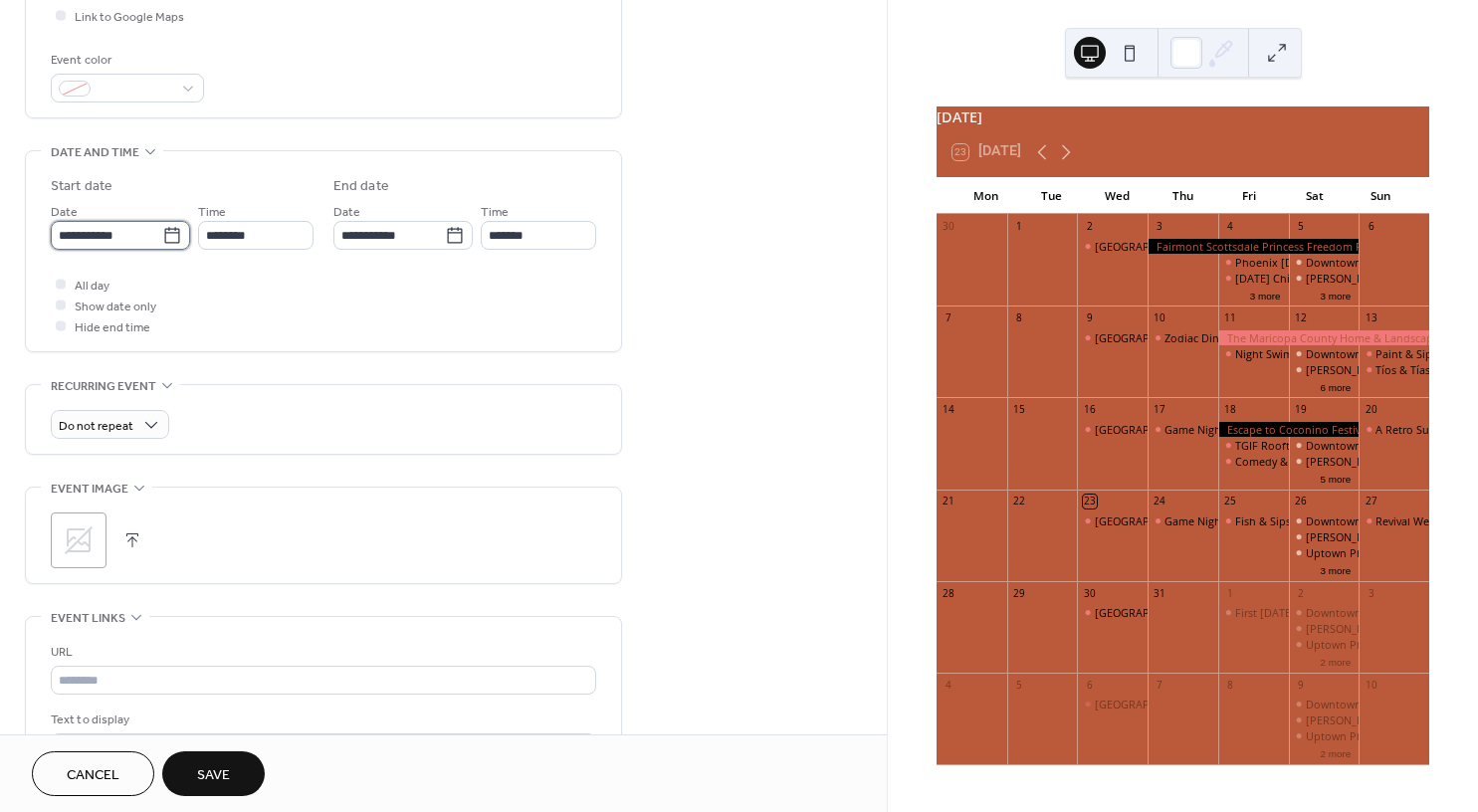 click on "**********" at bounding box center (106, 235) 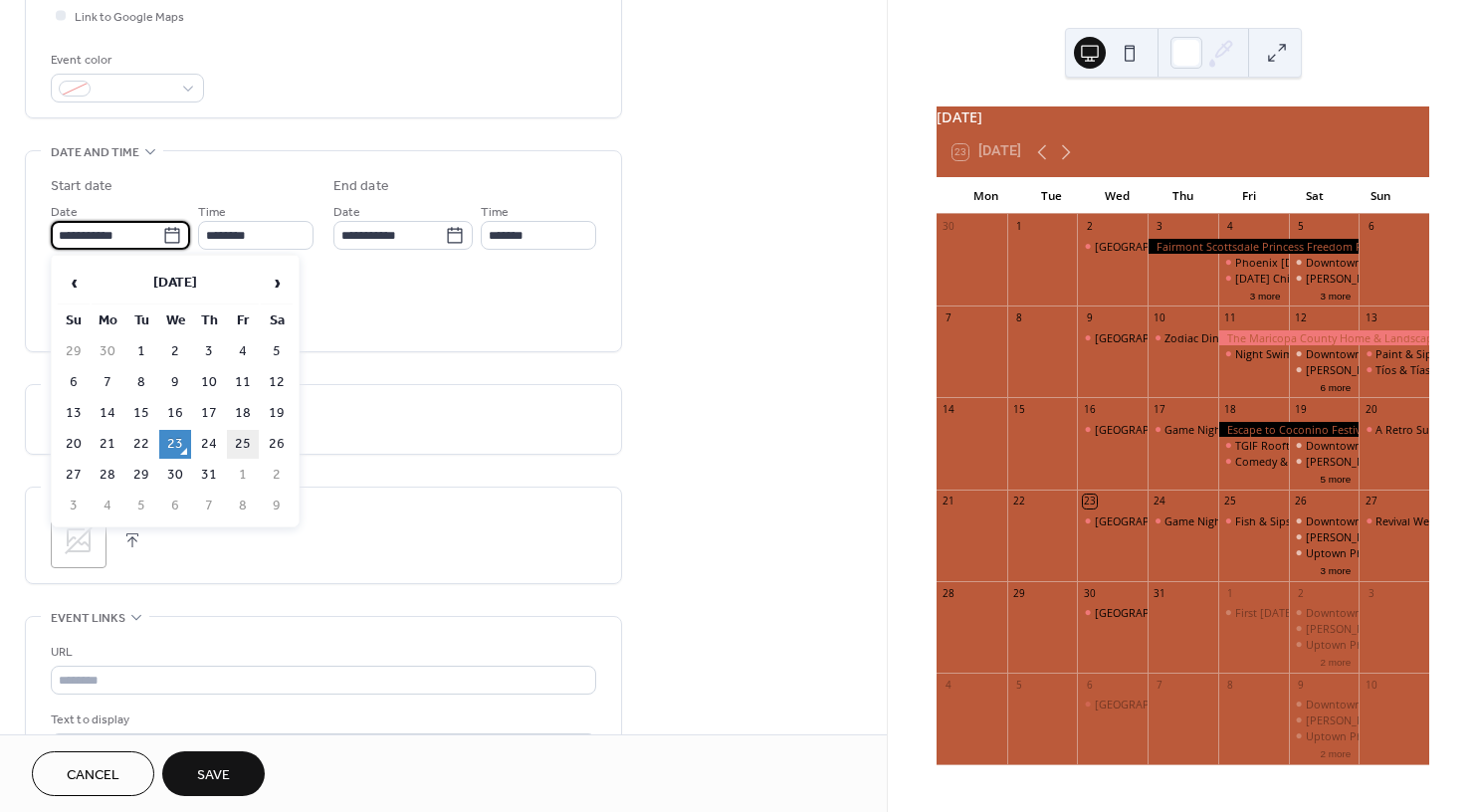 click on "25" at bounding box center (243, 444) 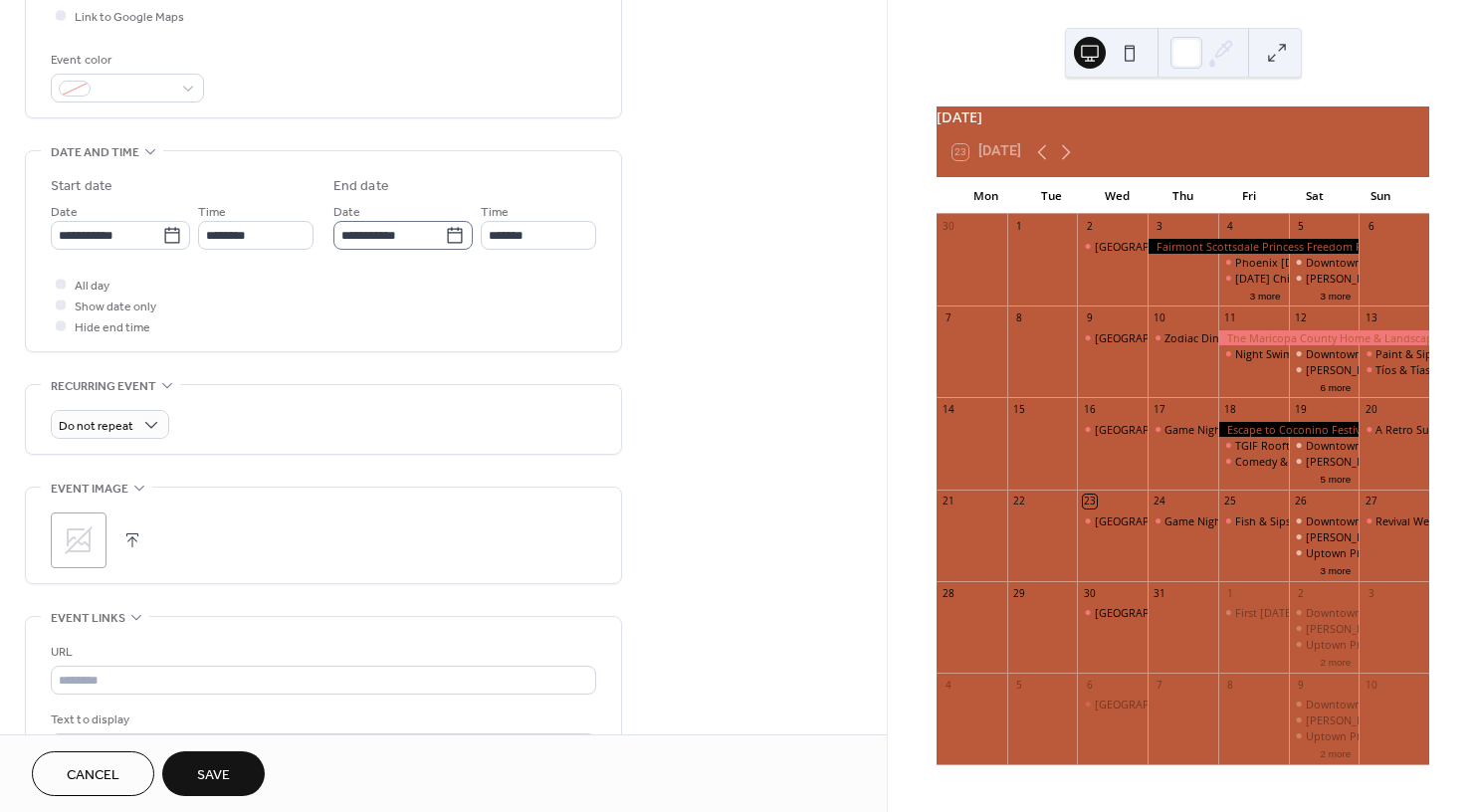 click 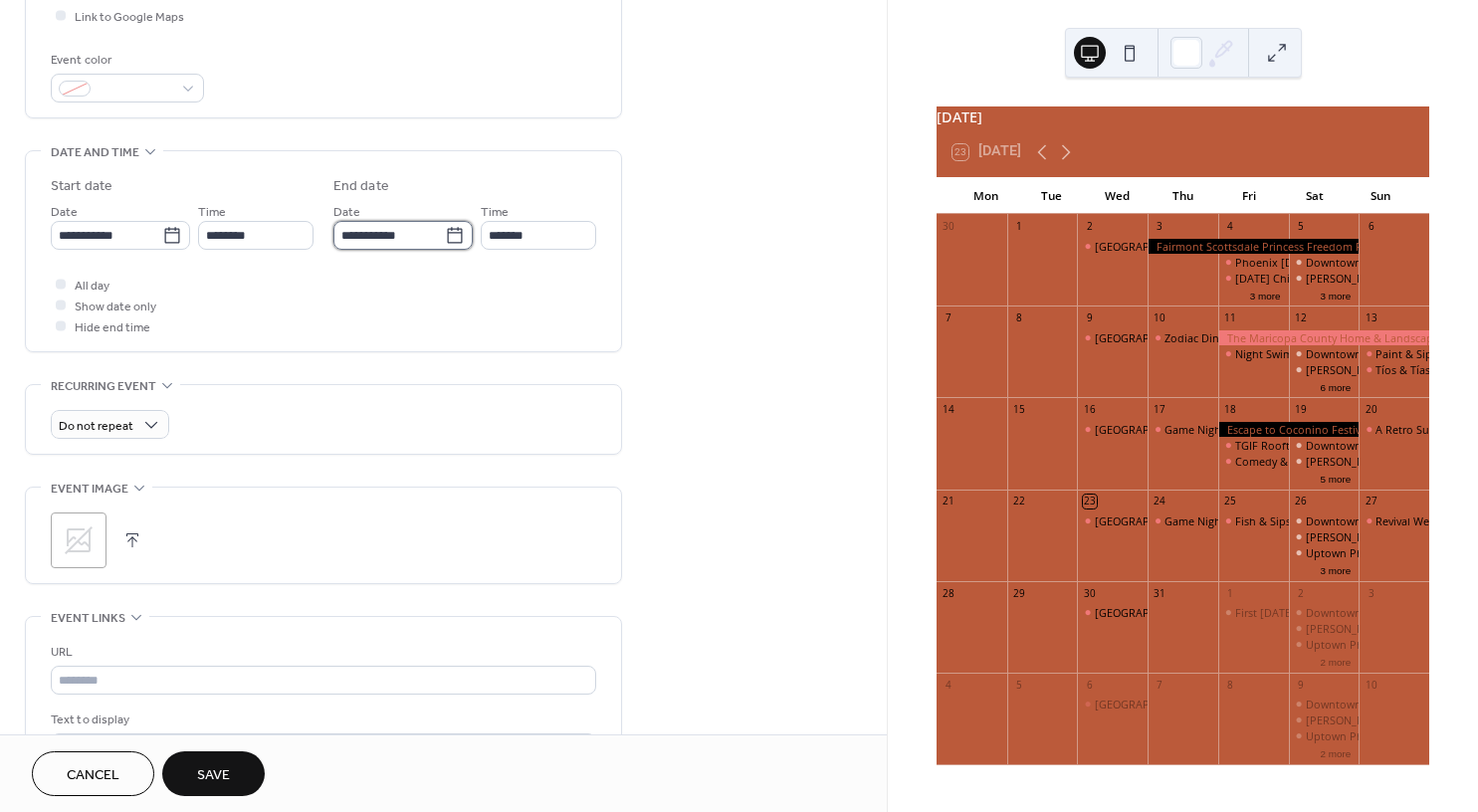 click on "**********" at bounding box center [389, 235] 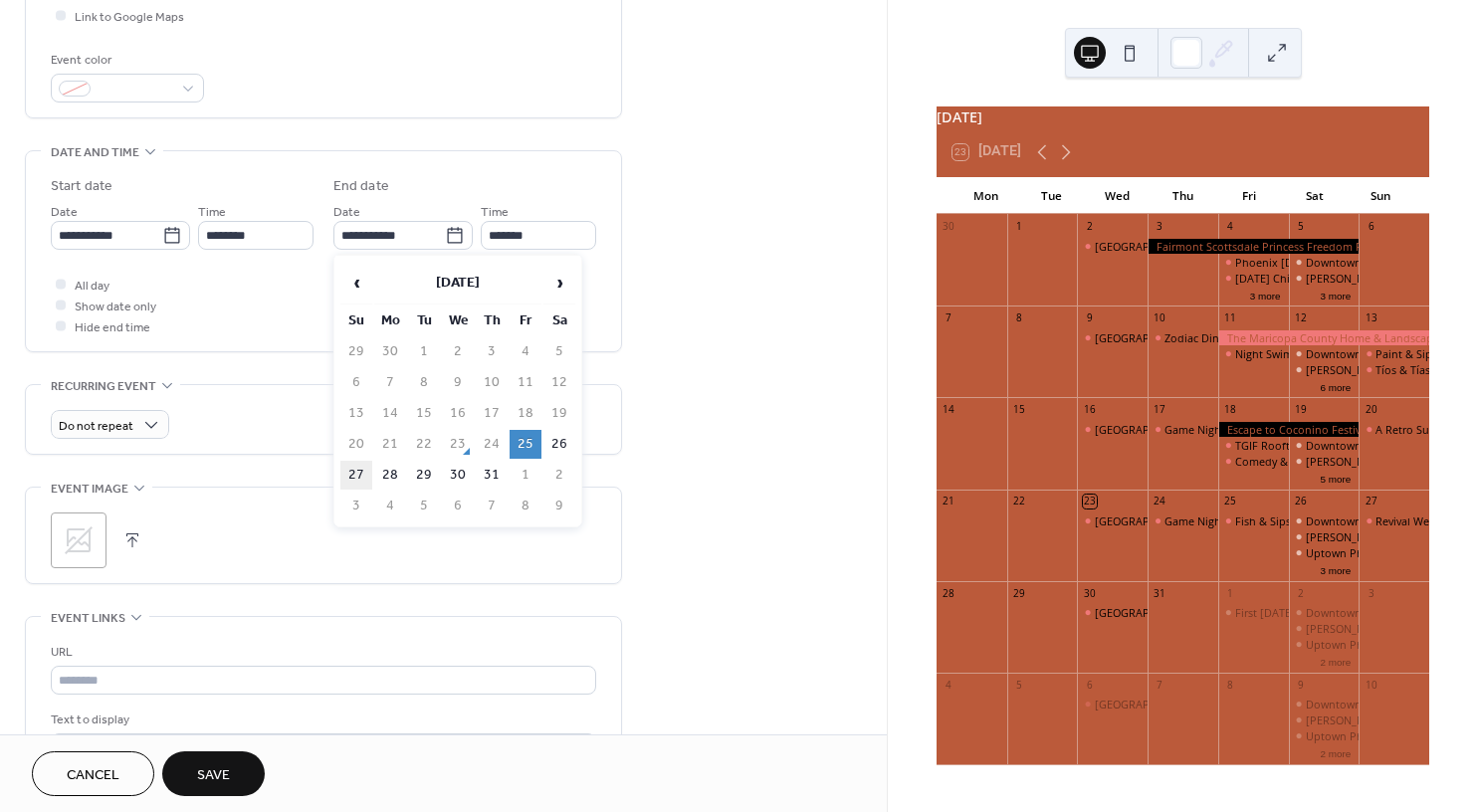 click on "27" at bounding box center (356, 475) 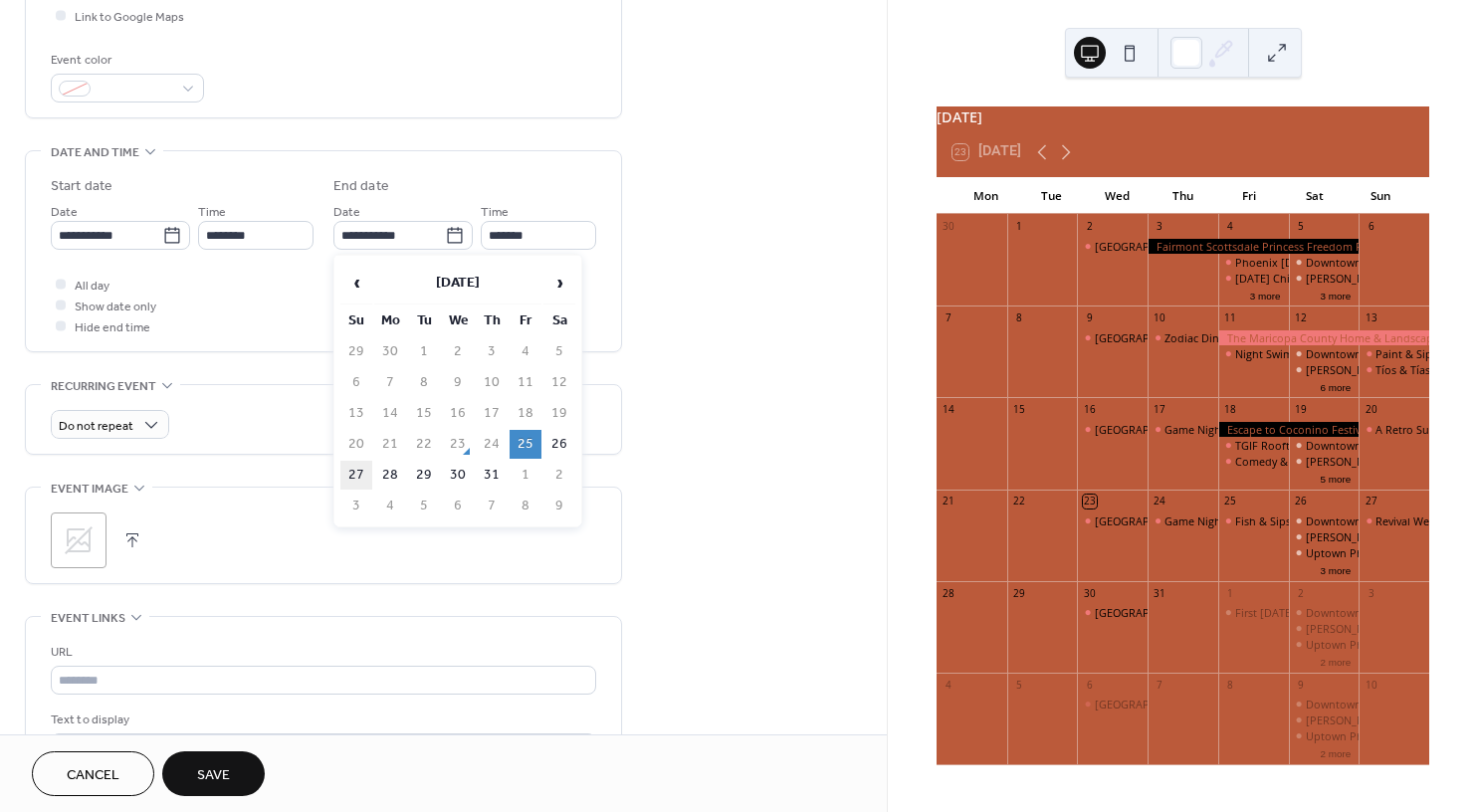 type on "**********" 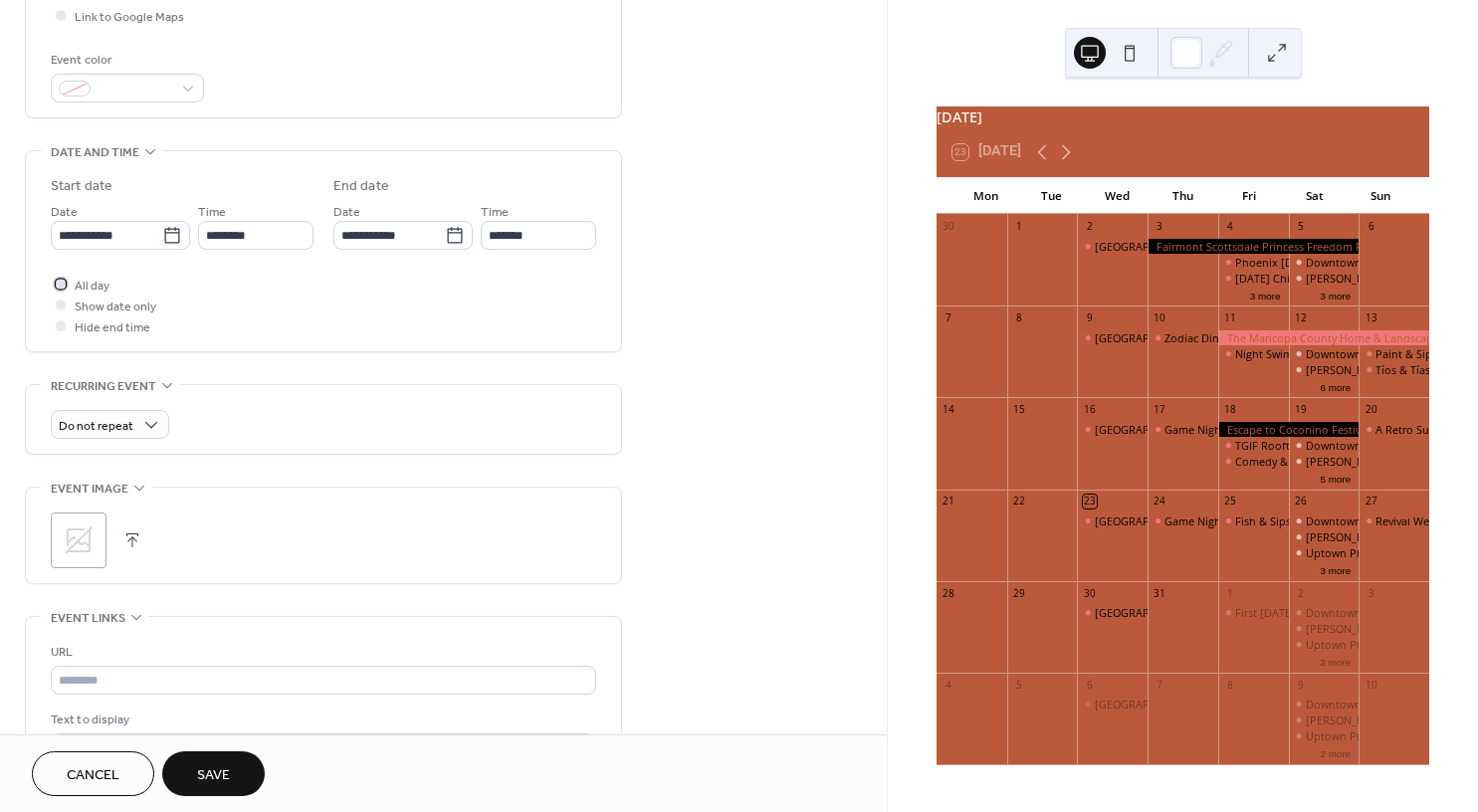 click on "All day" at bounding box center (92, 286) 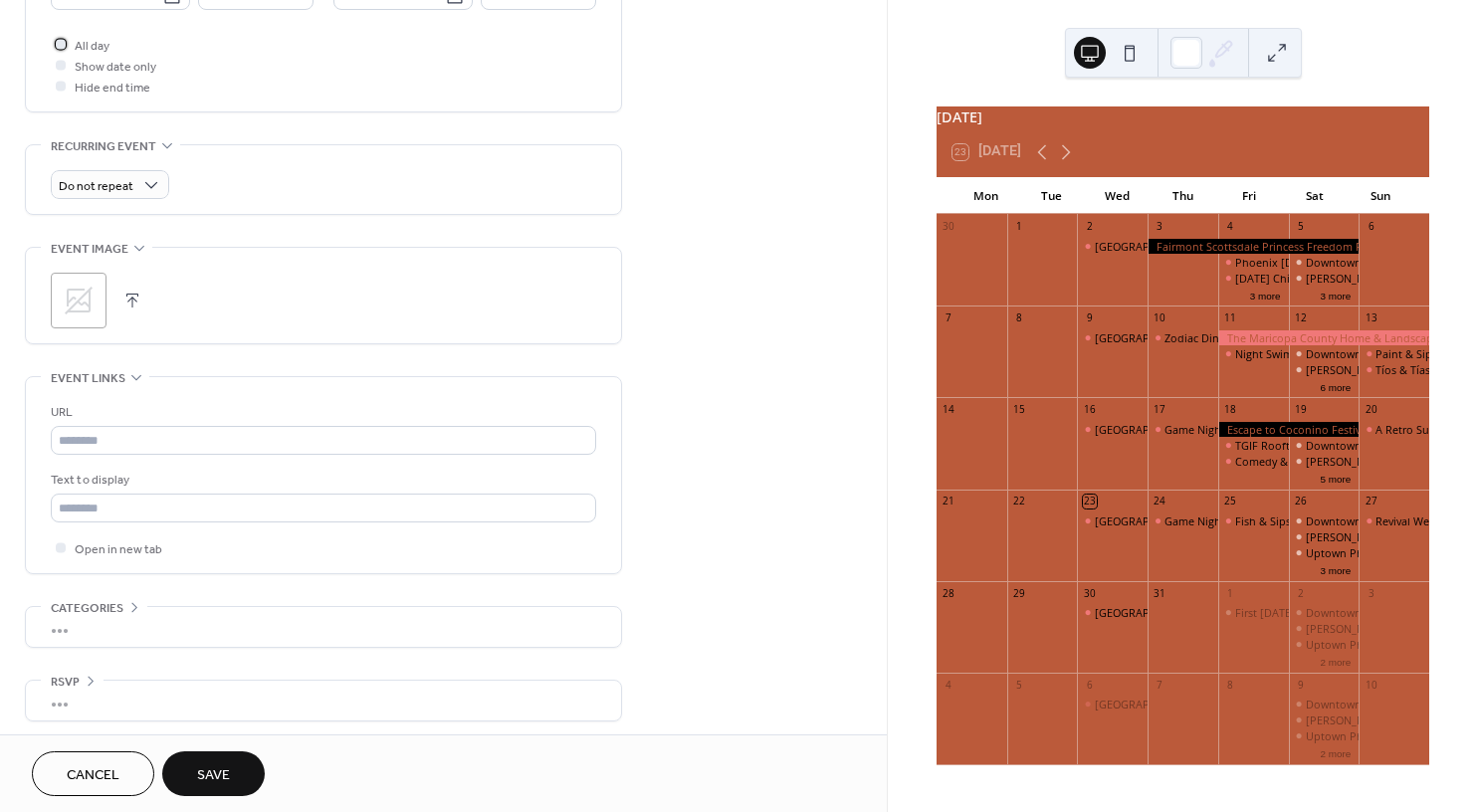 scroll, scrollTop: 744, scrollLeft: 0, axis: vertical 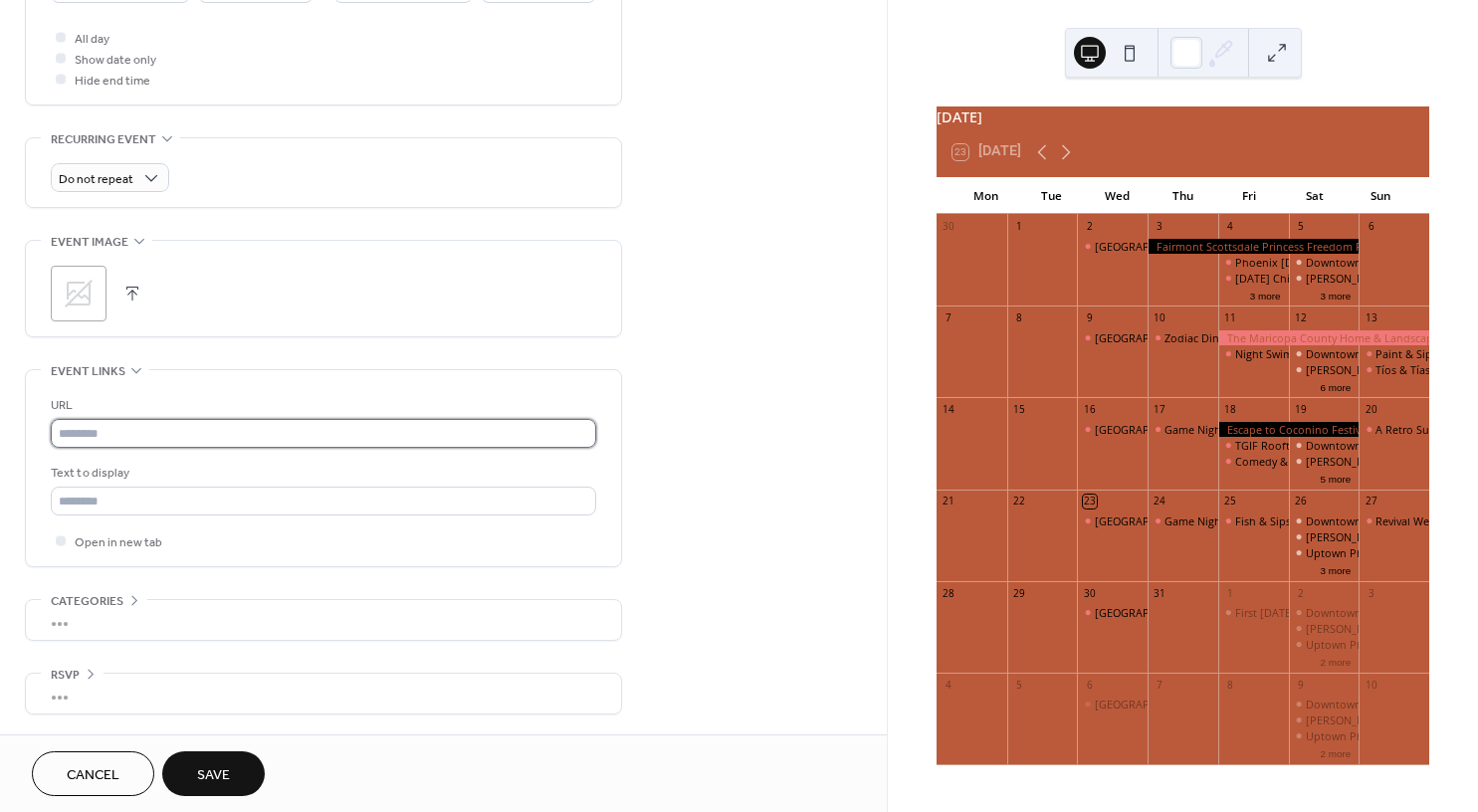 click at bounding box center [323, 433] 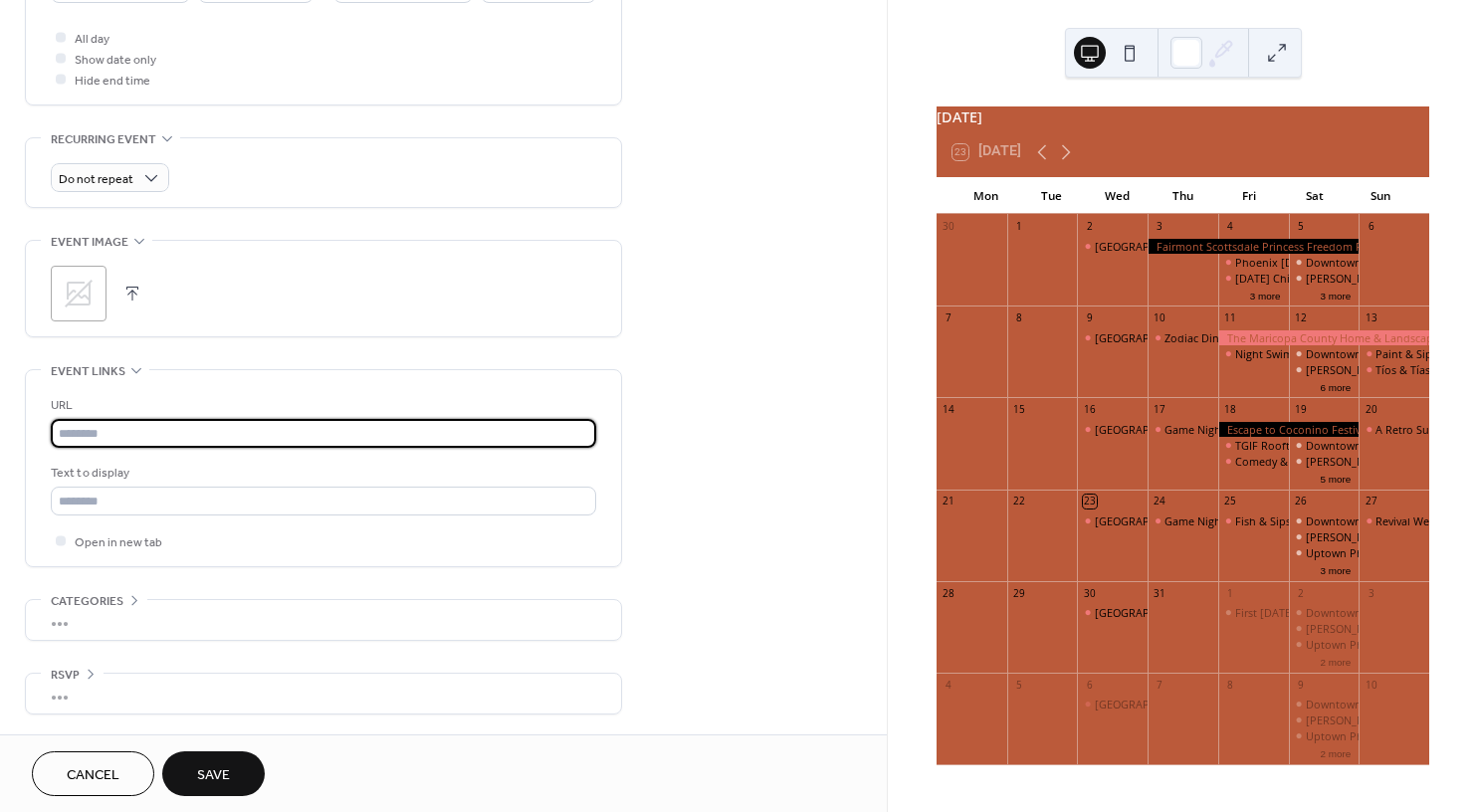 paste on "**********" 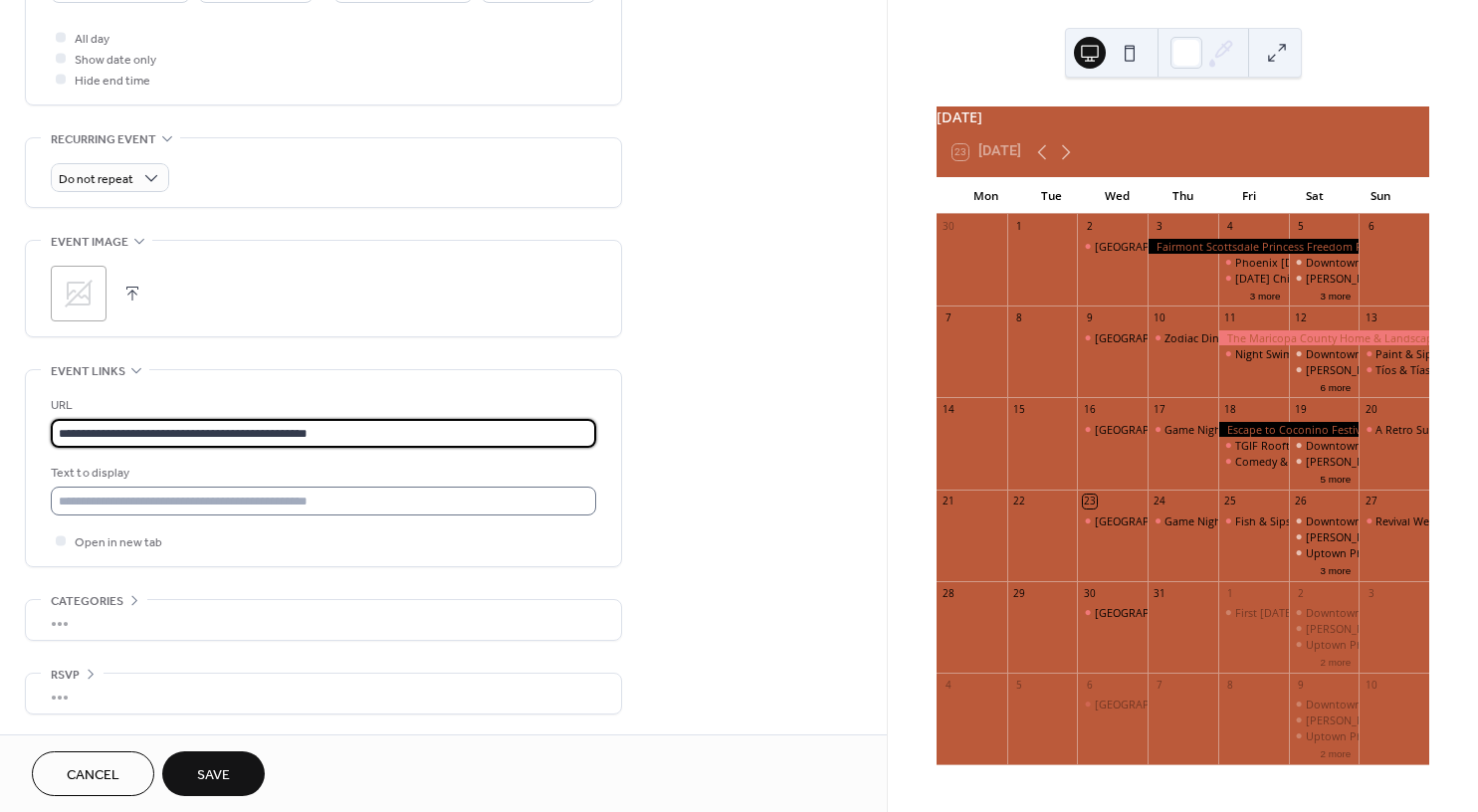 type on "**********" 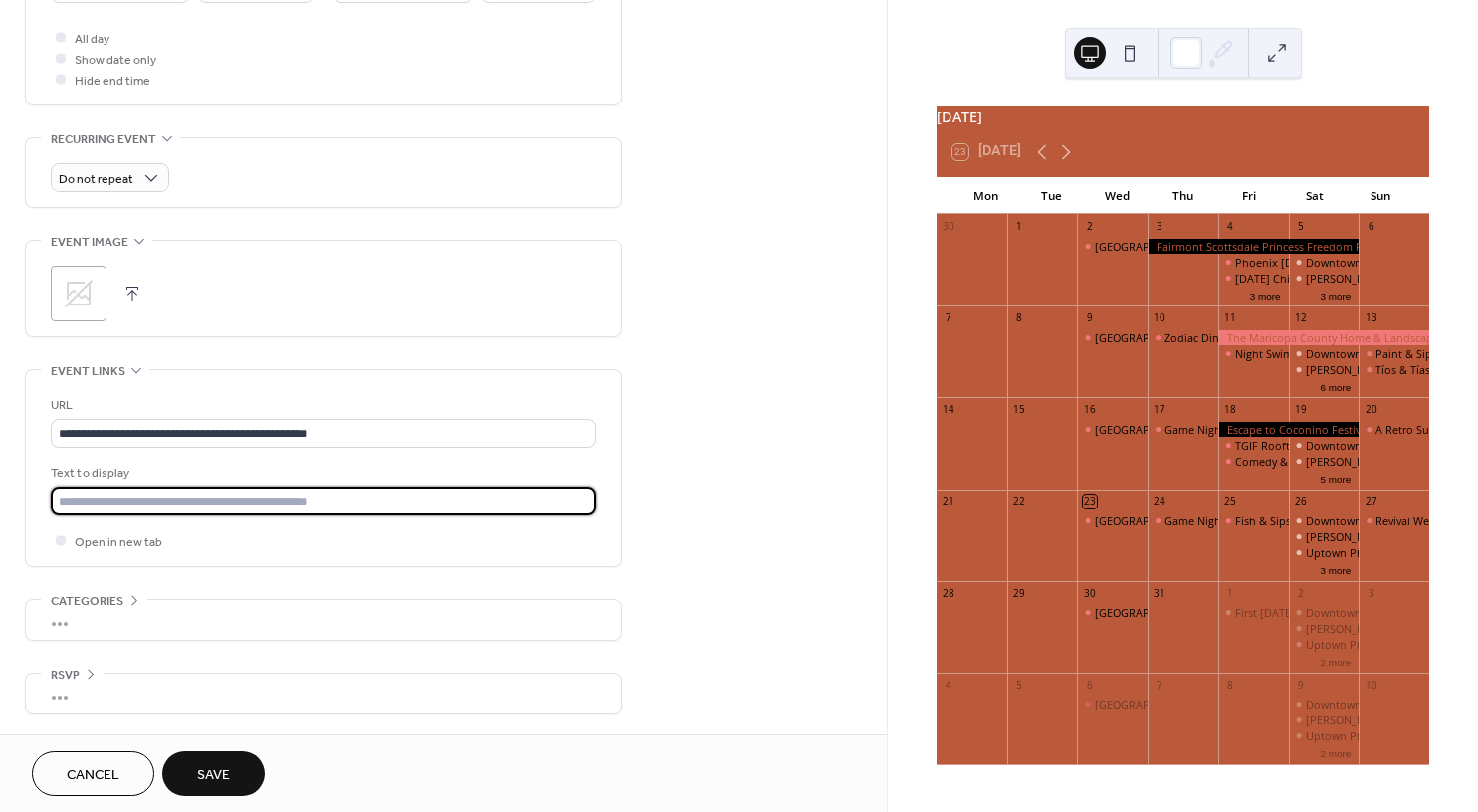click at bounding box center [323, 501] 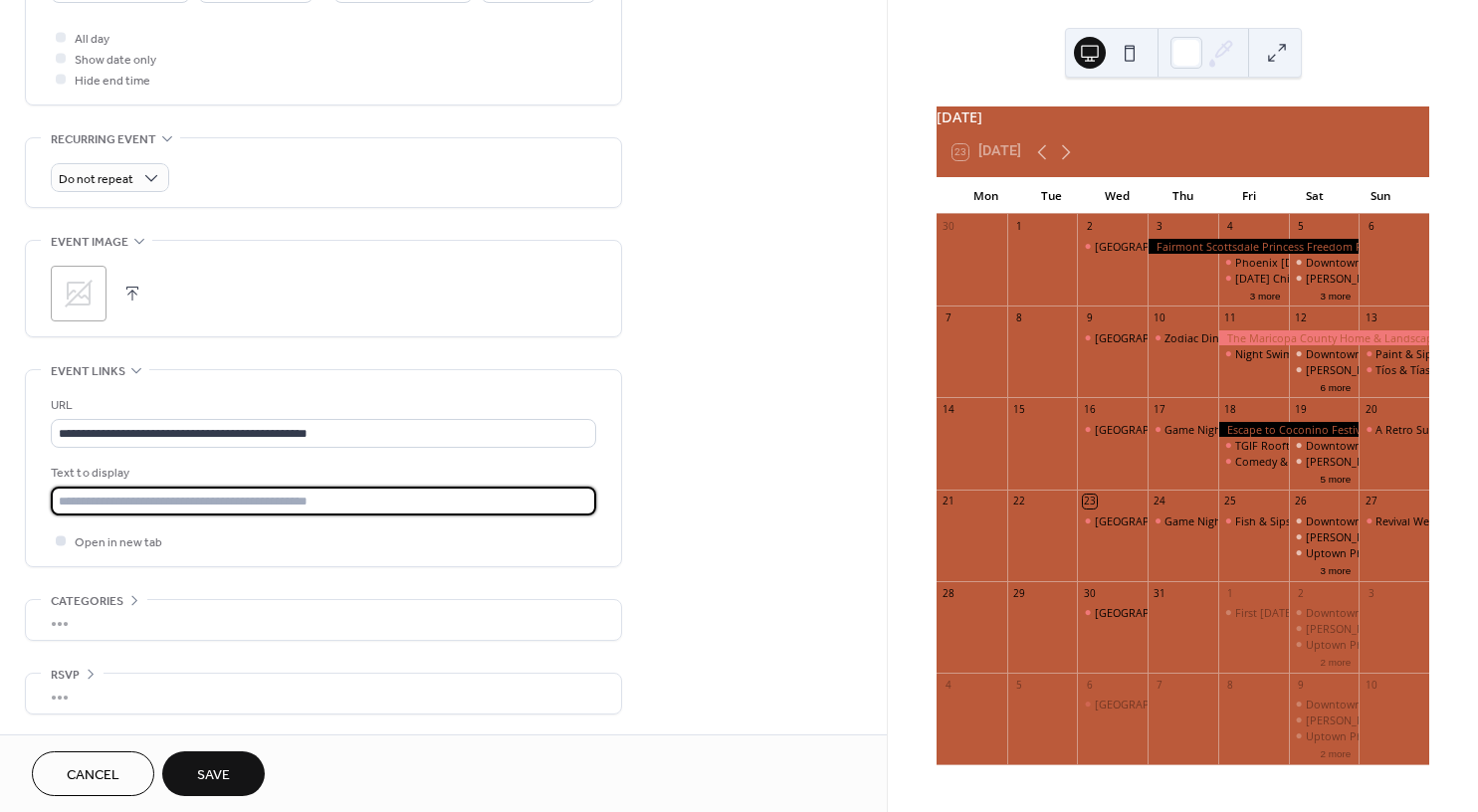 type on "*********" 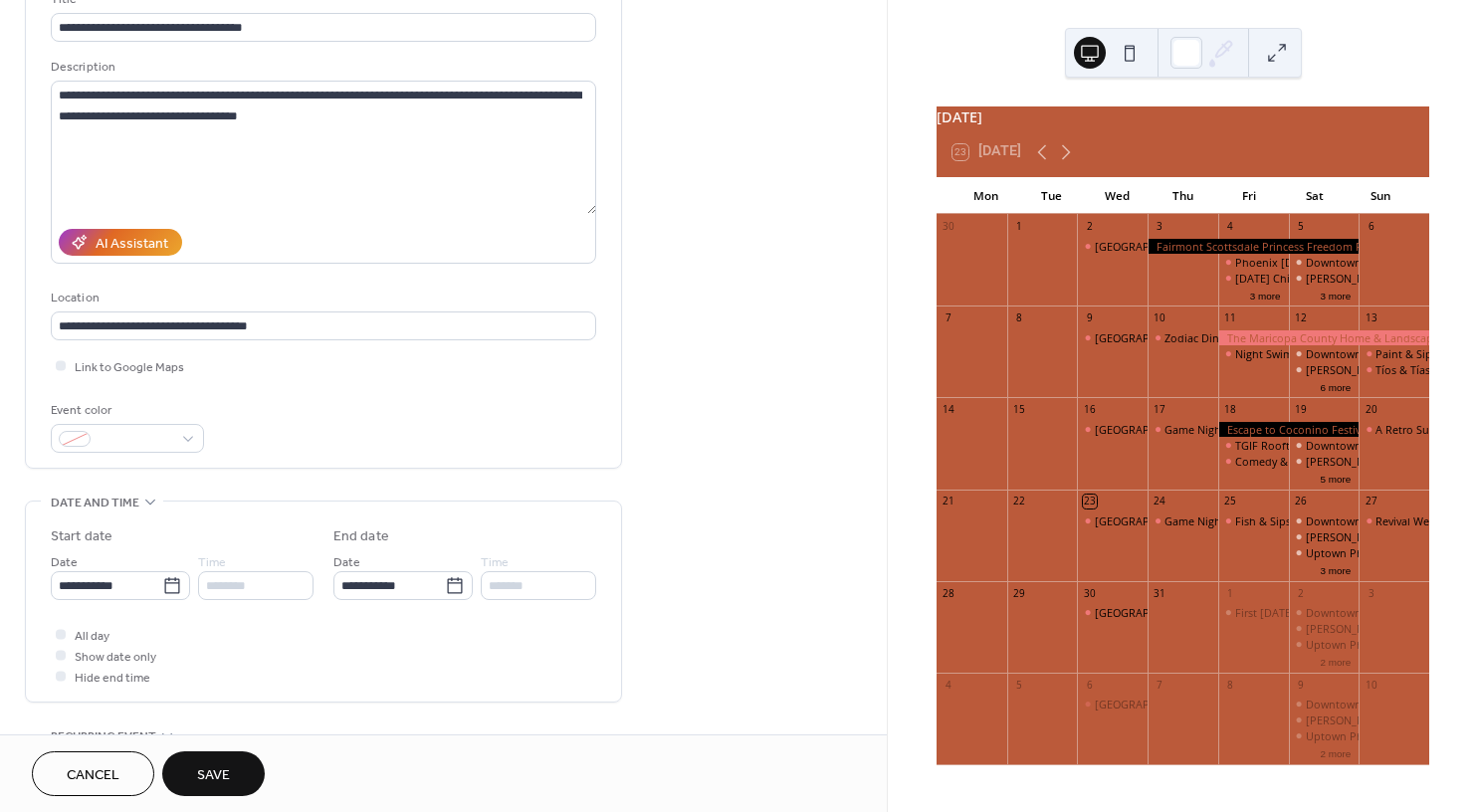 scroll, scrollTop: 0, scrollLeft: 0, axis: both 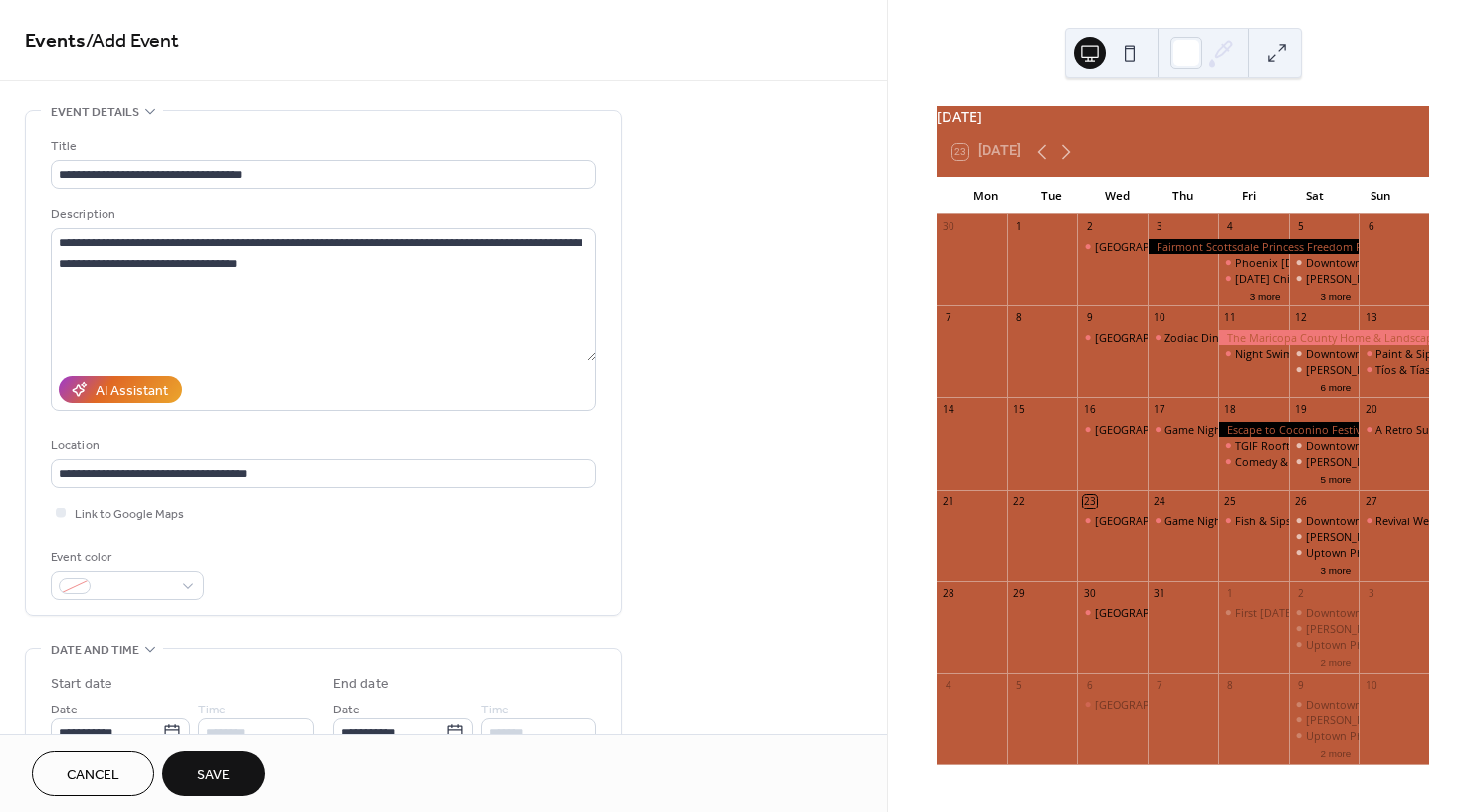 click on "Save" at bounding box center [213, 773] 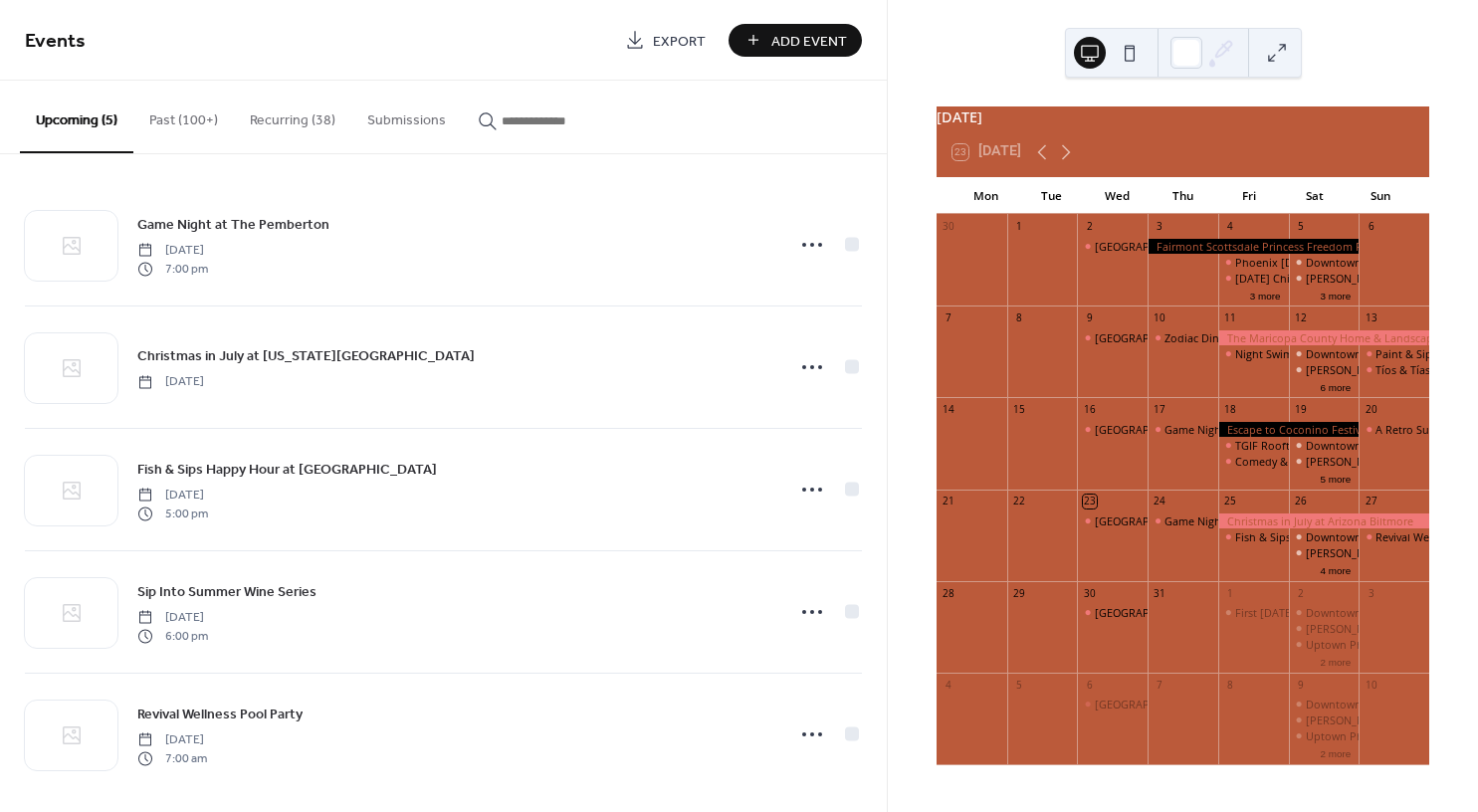 click on "Add Event" at bounding box center [809, 41] 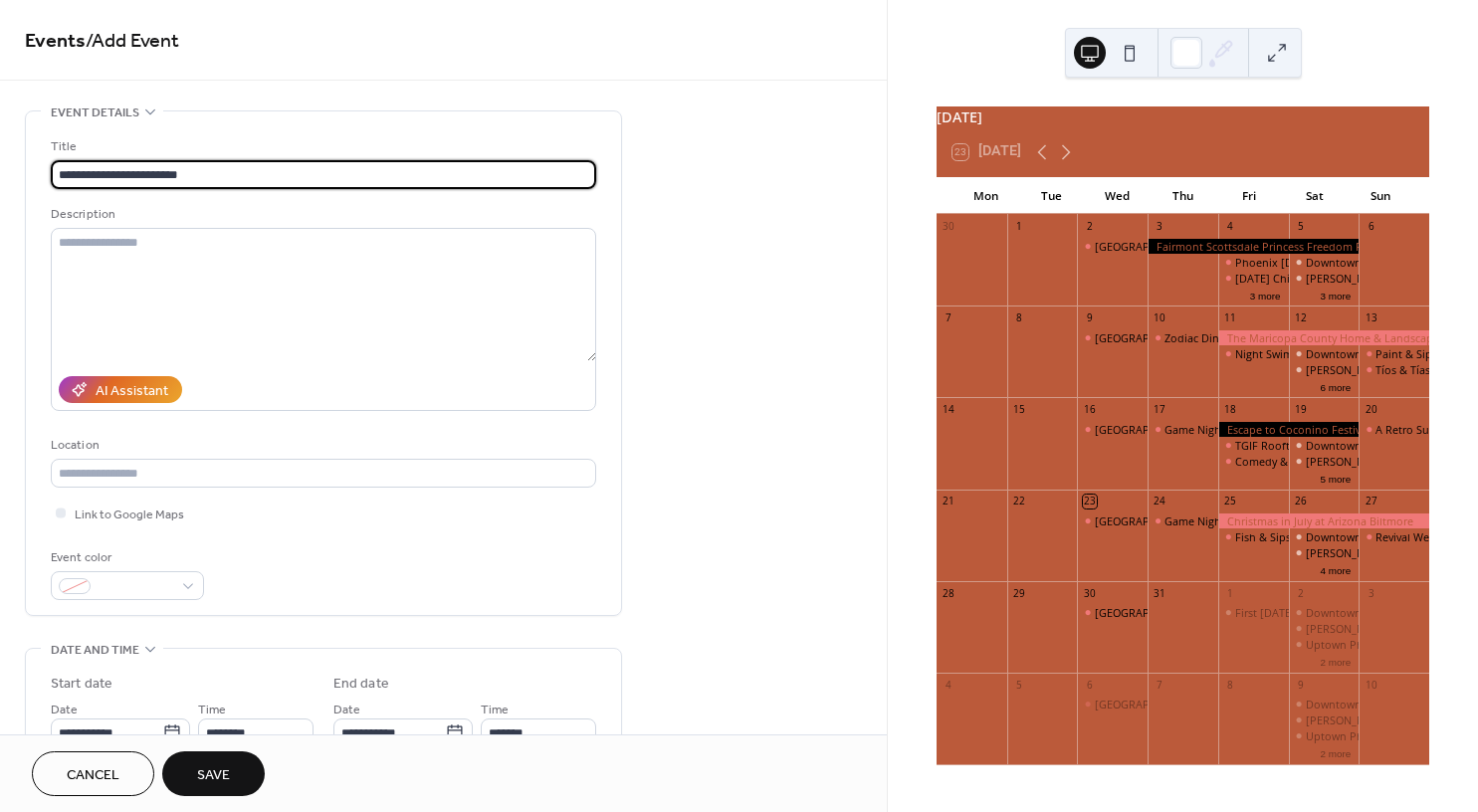 type on "**********" 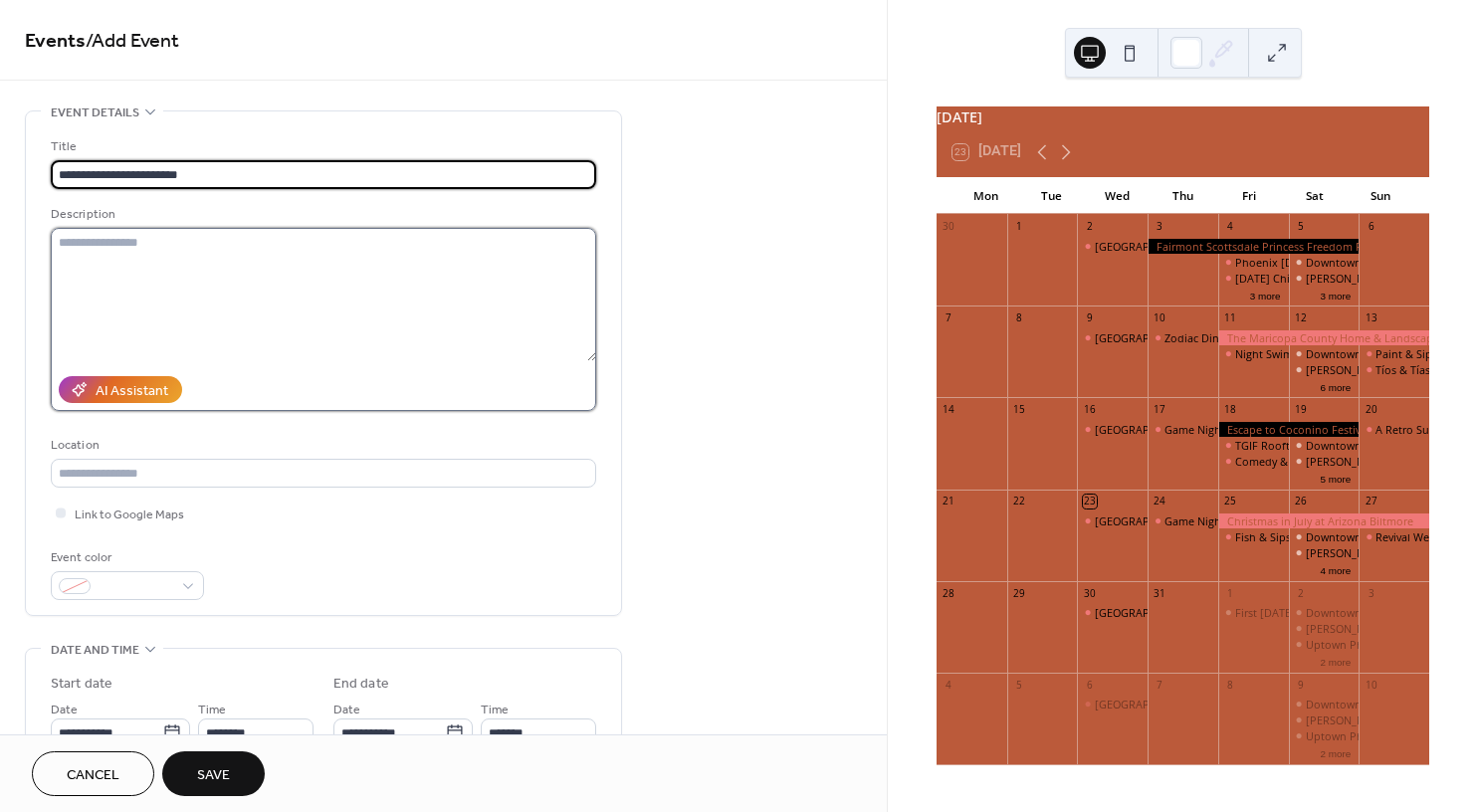 click at bounding box center (323, 295) 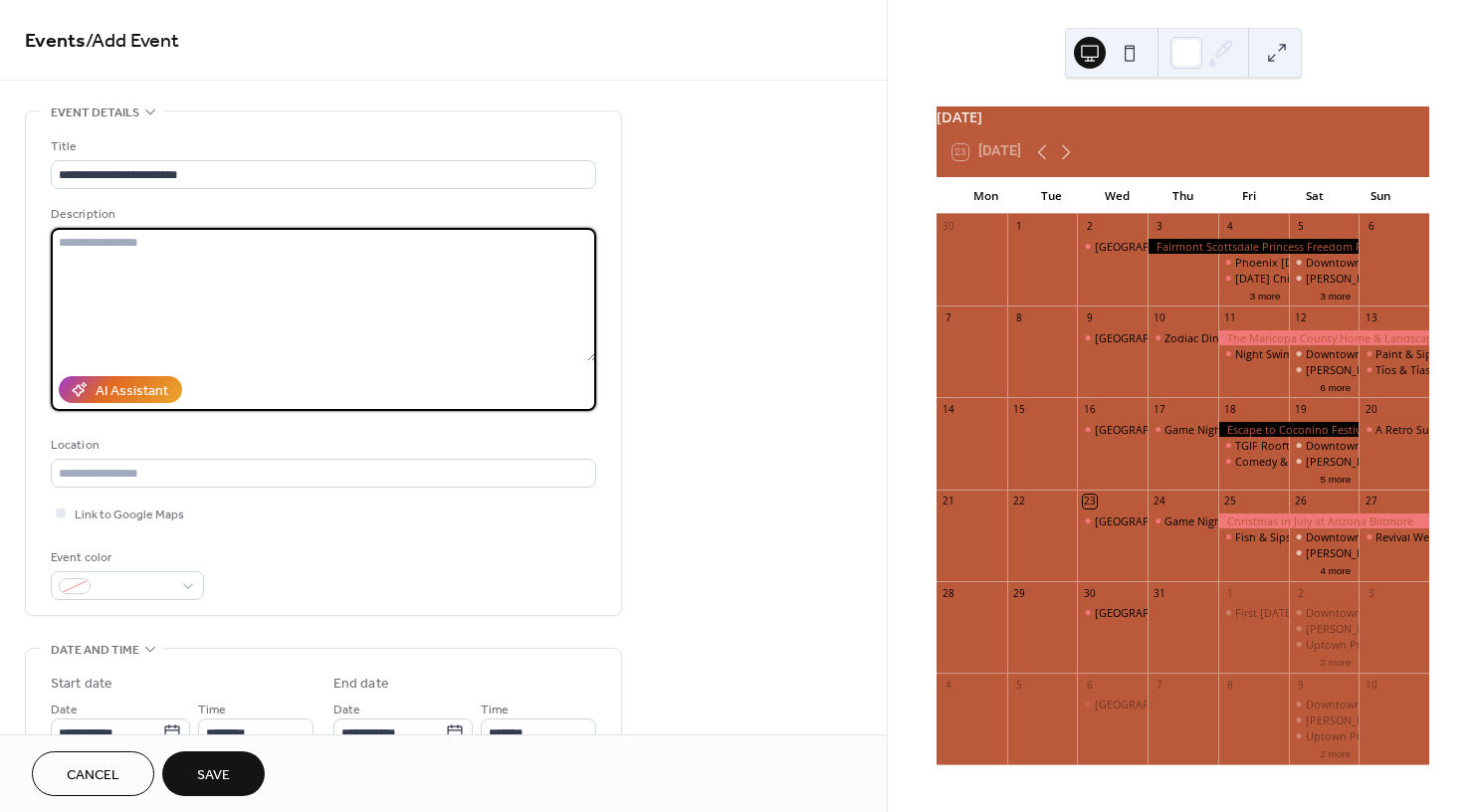 paste on "**********" 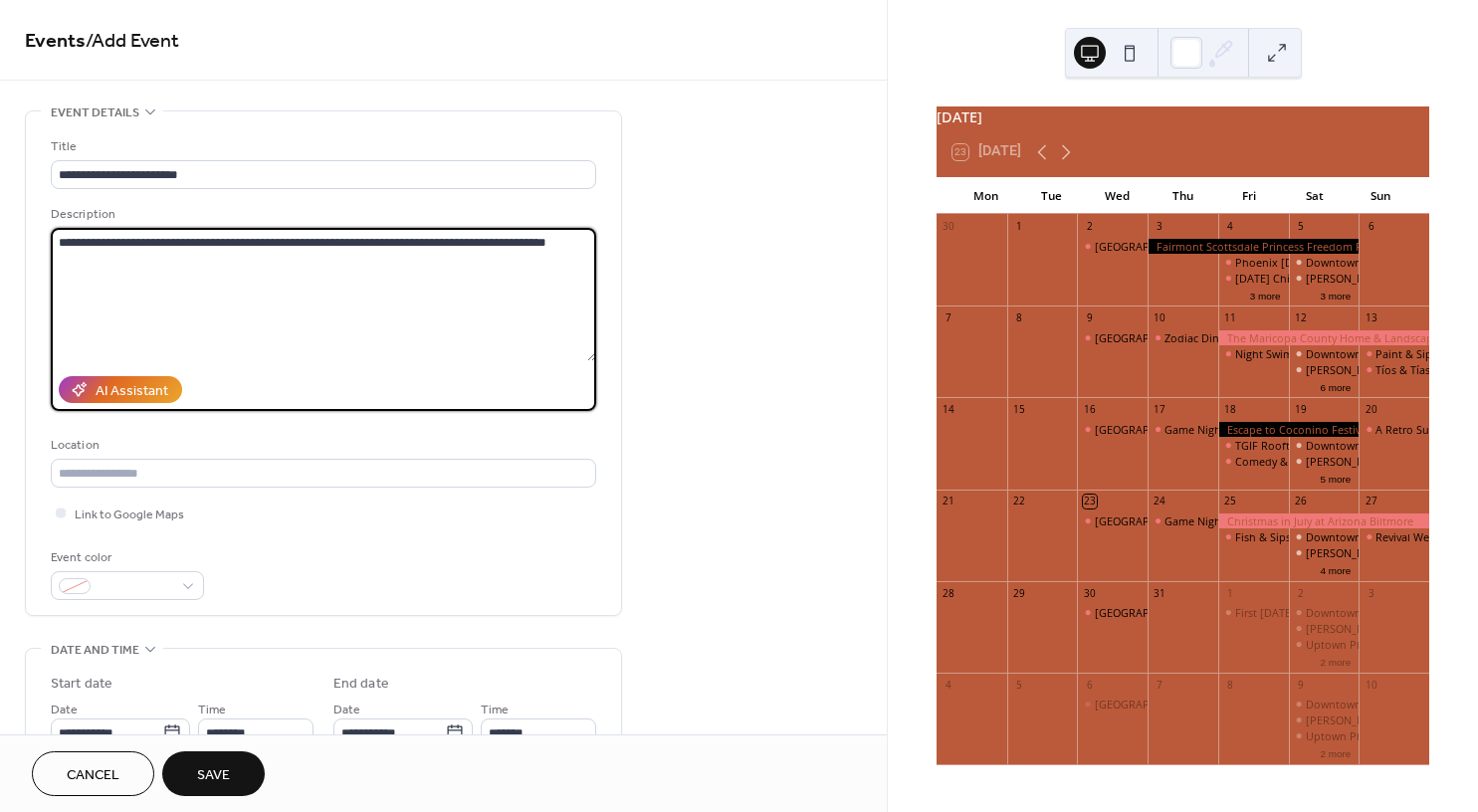type on "**********" 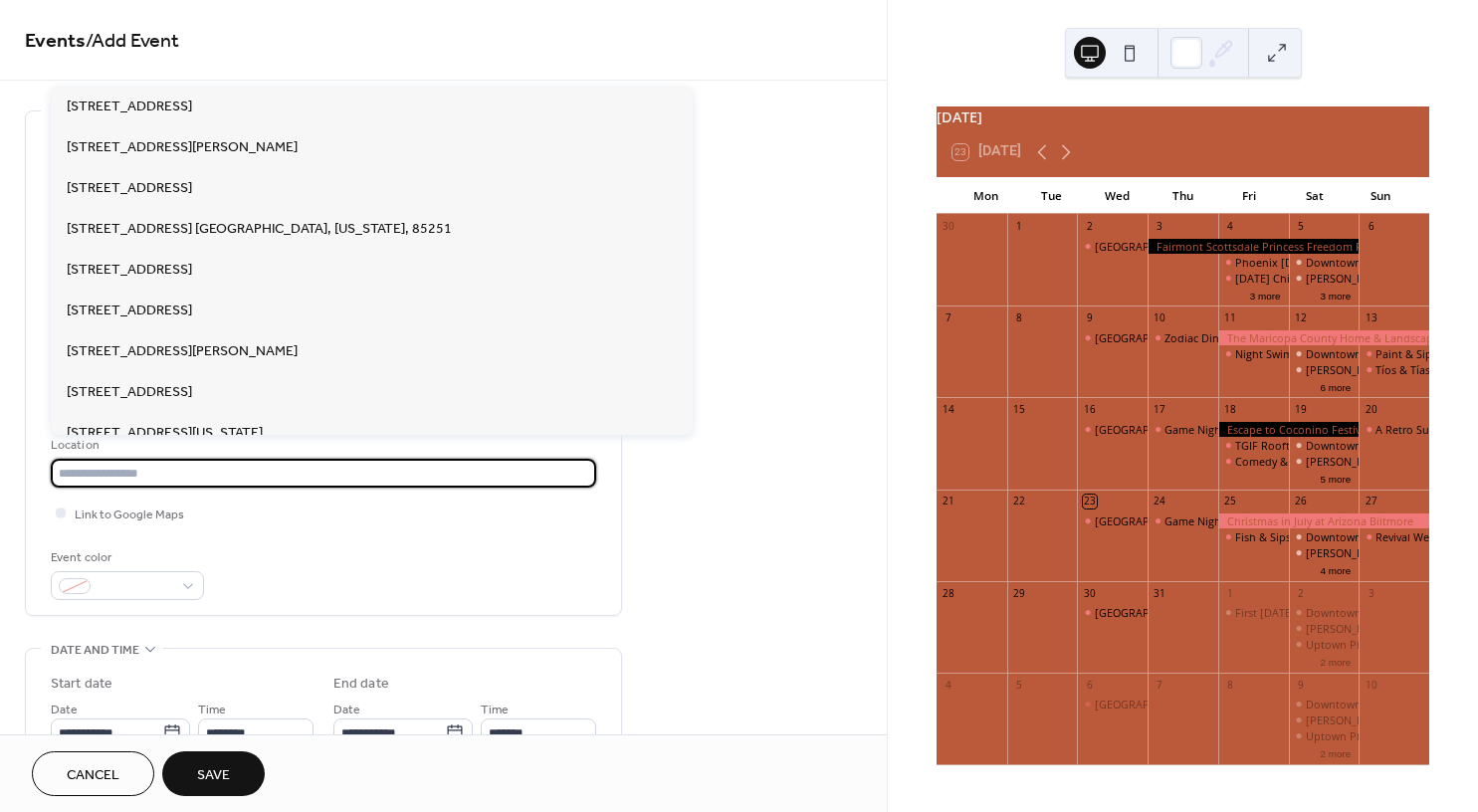 click at bounding box center (323, 473) 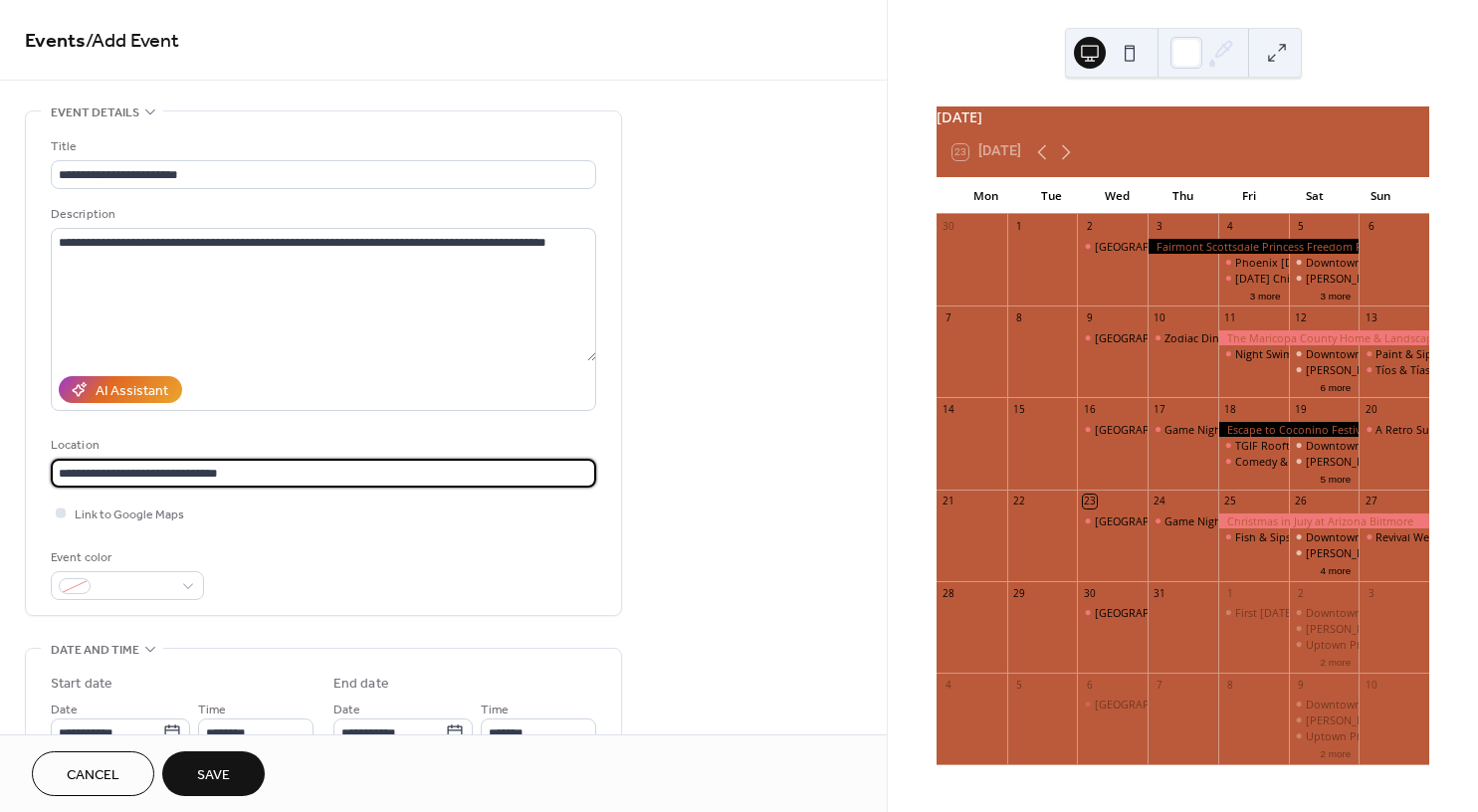 type on "**********" 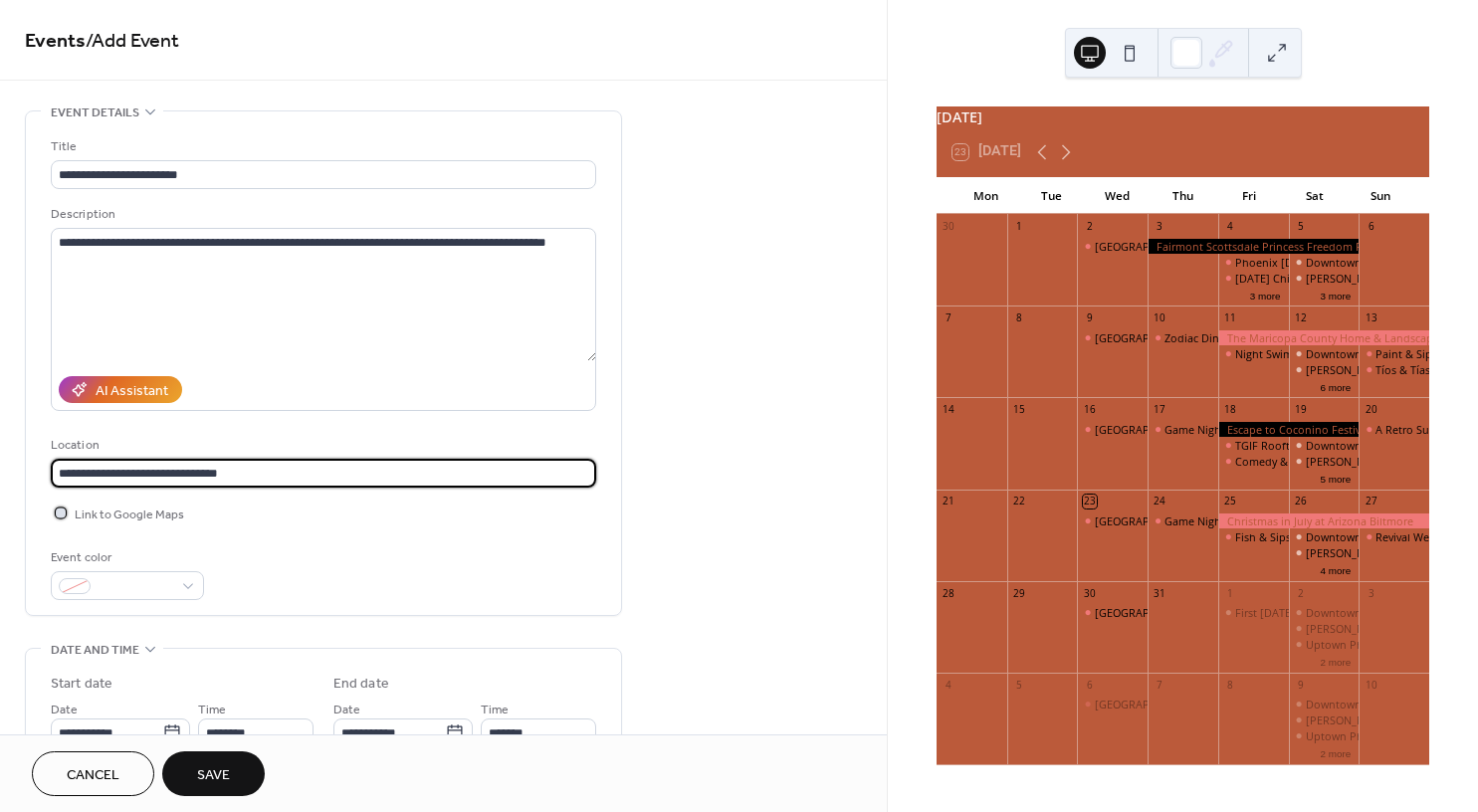 click on "Link to Google Maps" at bounding box center [129, 514] 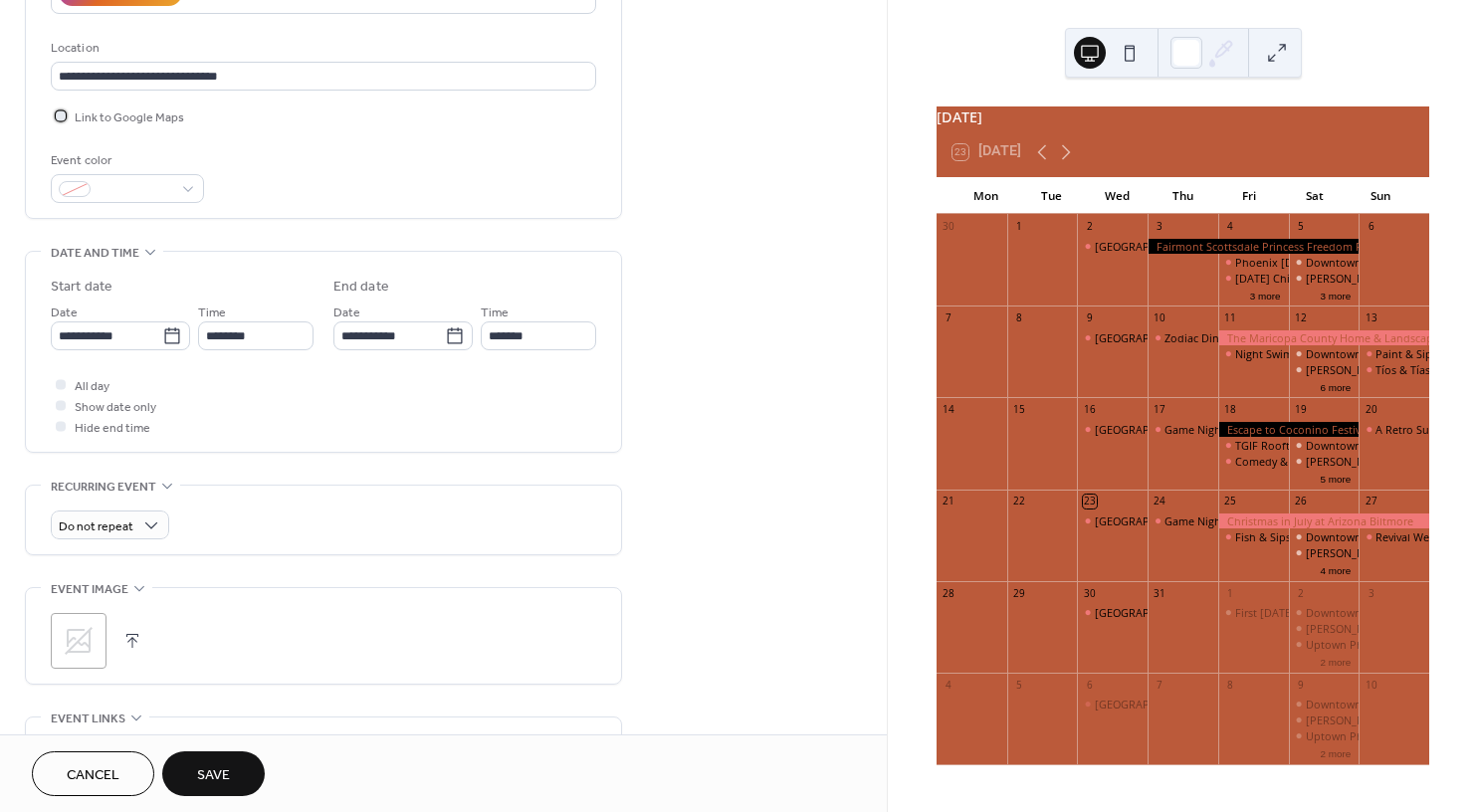scroll, scrollTop: 398, scrollLeft: 0, axis: vertical 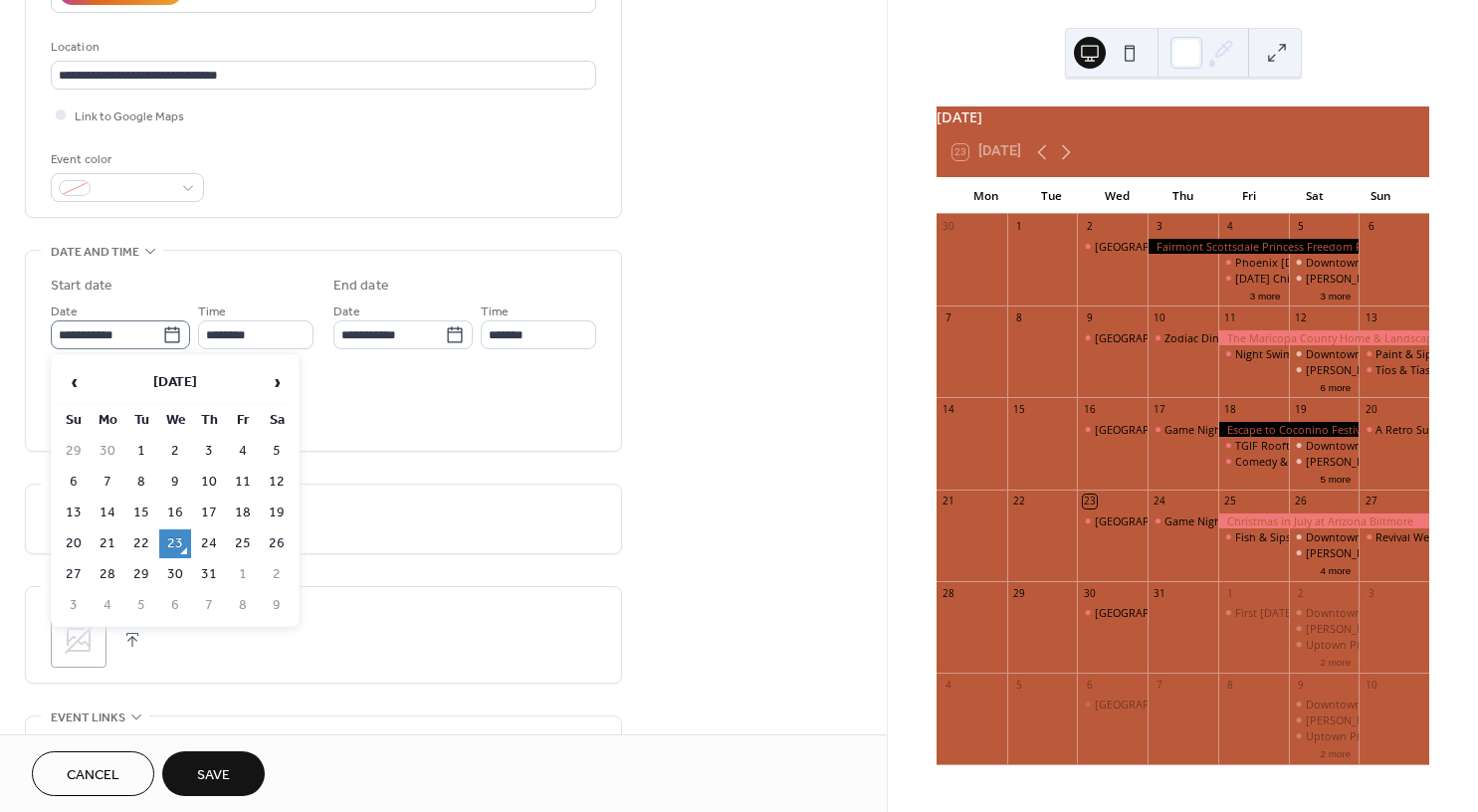 click 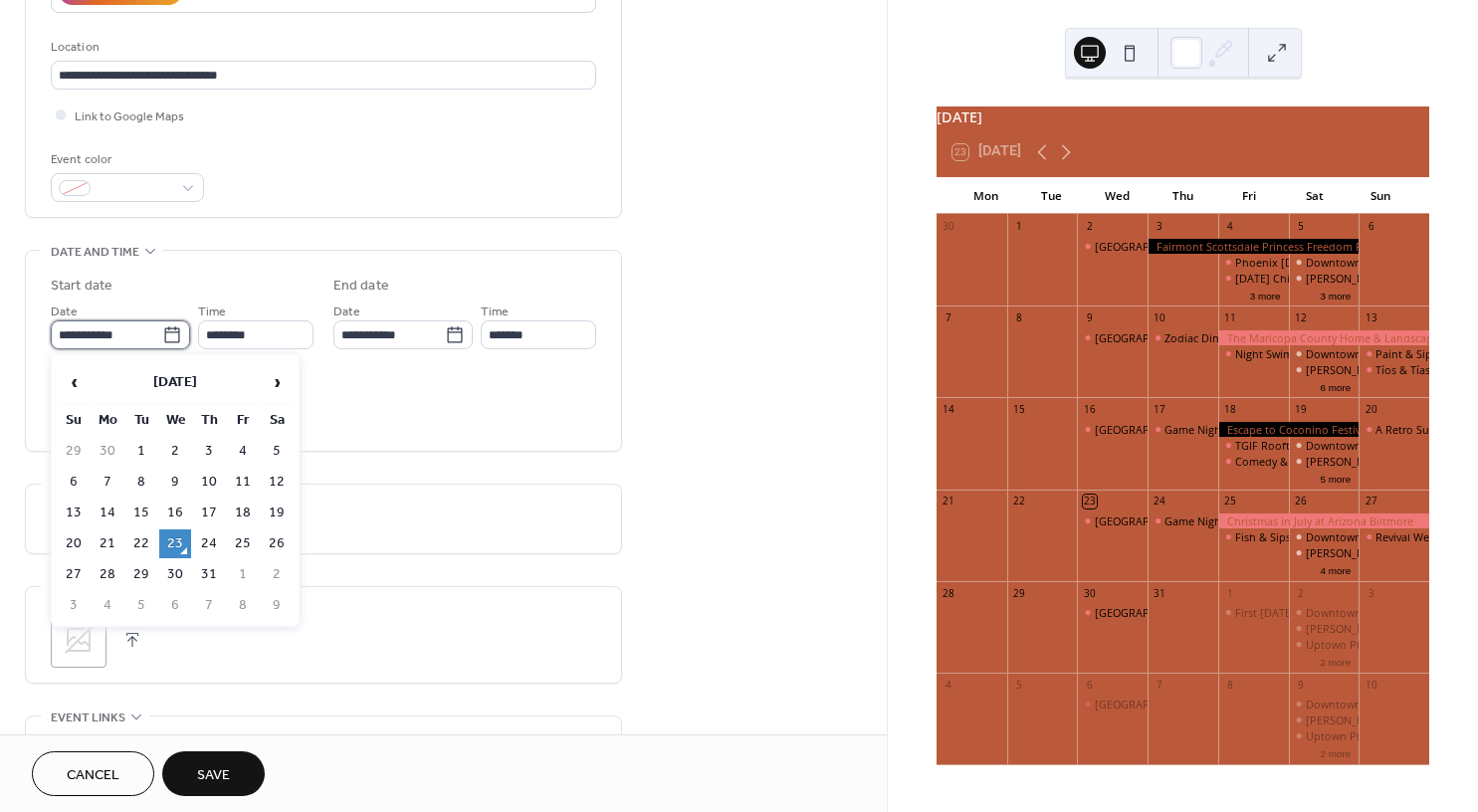 click on "**********" at bounding box center (106, 334) 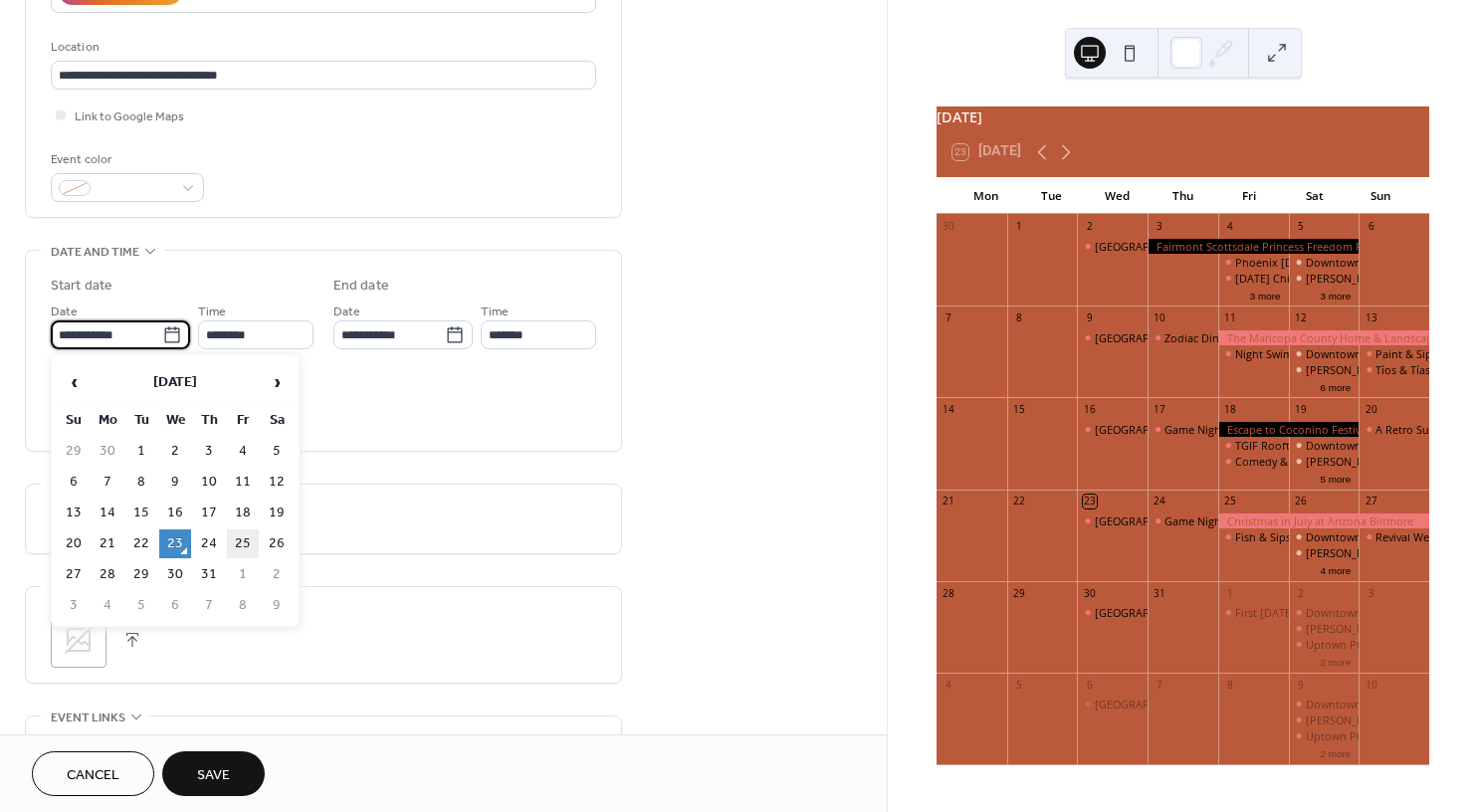 click on "25" at bounding box center [243, 543] 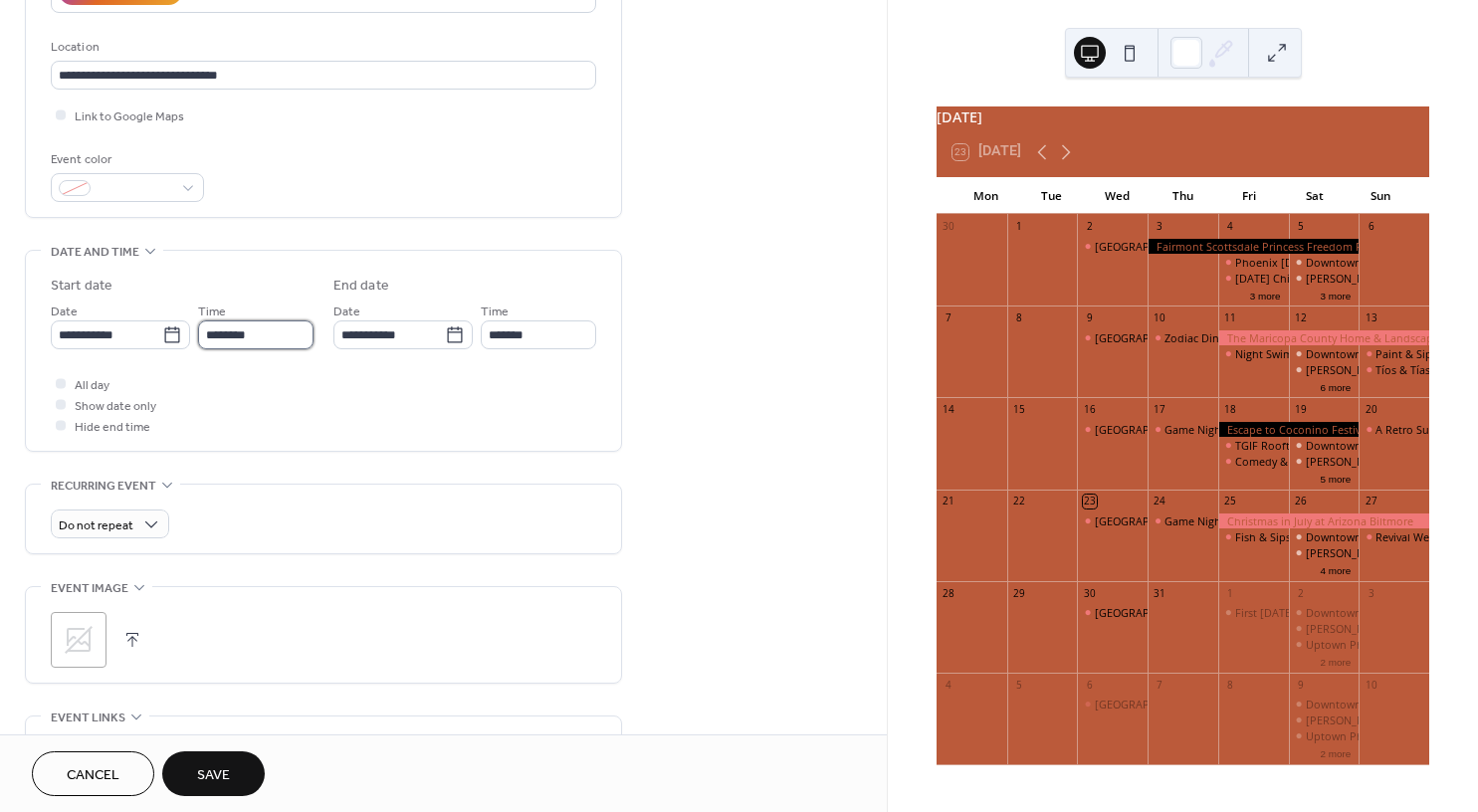 click on "********" at bounding box center (256, 334) 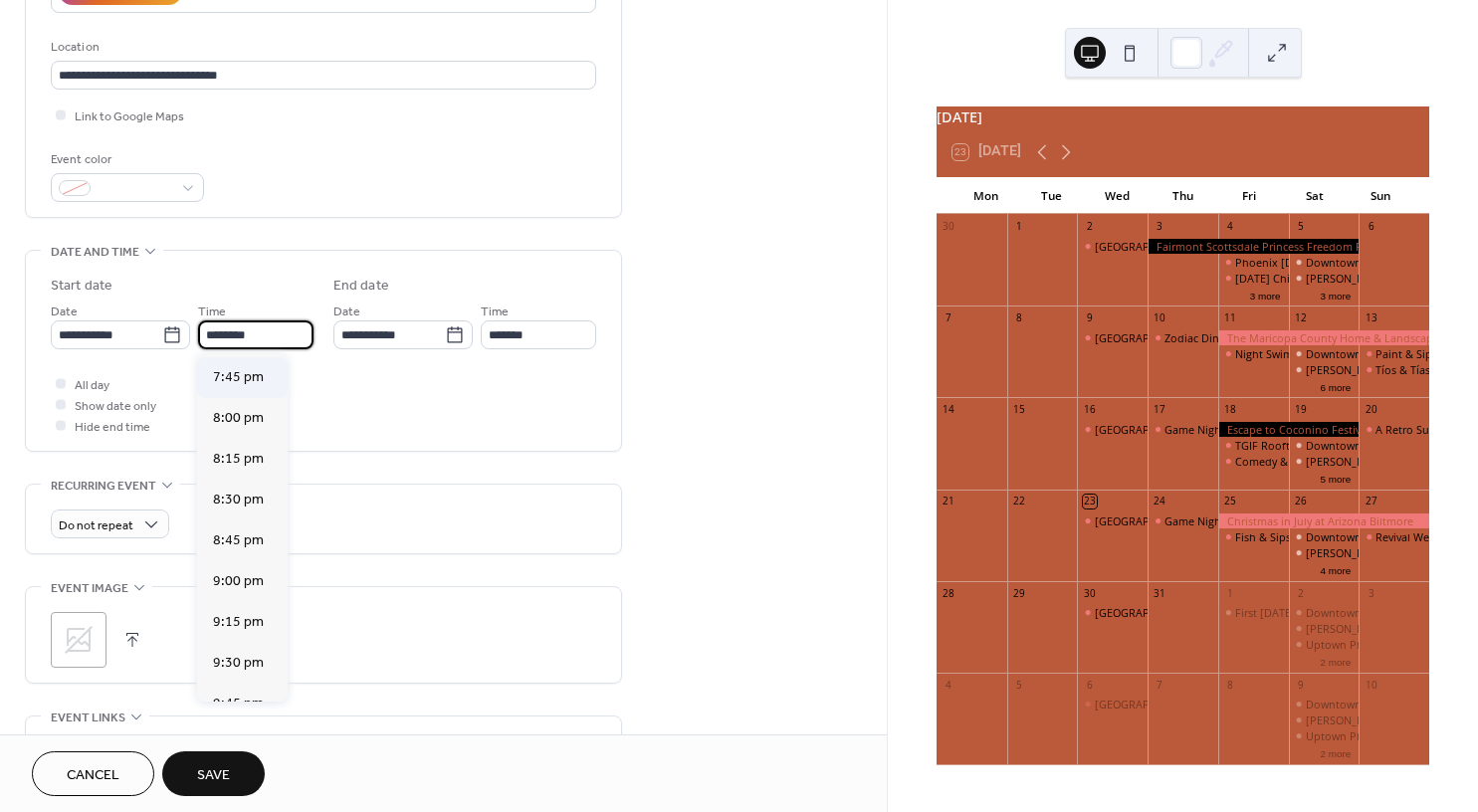 scroll, scrollTop: 3252, scrollLeft: 0, axis: vertical 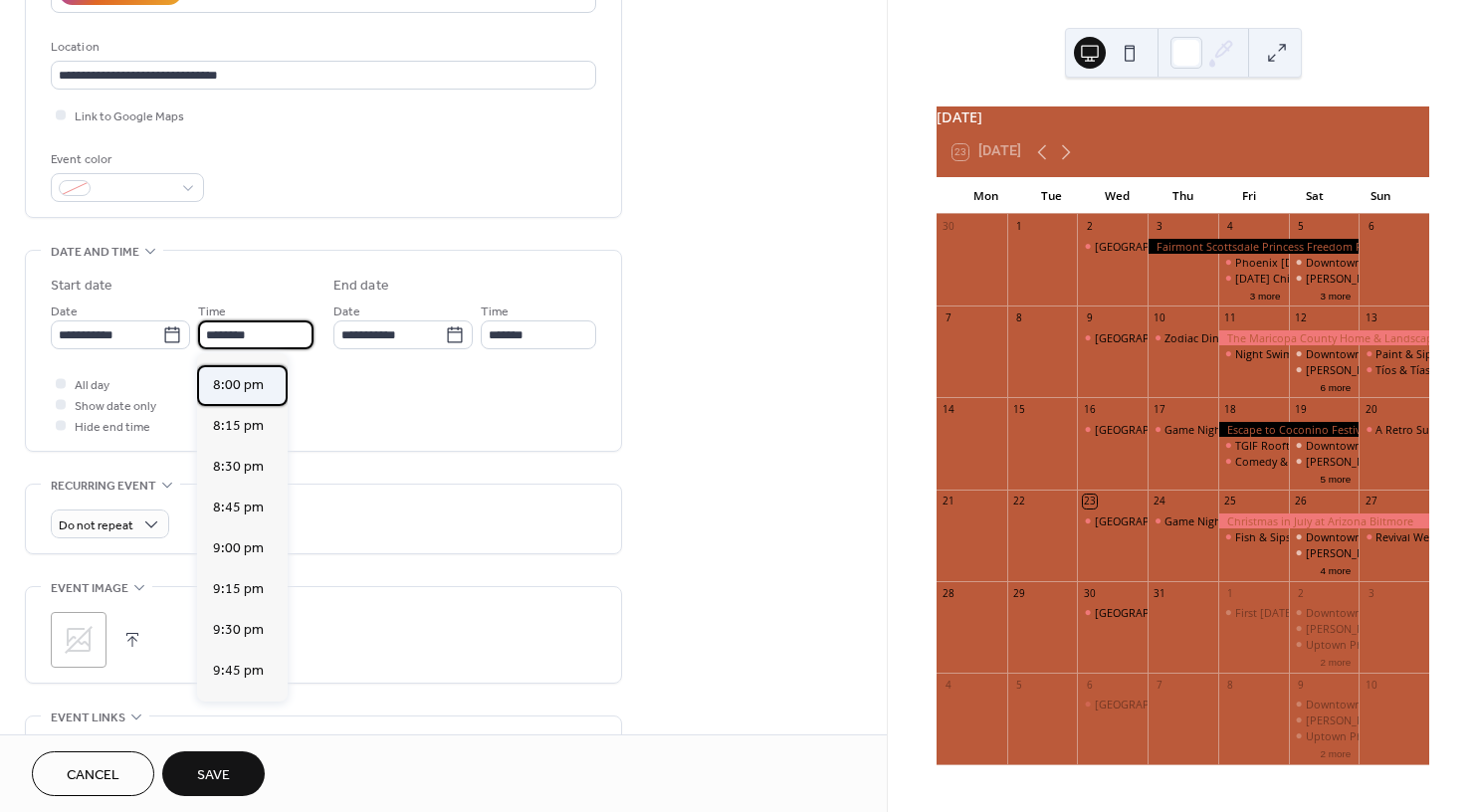 click on "8:00 pm" at bounding box center (238, 385) 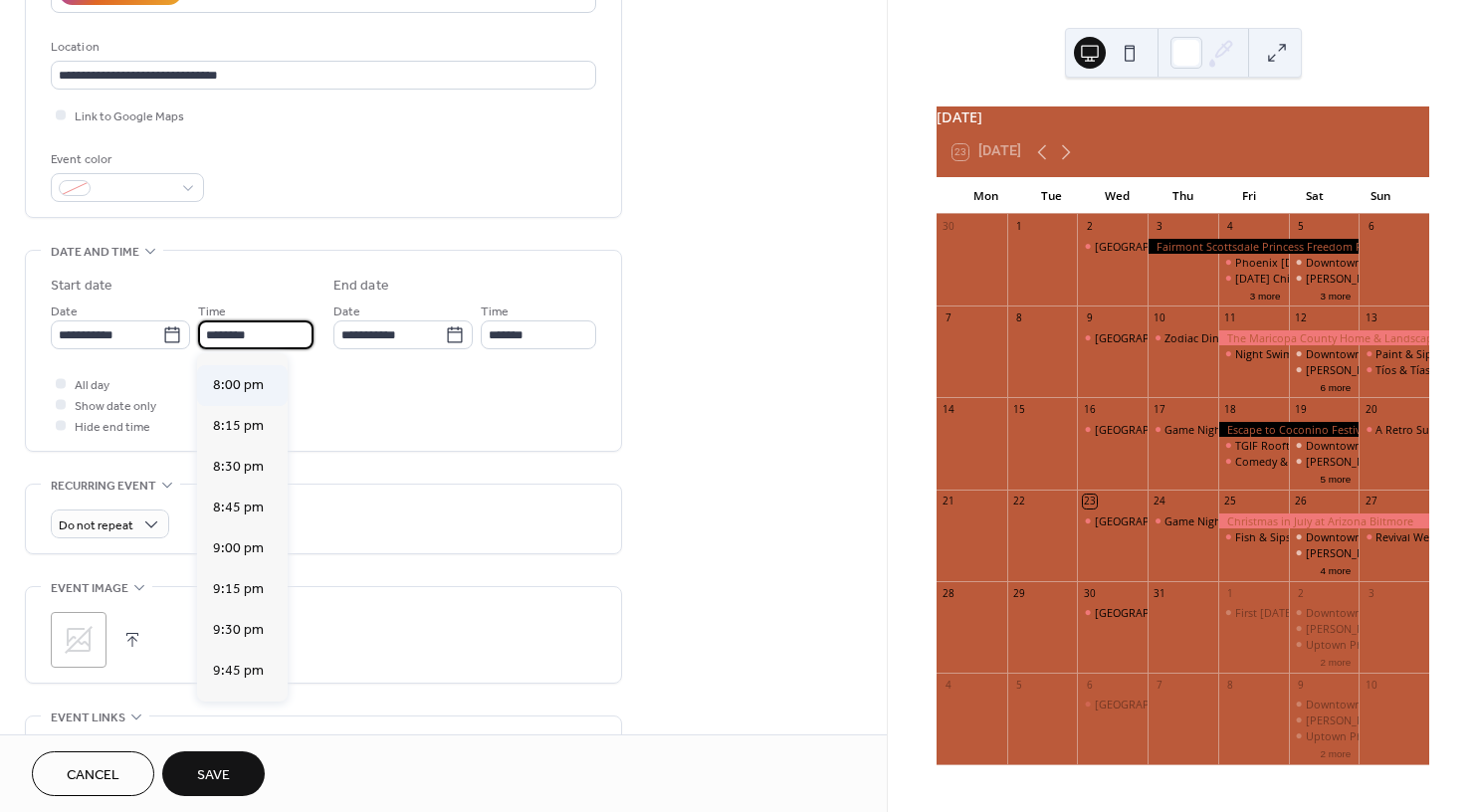 type on "*******" 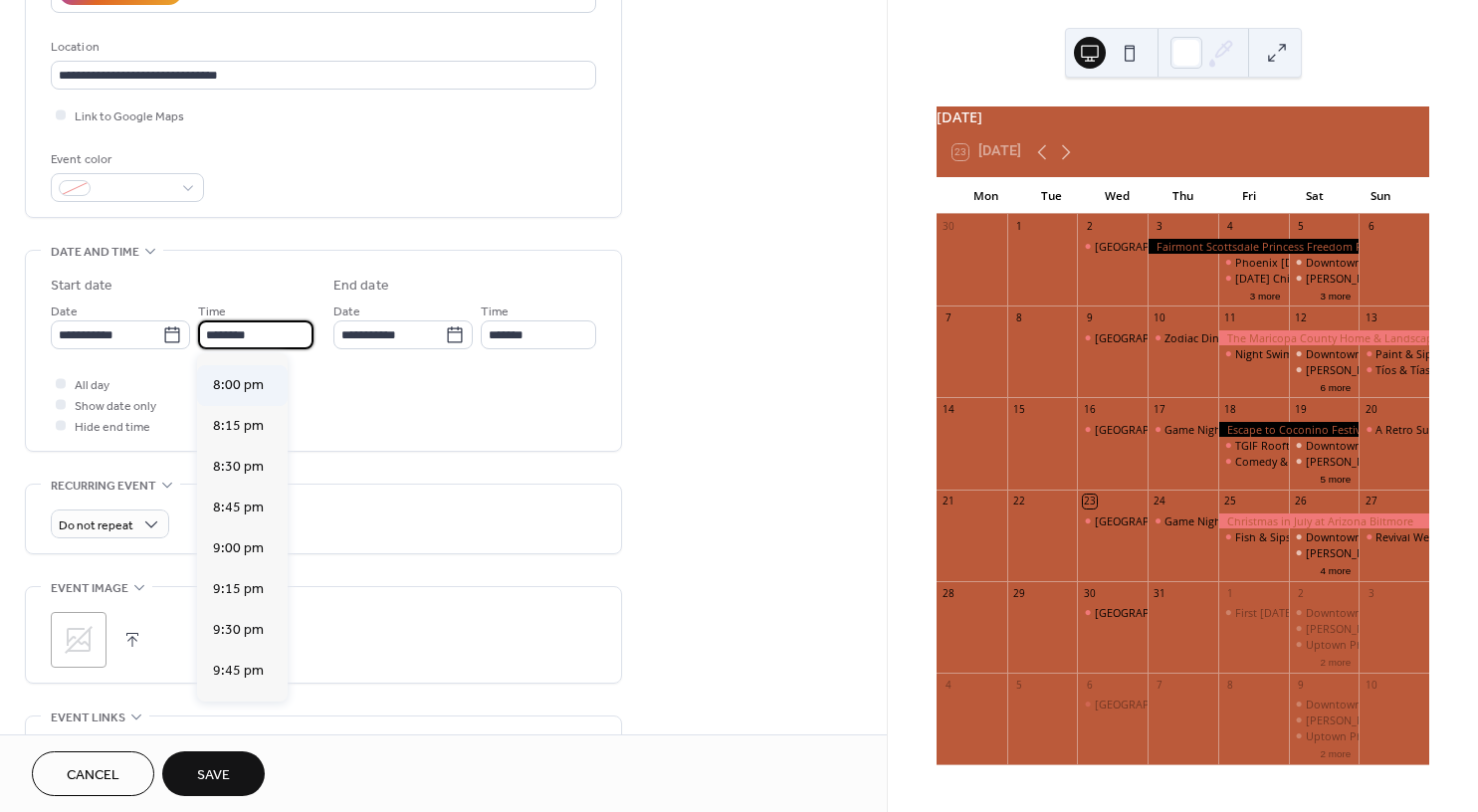 type on "*******" 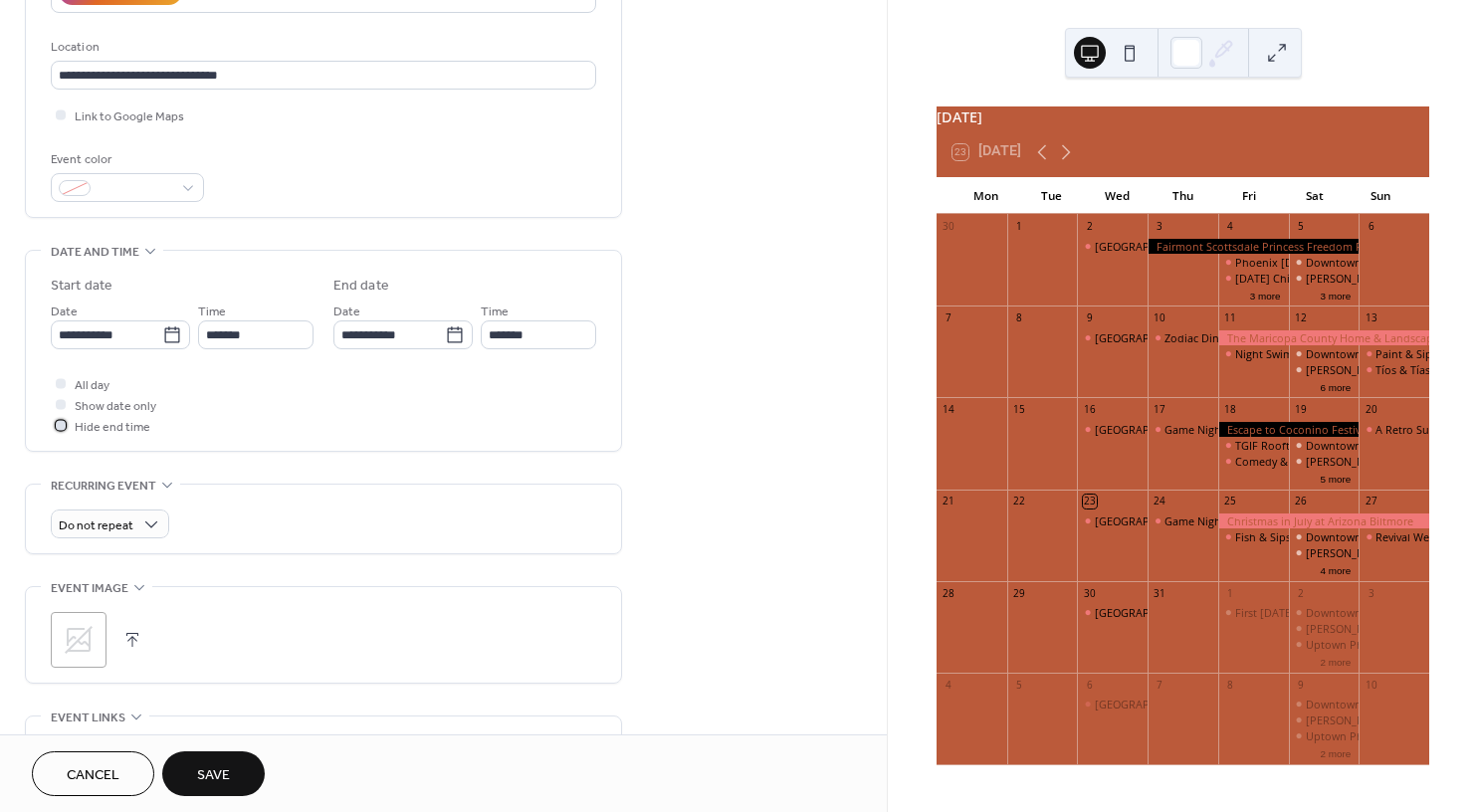 click on "Hide end time" at bounding box center (112, 427) 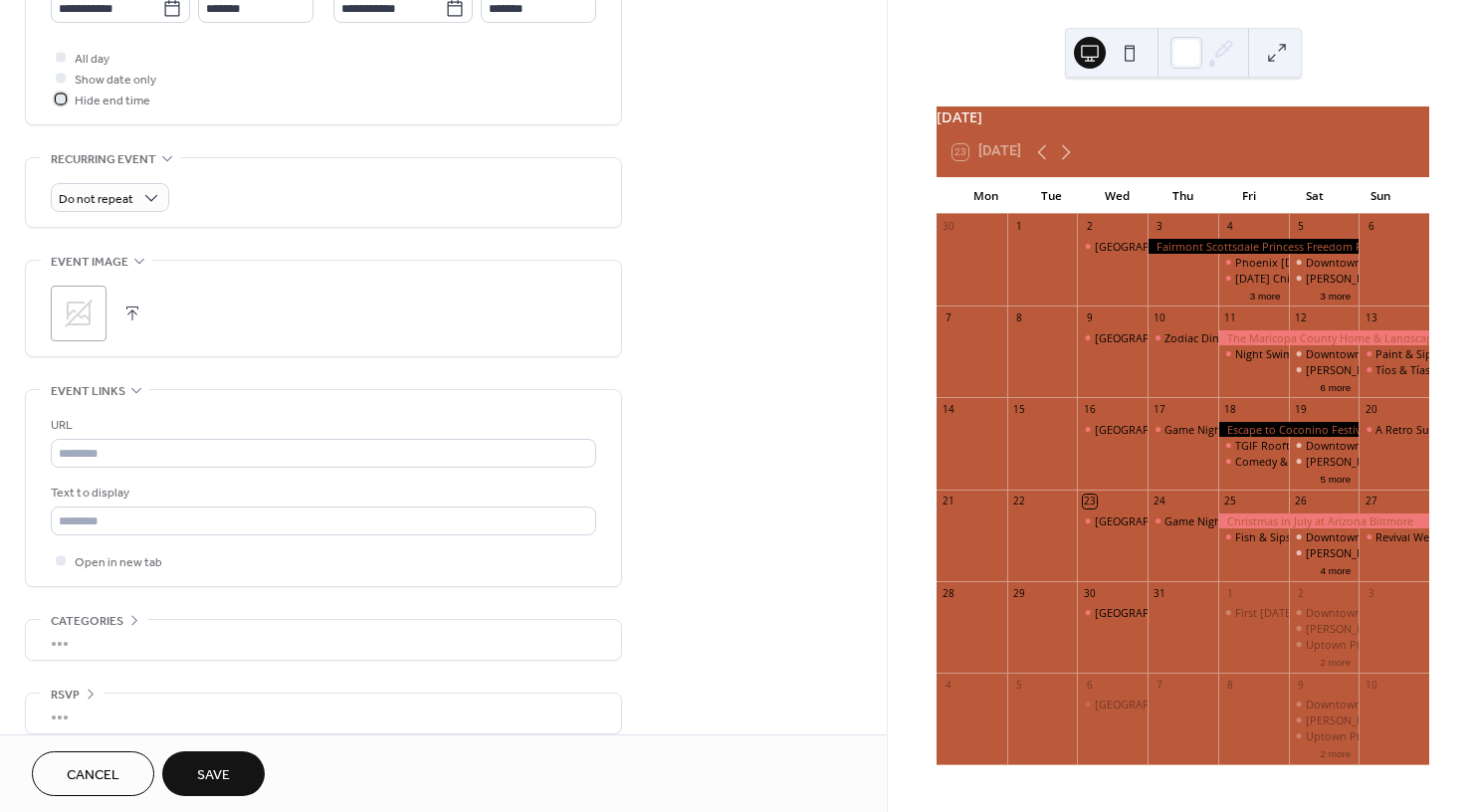 scroll, scrollTop: 744, scrollLeft: 0, axis: vertical 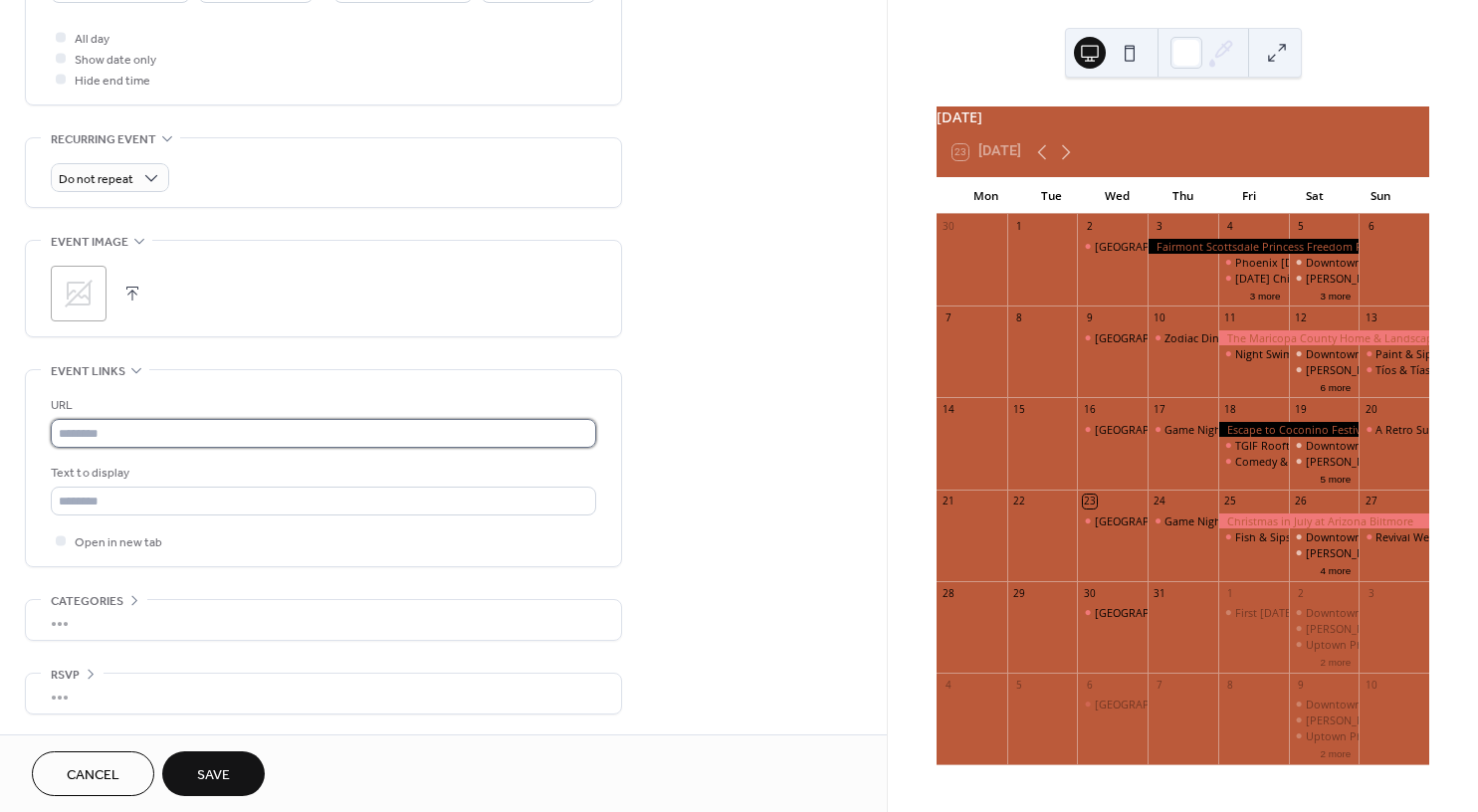 click at bounding box center (323, 433) 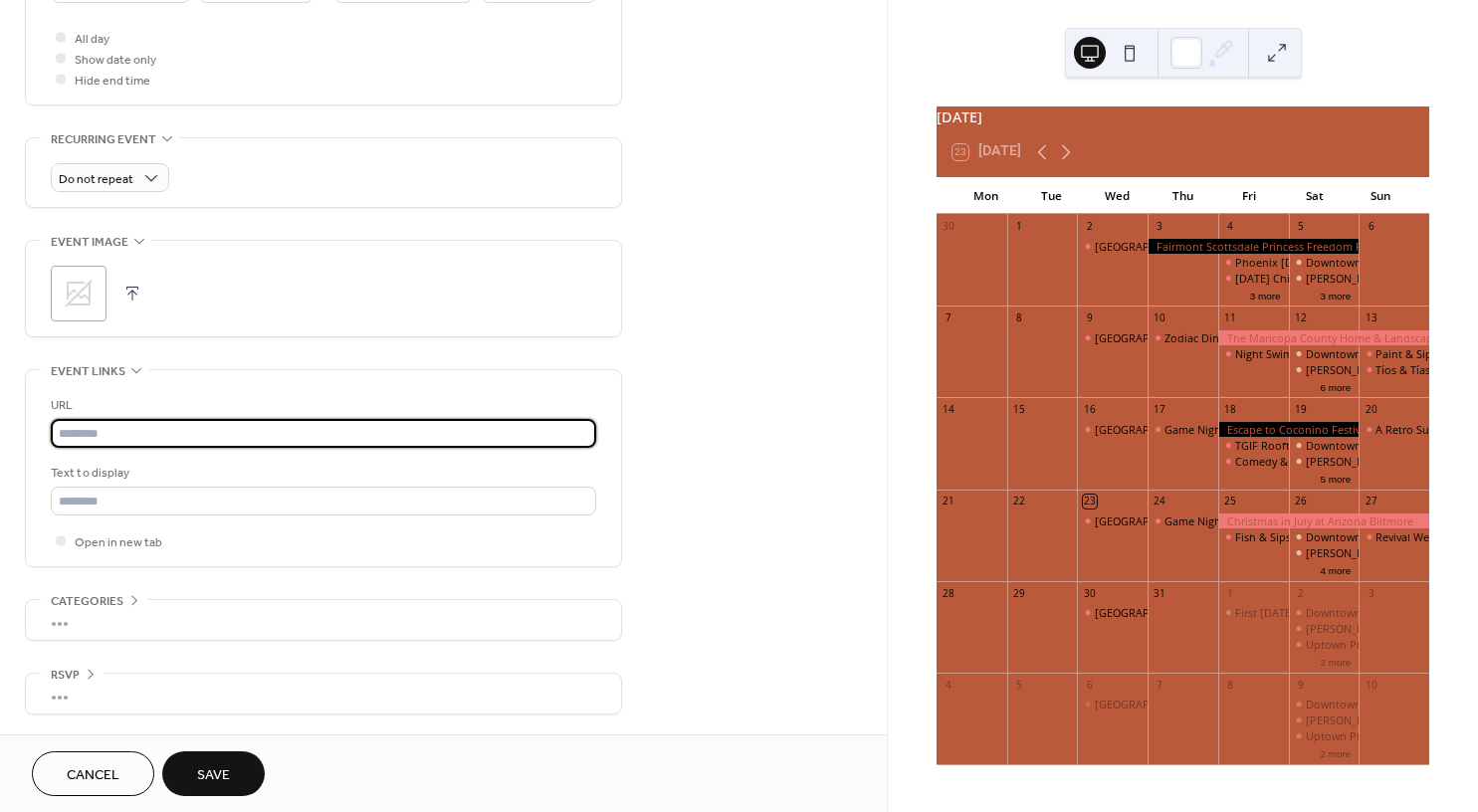 paste on "**********" 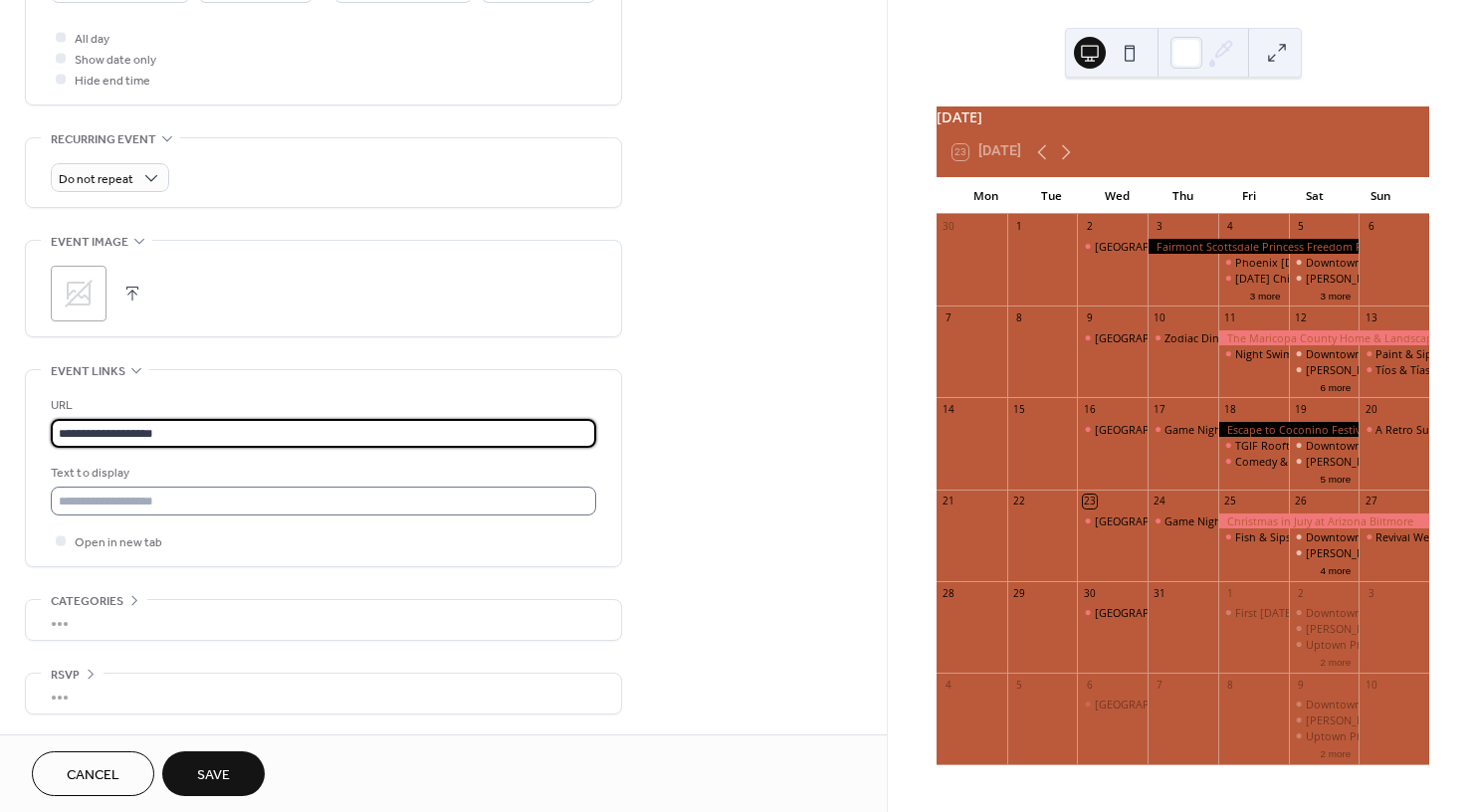 type on "**********" 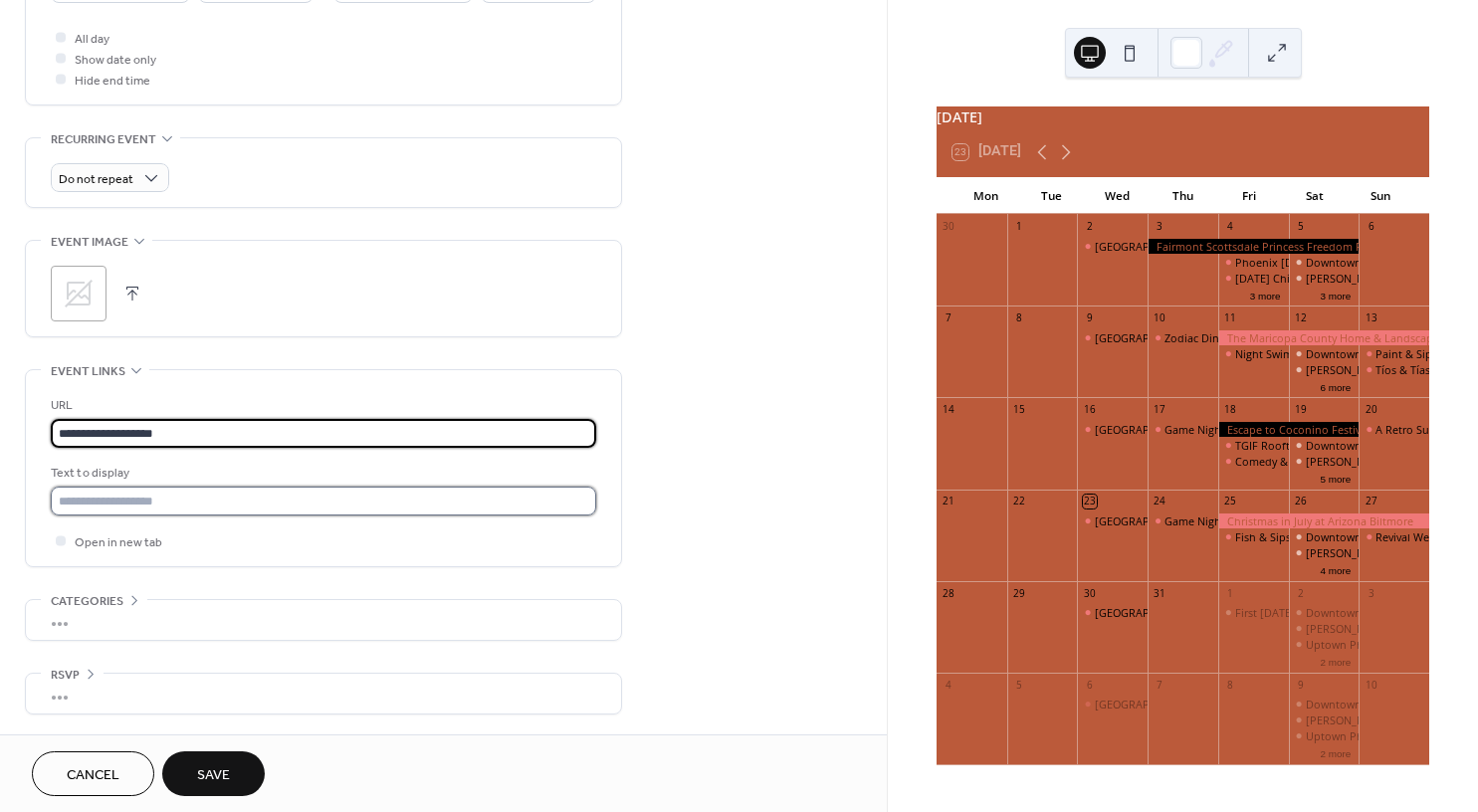 click at bounding box center (323, 501) 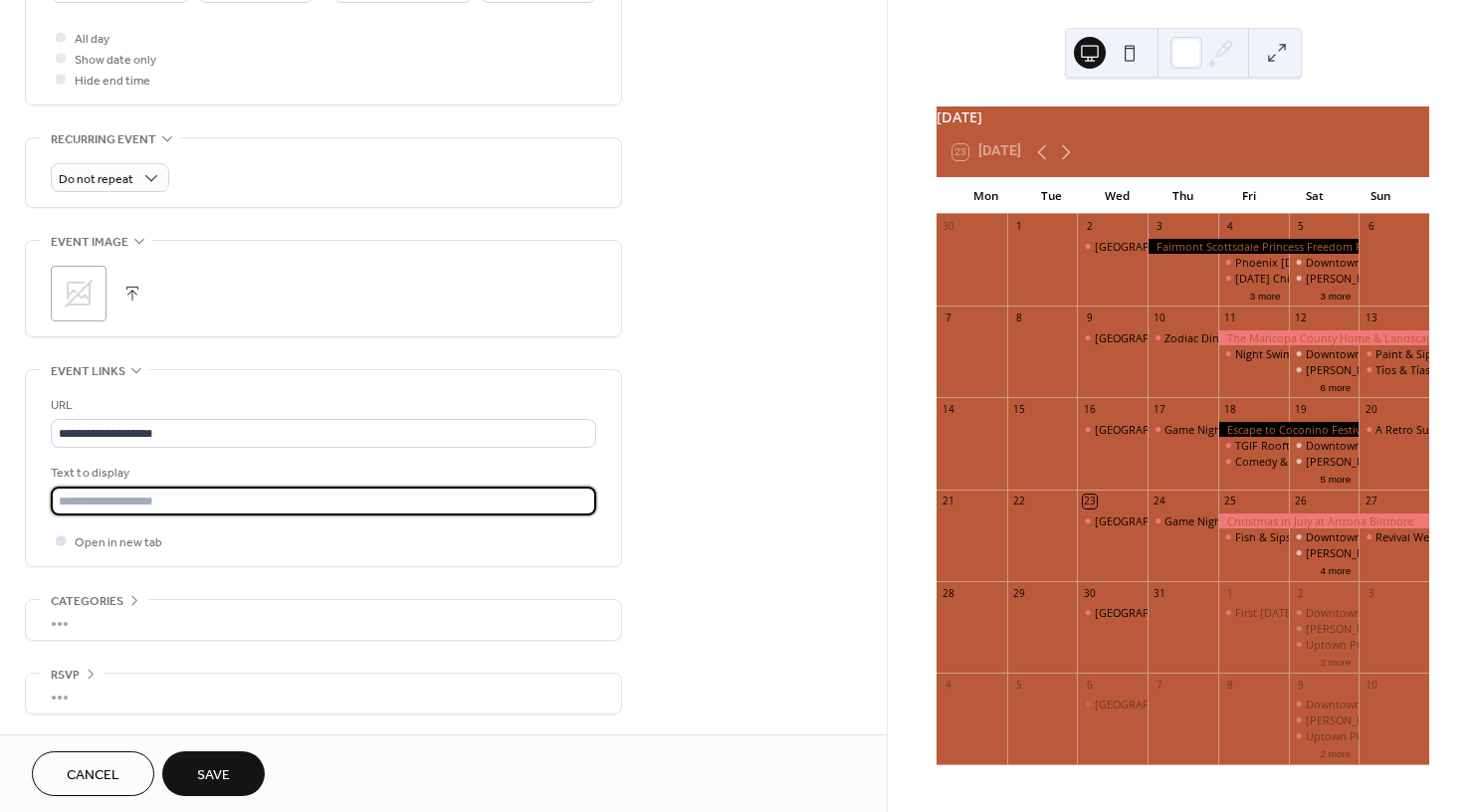 type on "*********" 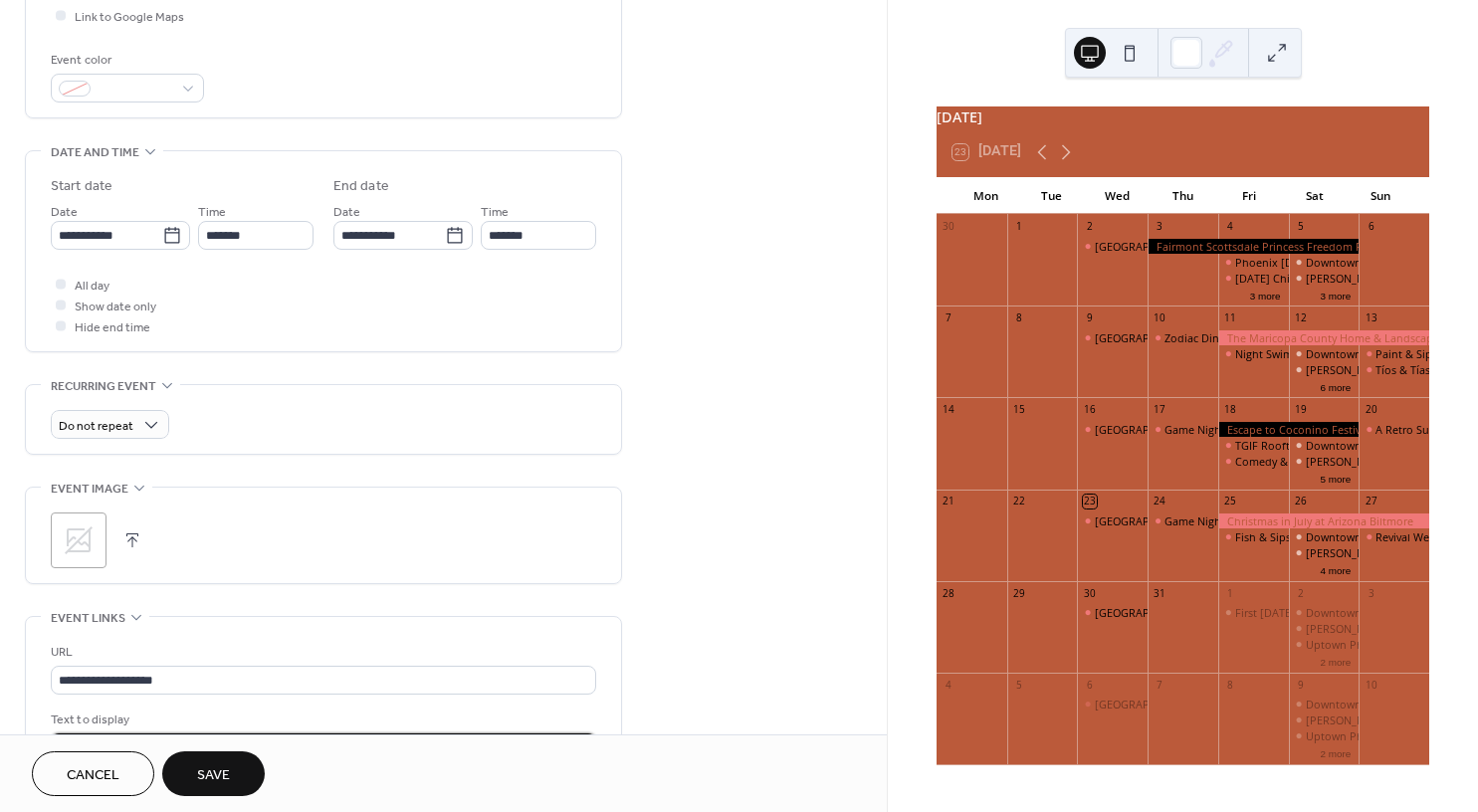 scroll, scrollTop: 0, scrollLeft: 0, axis: both 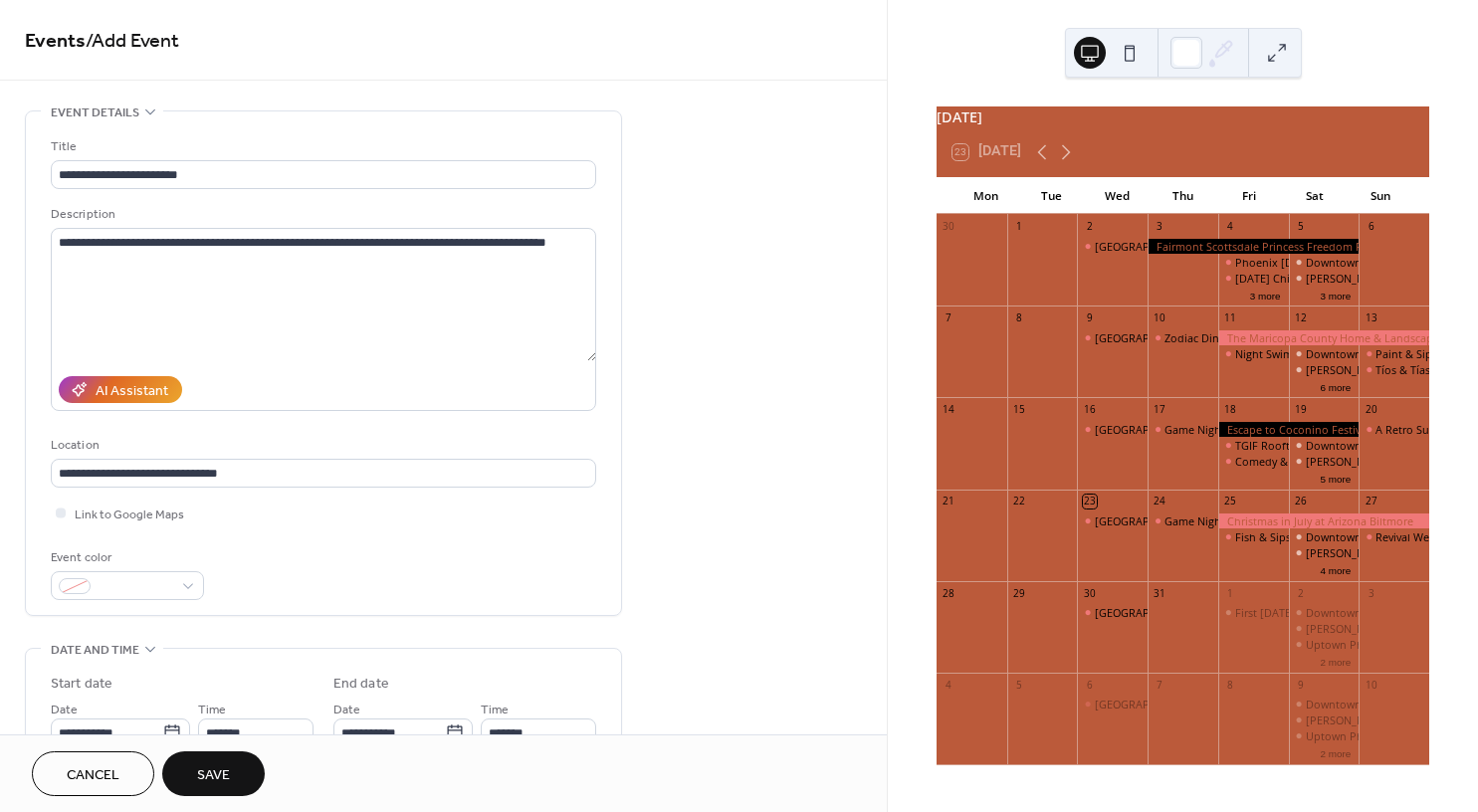 click on "Save" at bounding box center (213, 775) 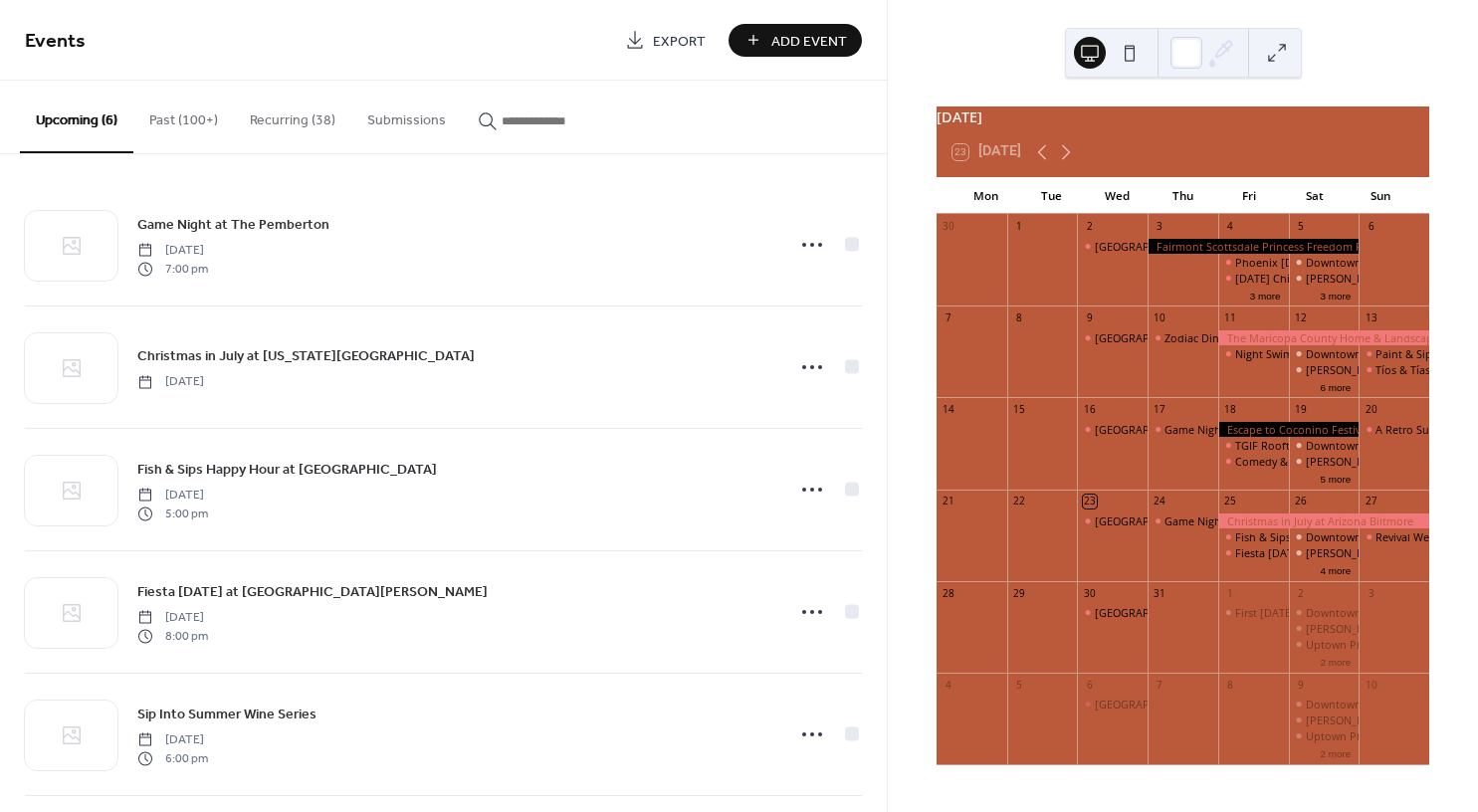 click on "Add Event" at bounding box center [809, 41] 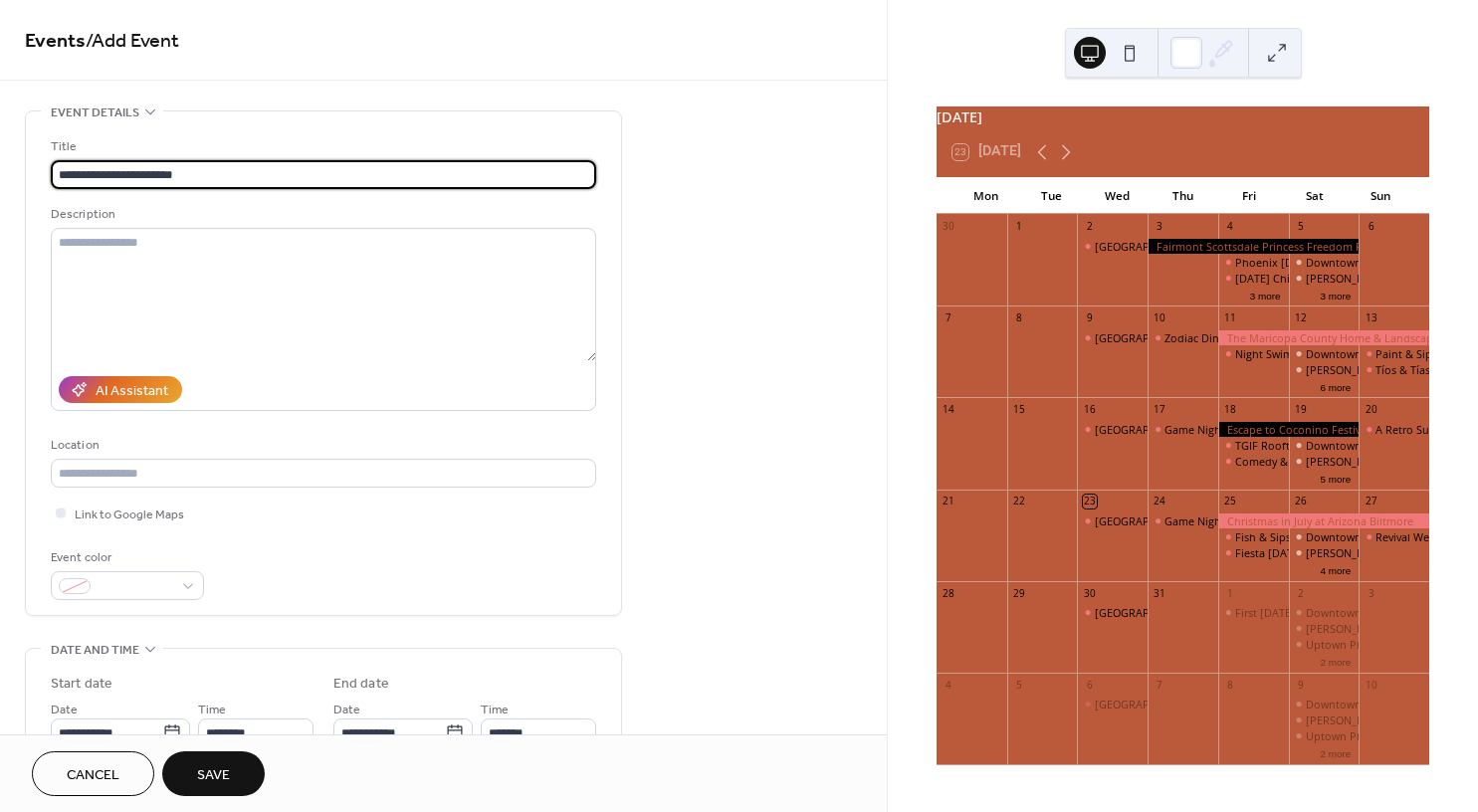 type on "**********" 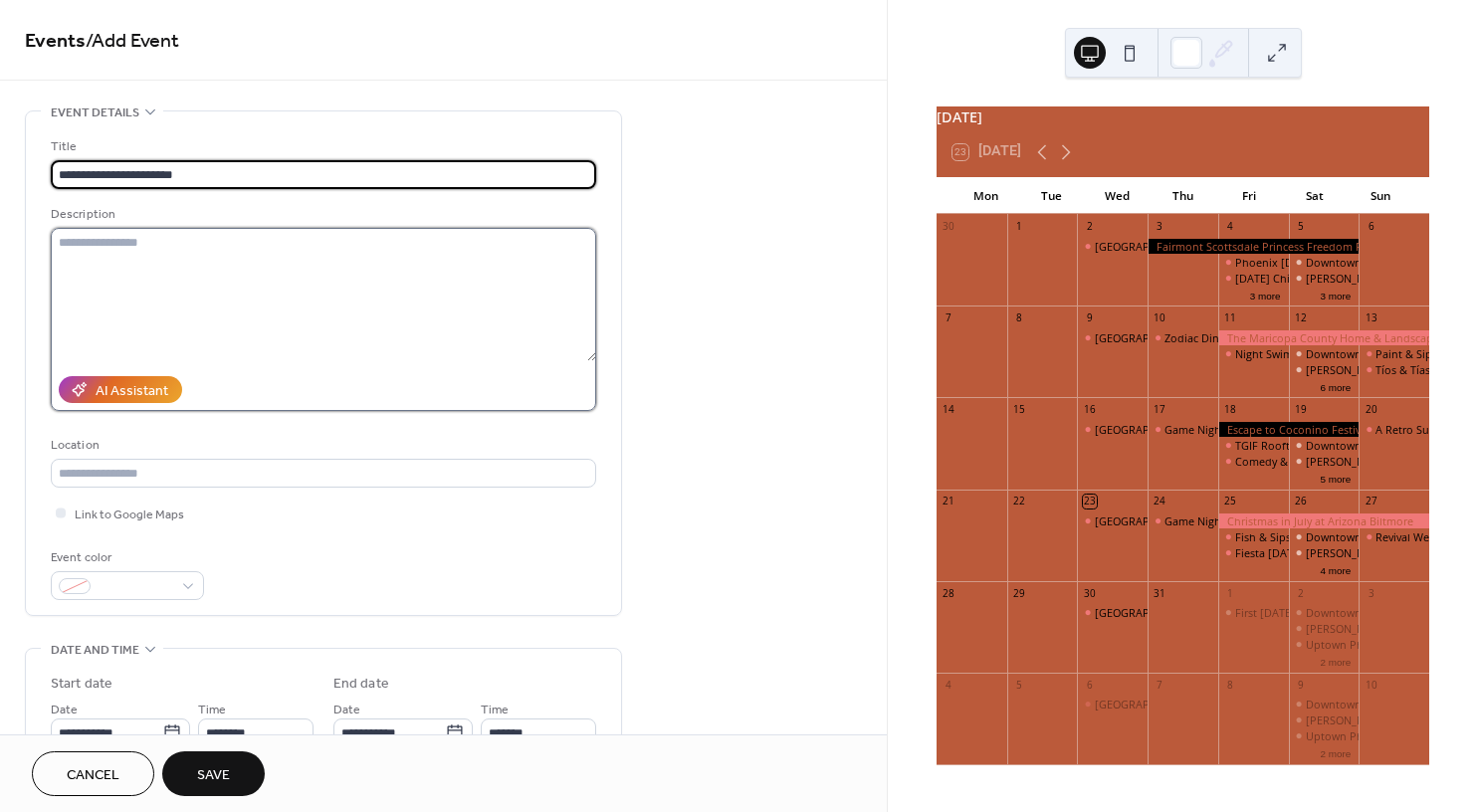 click at bounding box center [323, 295] 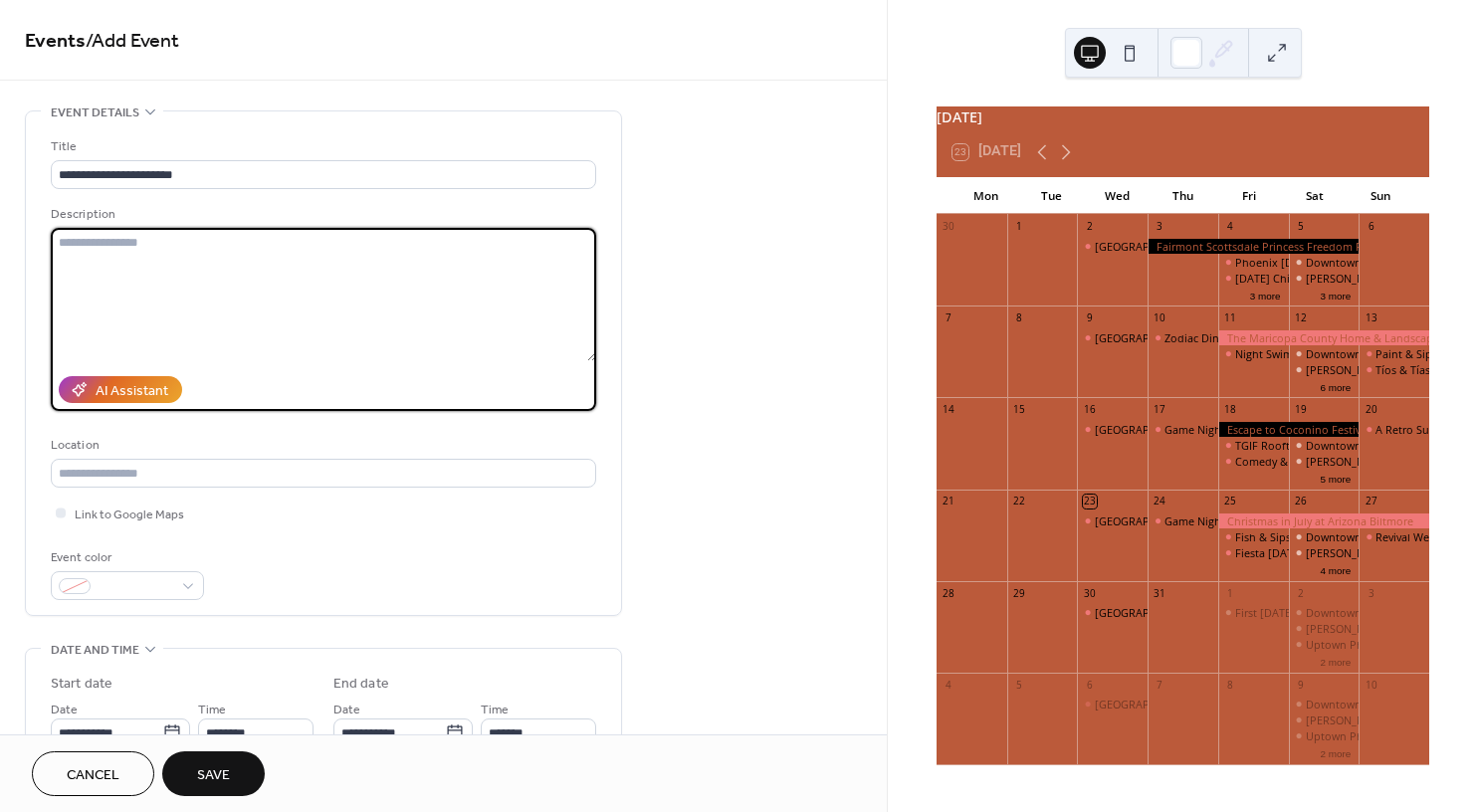 paste on "**********" 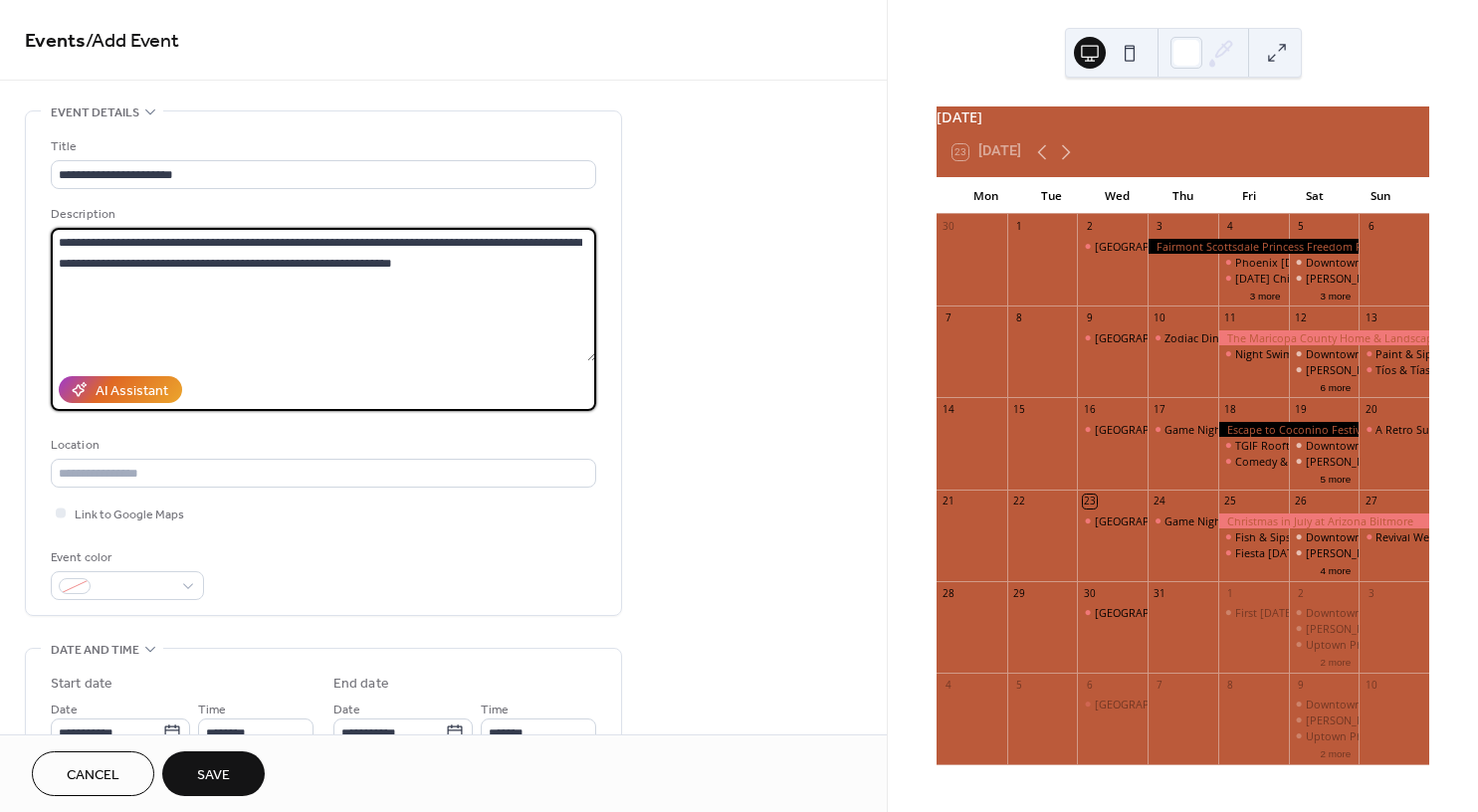 type on "**********" 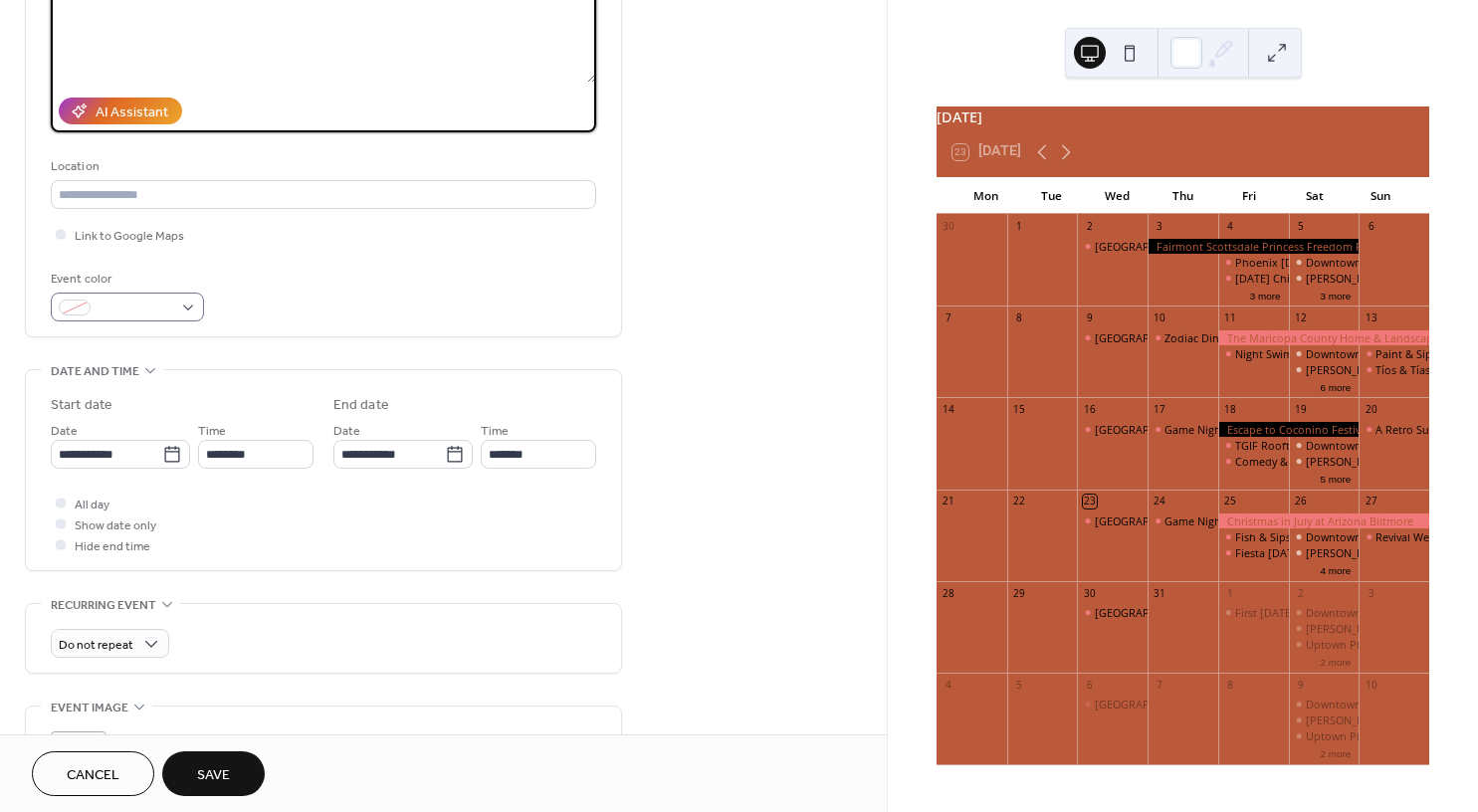 scroll, scrollTop: 299, scrollLeft: 0, axis: vertical 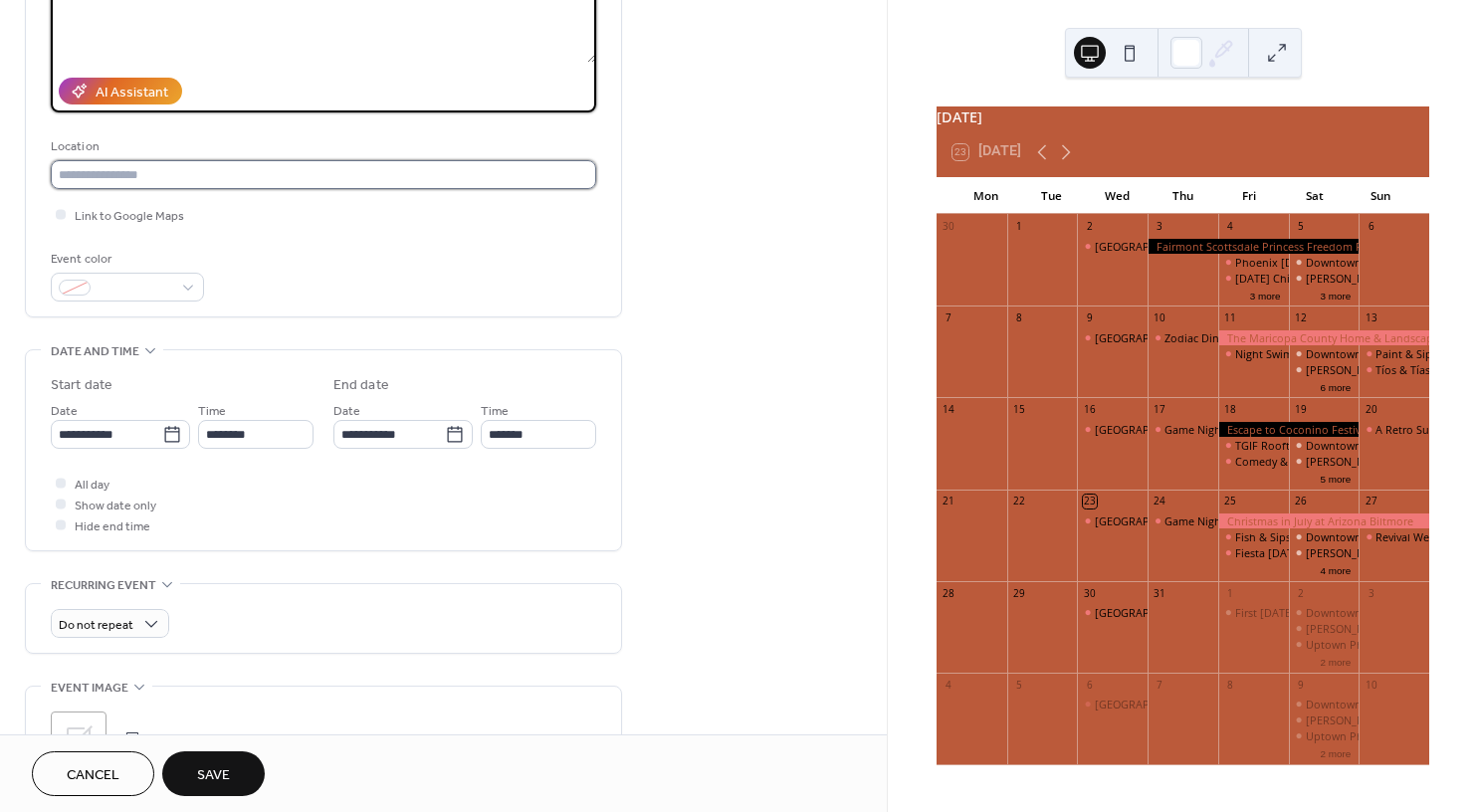 click at bounding box center (323, 174) 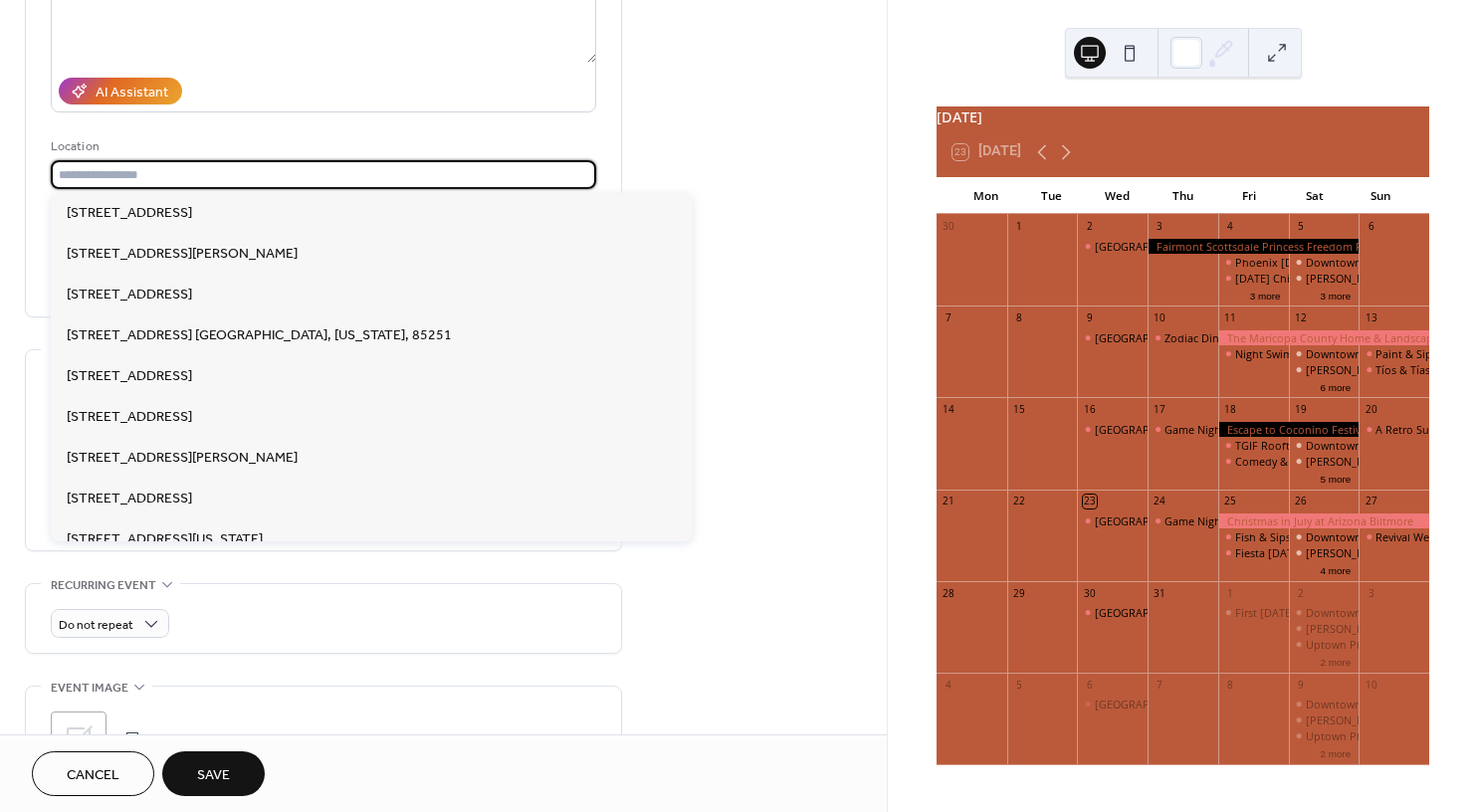 paste on "**********" 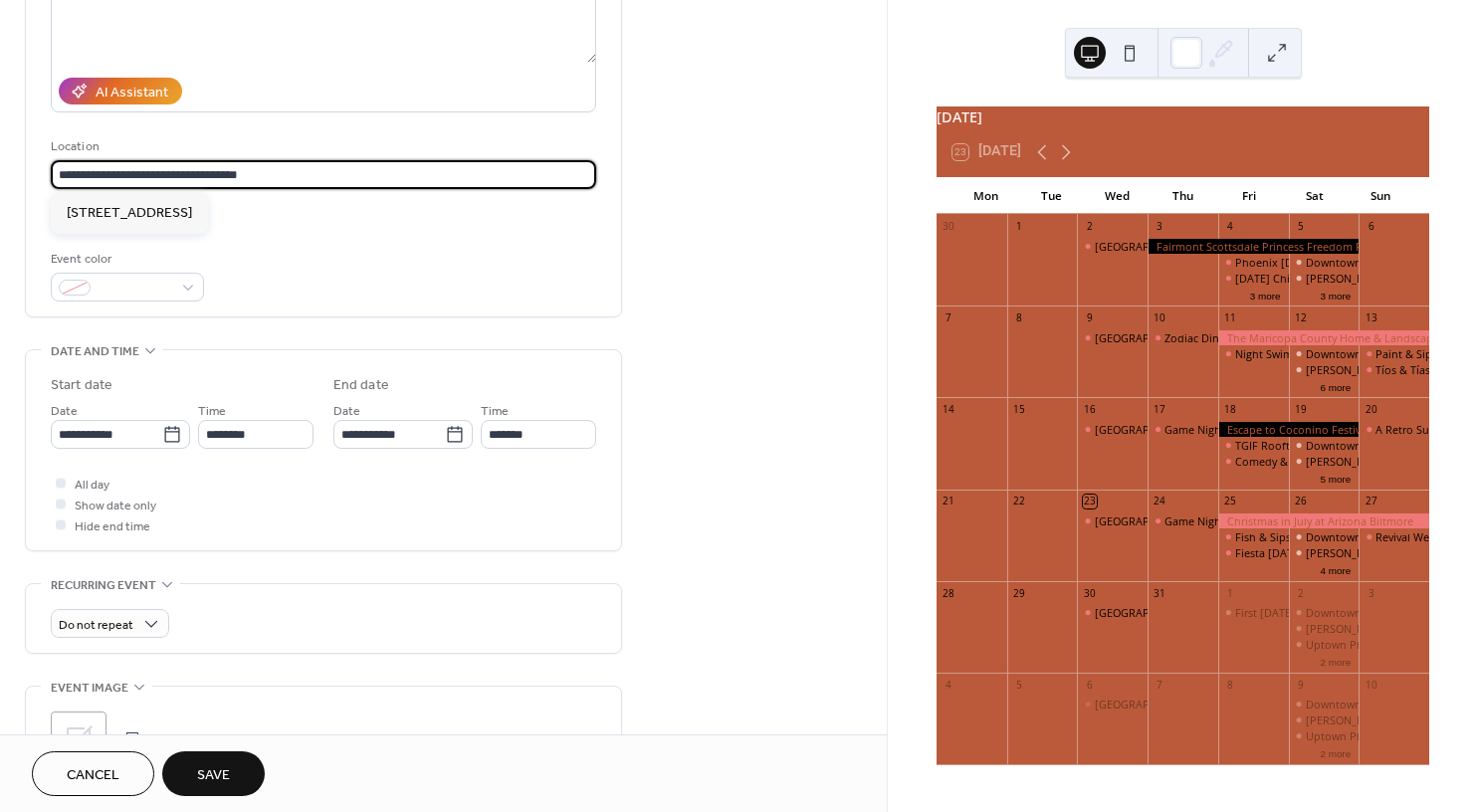 type on "**********" 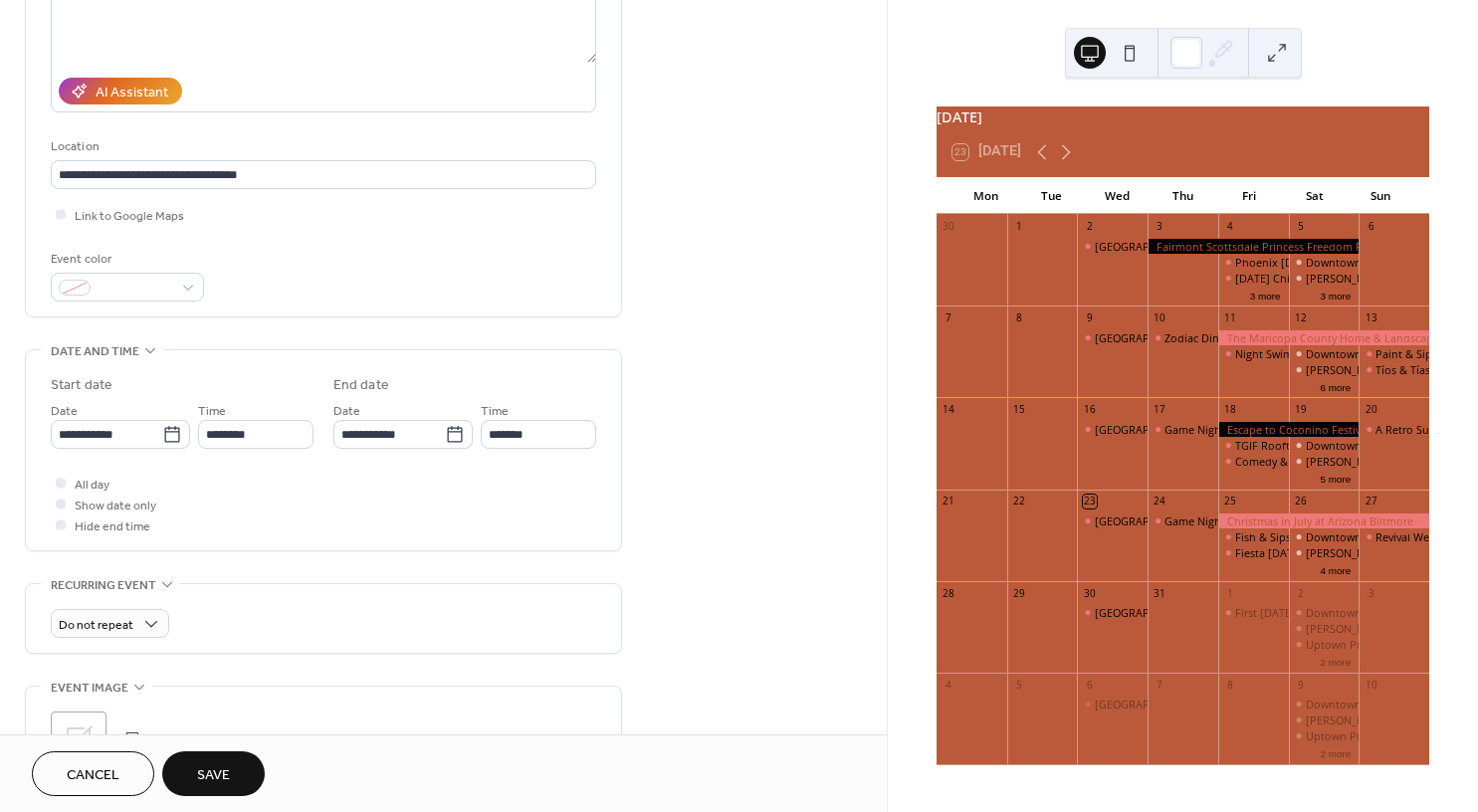 click on "Link to Google Maps" at bounding box center [323, 214] 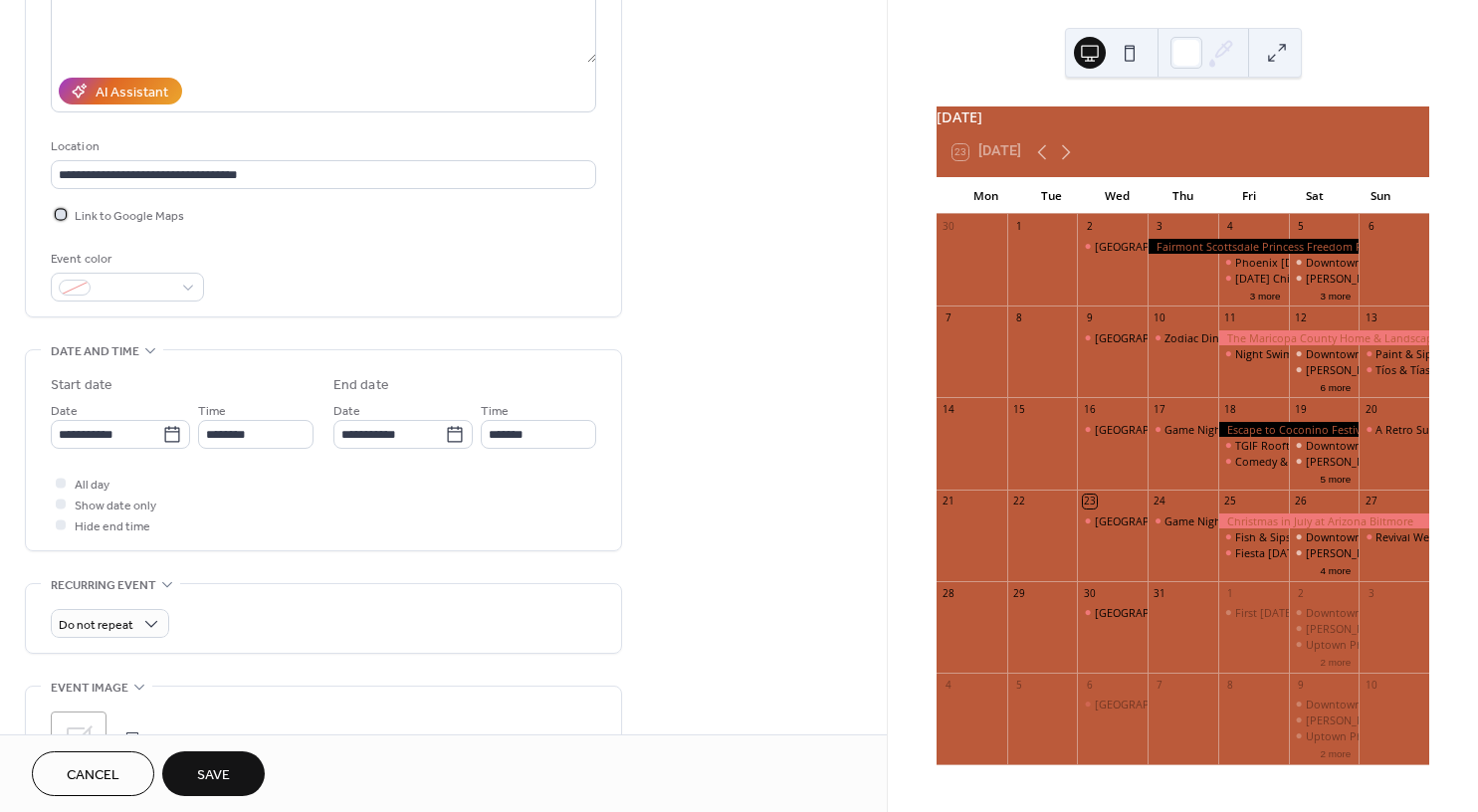 click on "Link to Google Maps" at bounding box center [129, 216] 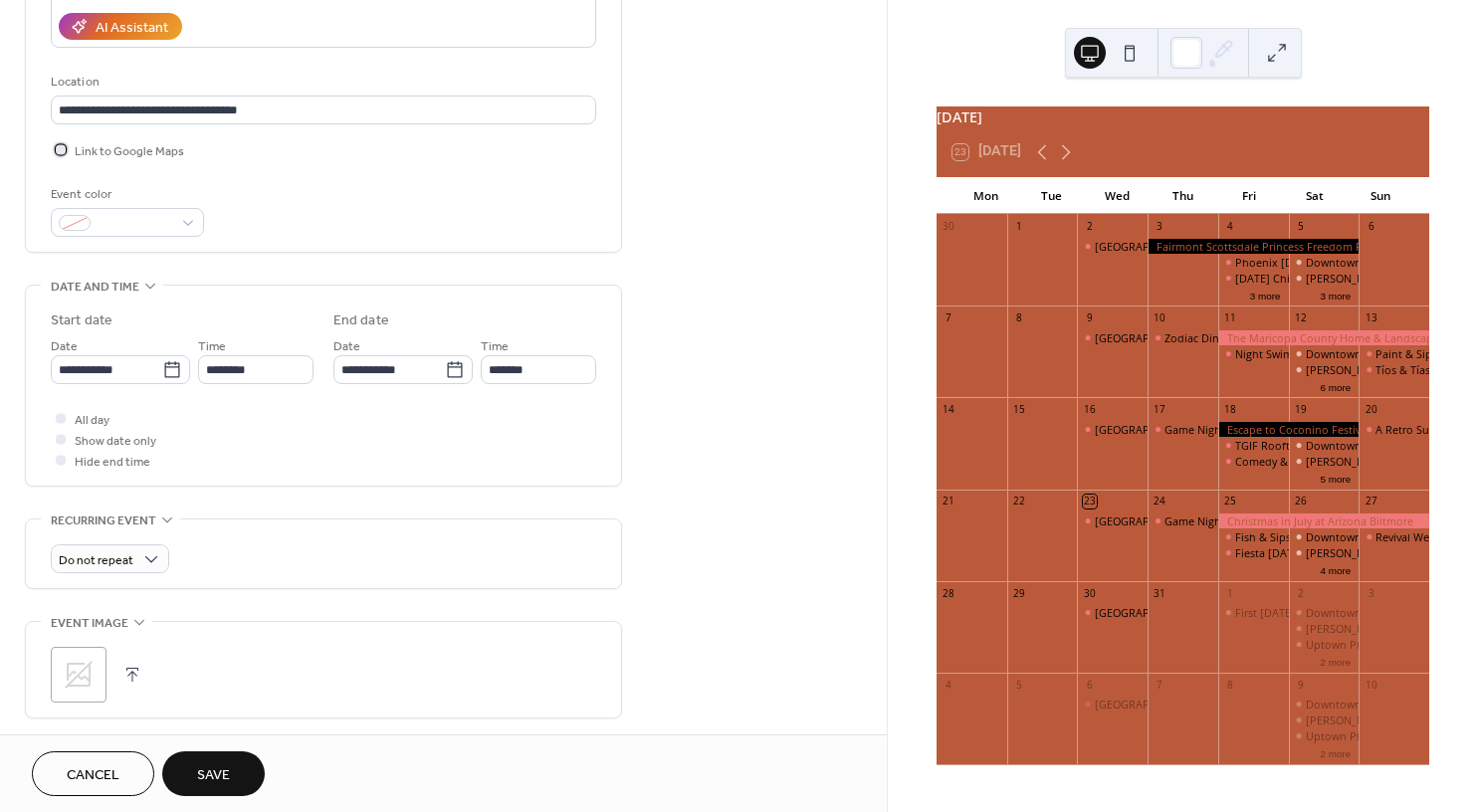 scroll, scrollTop: 398, scrollLeft: 0, axis: vertical 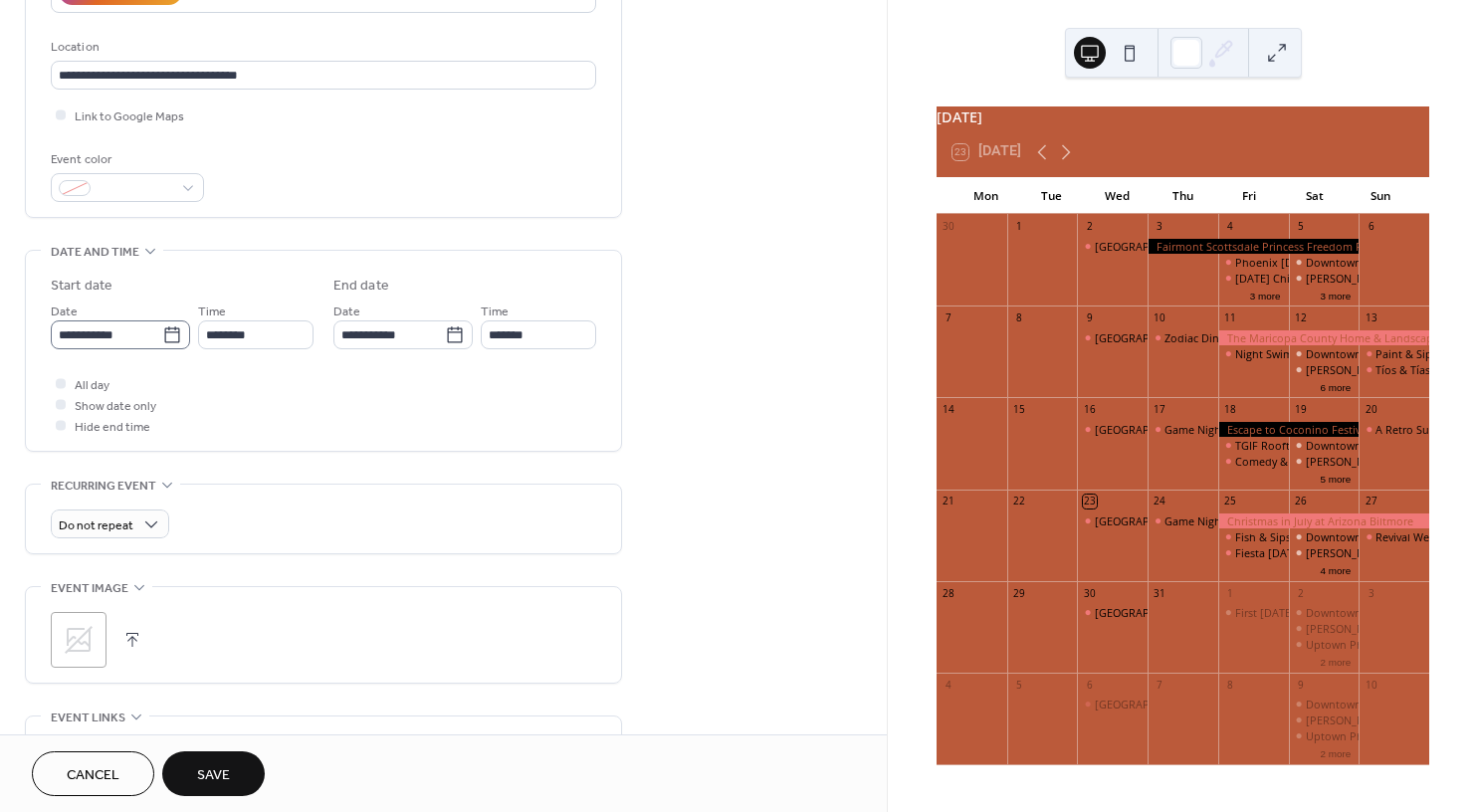 click 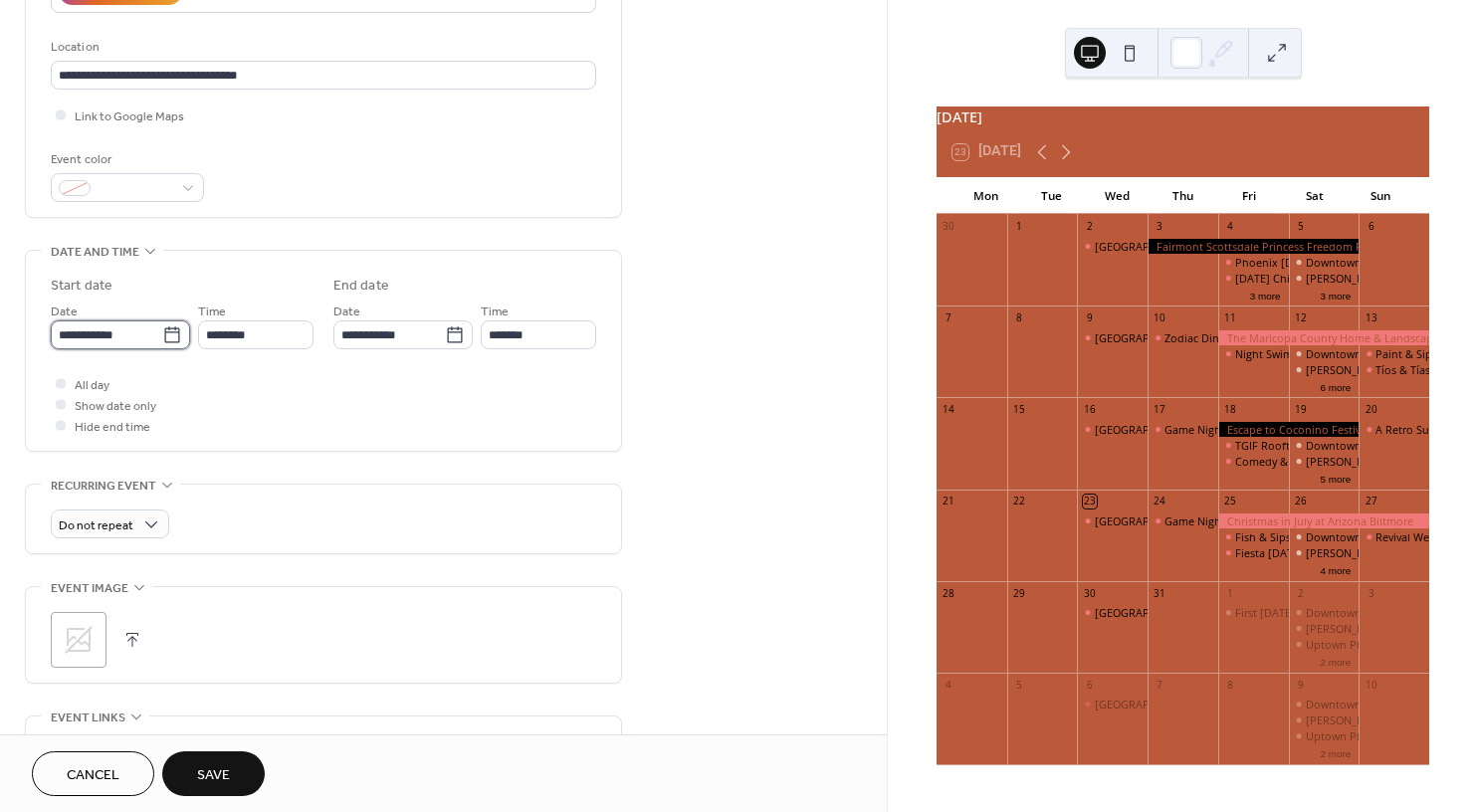click on "**********" at bounding box center [106, 334] 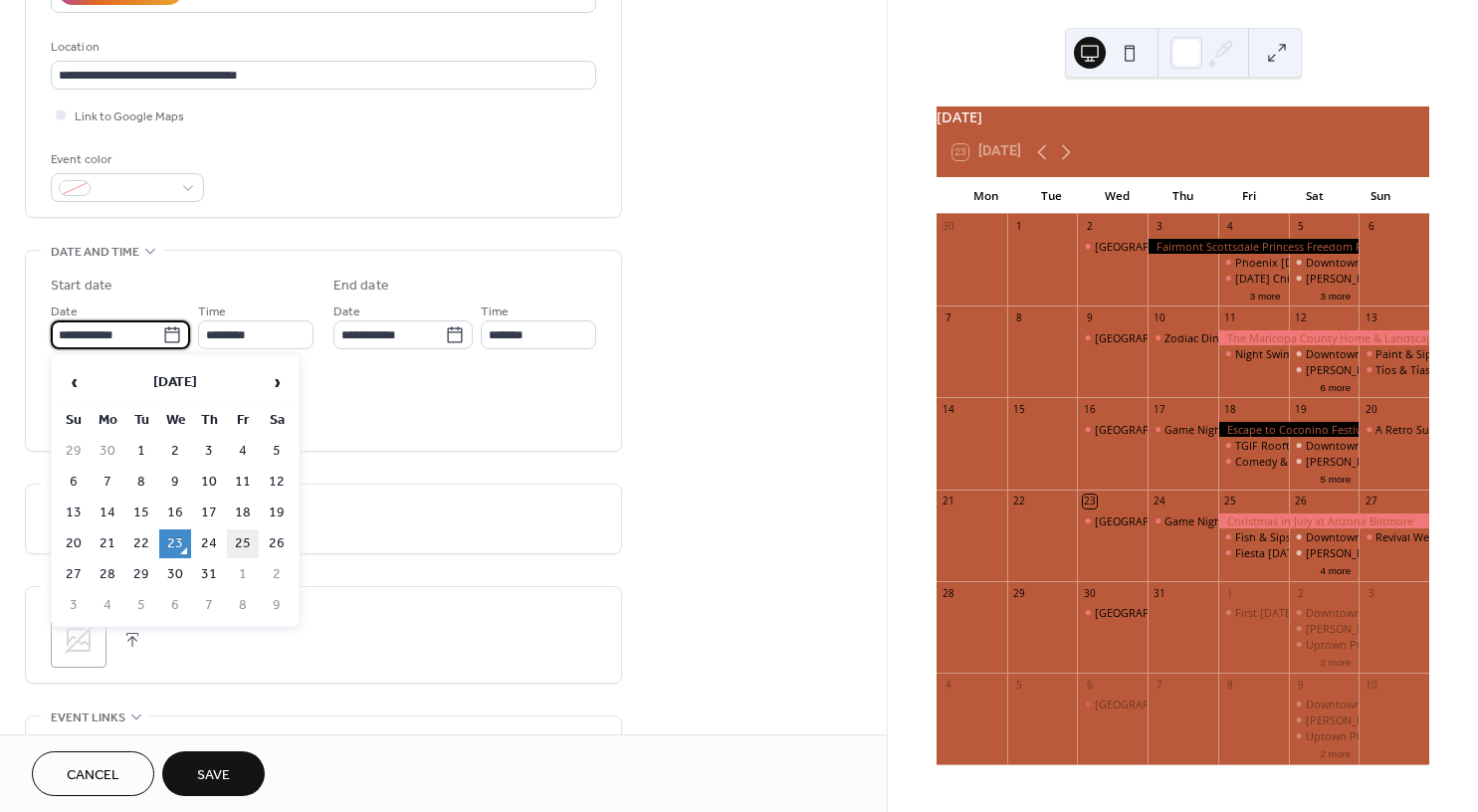 click on "25" at bounding box center [243, 543] 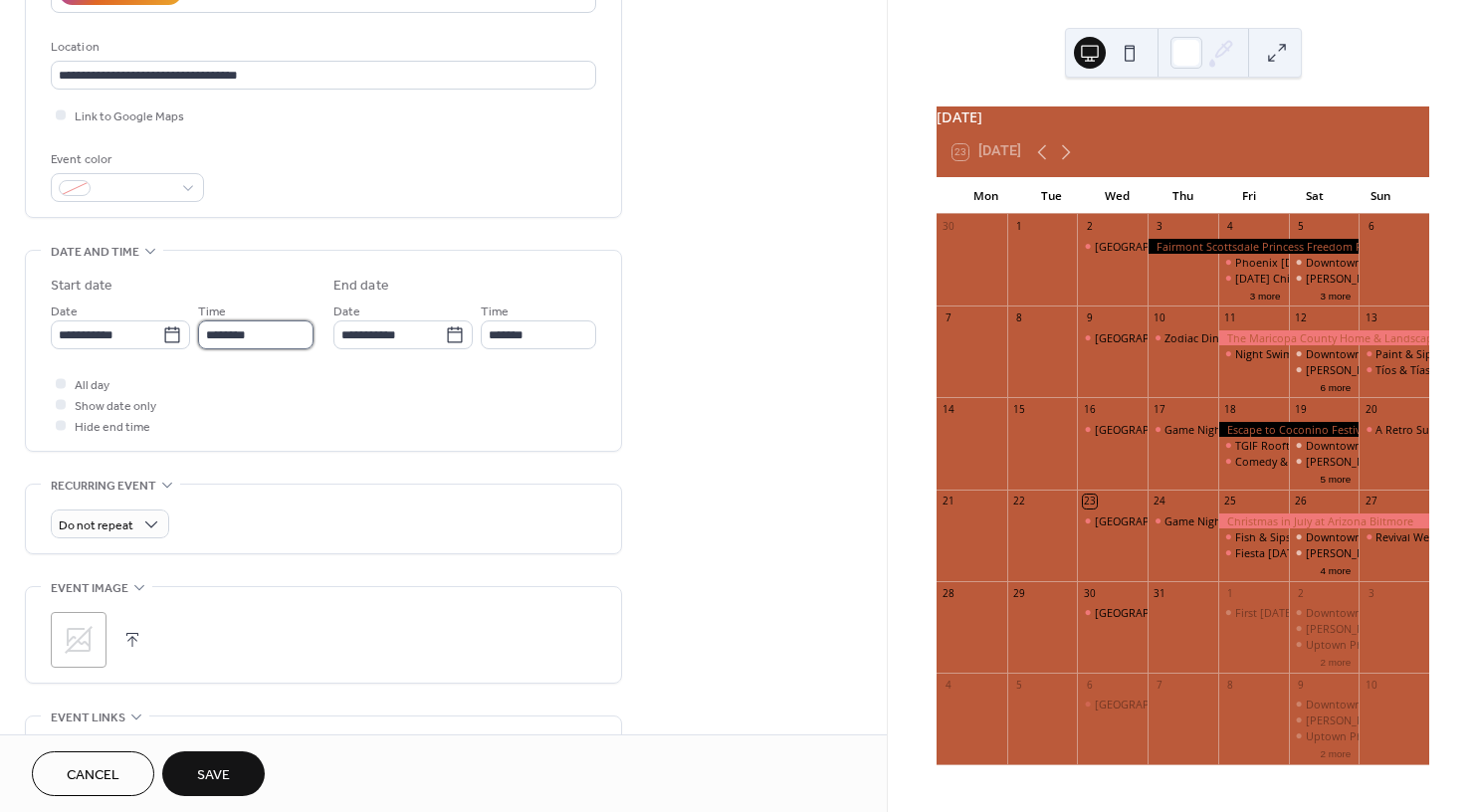 click on "********" at bounding box center [256, 334] 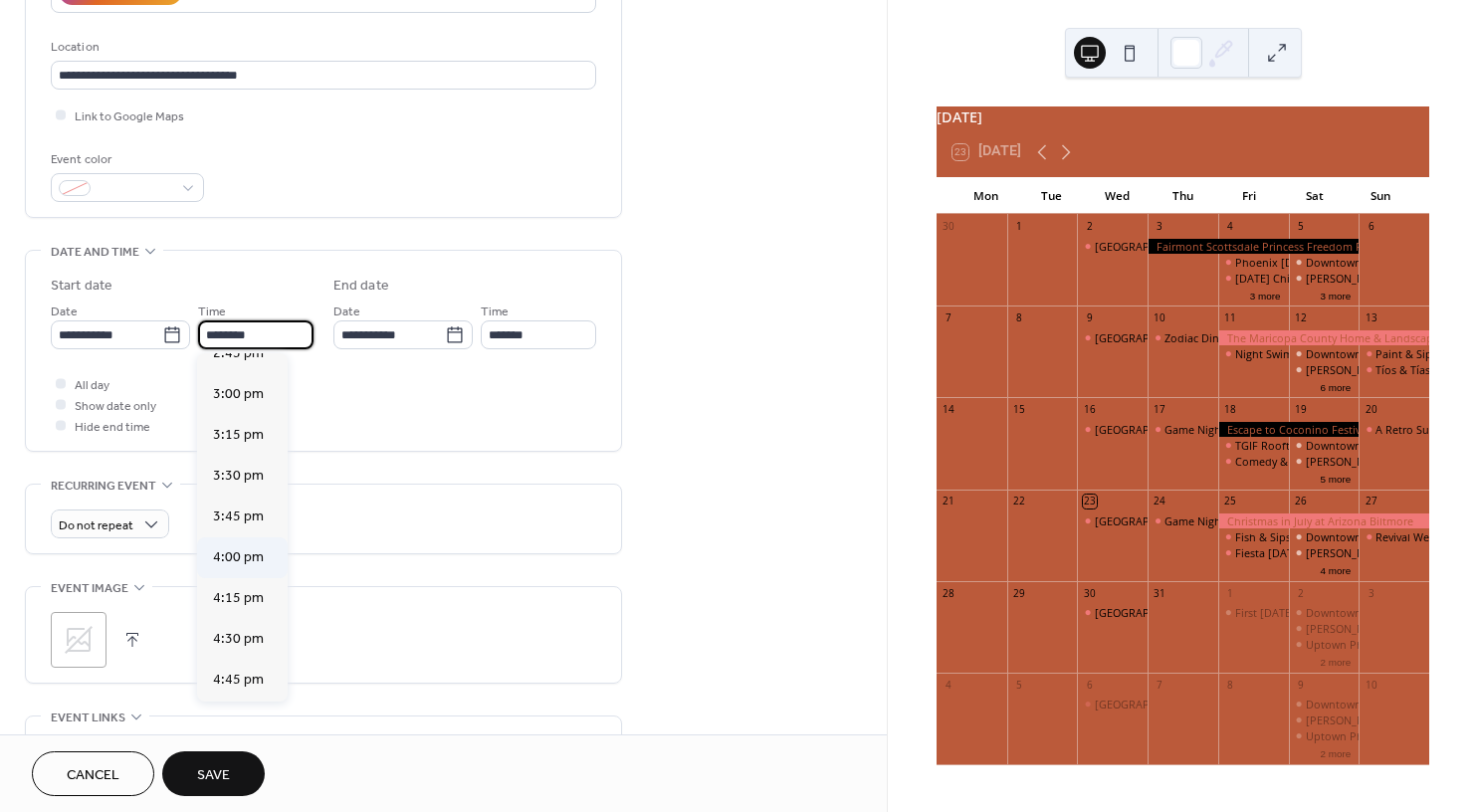 scroll, scrollTop: 2456, scrollLeft: 0, axis: vertical 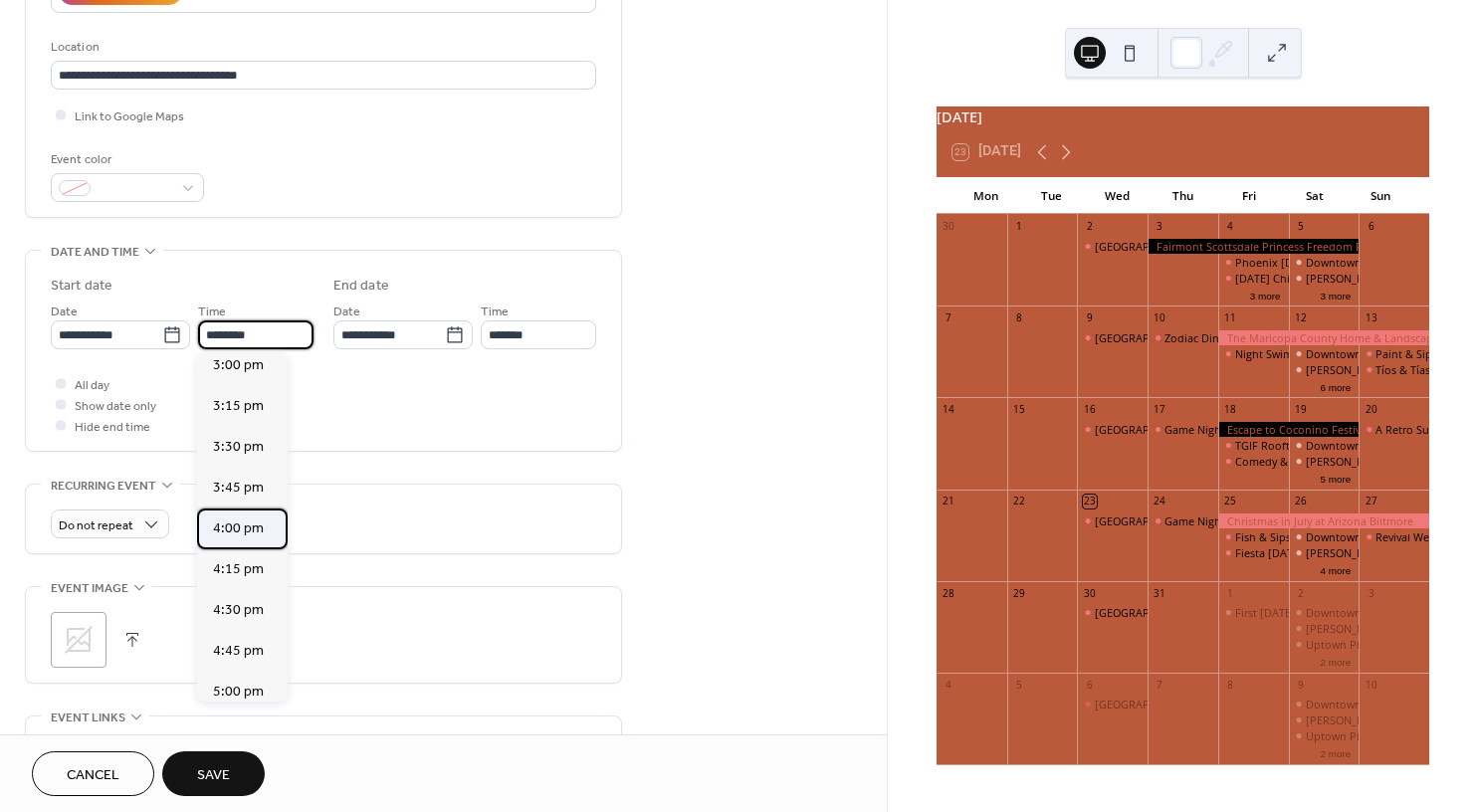 click on "4:00 pm" at bounding box center (242, 528) 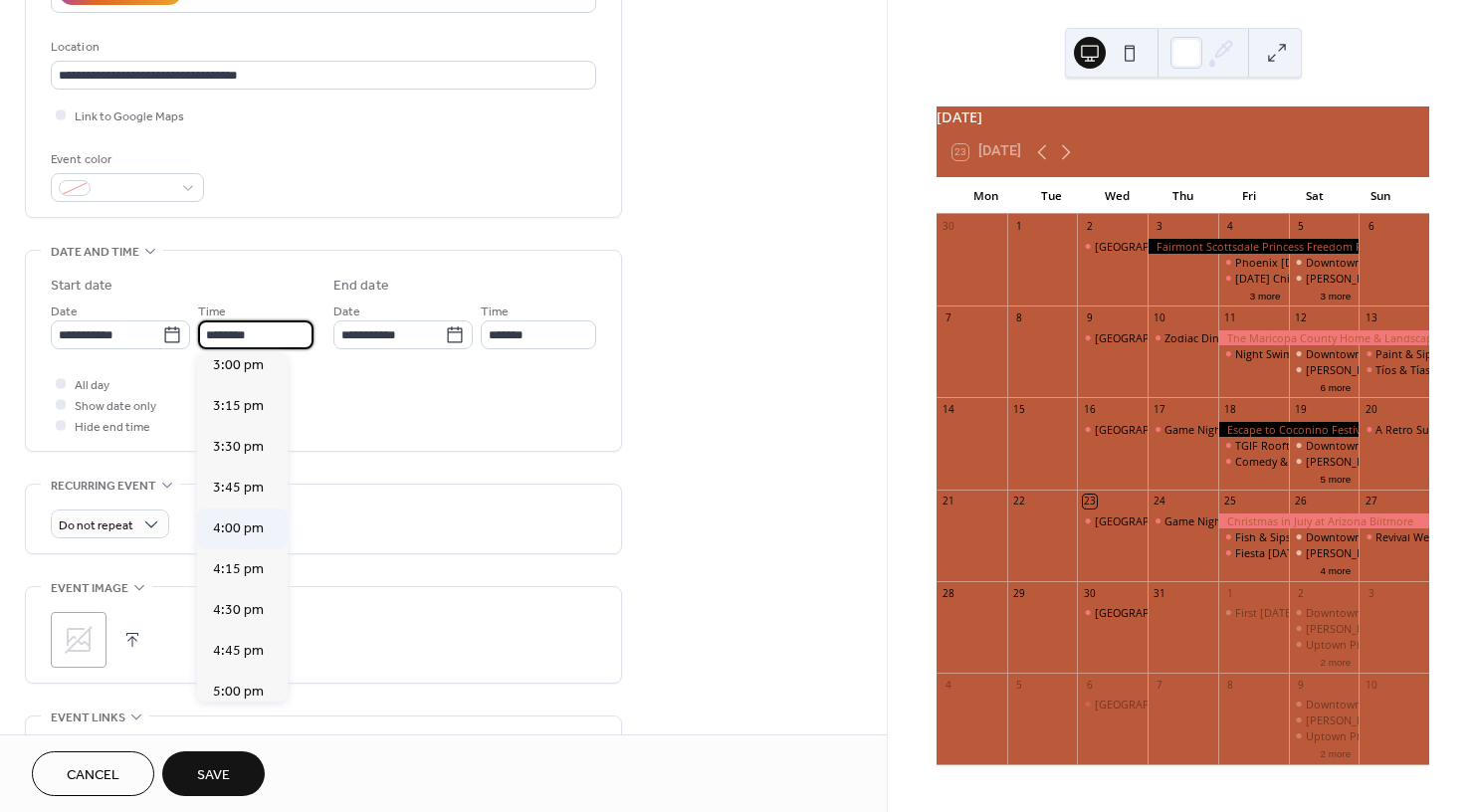 type on "*******" 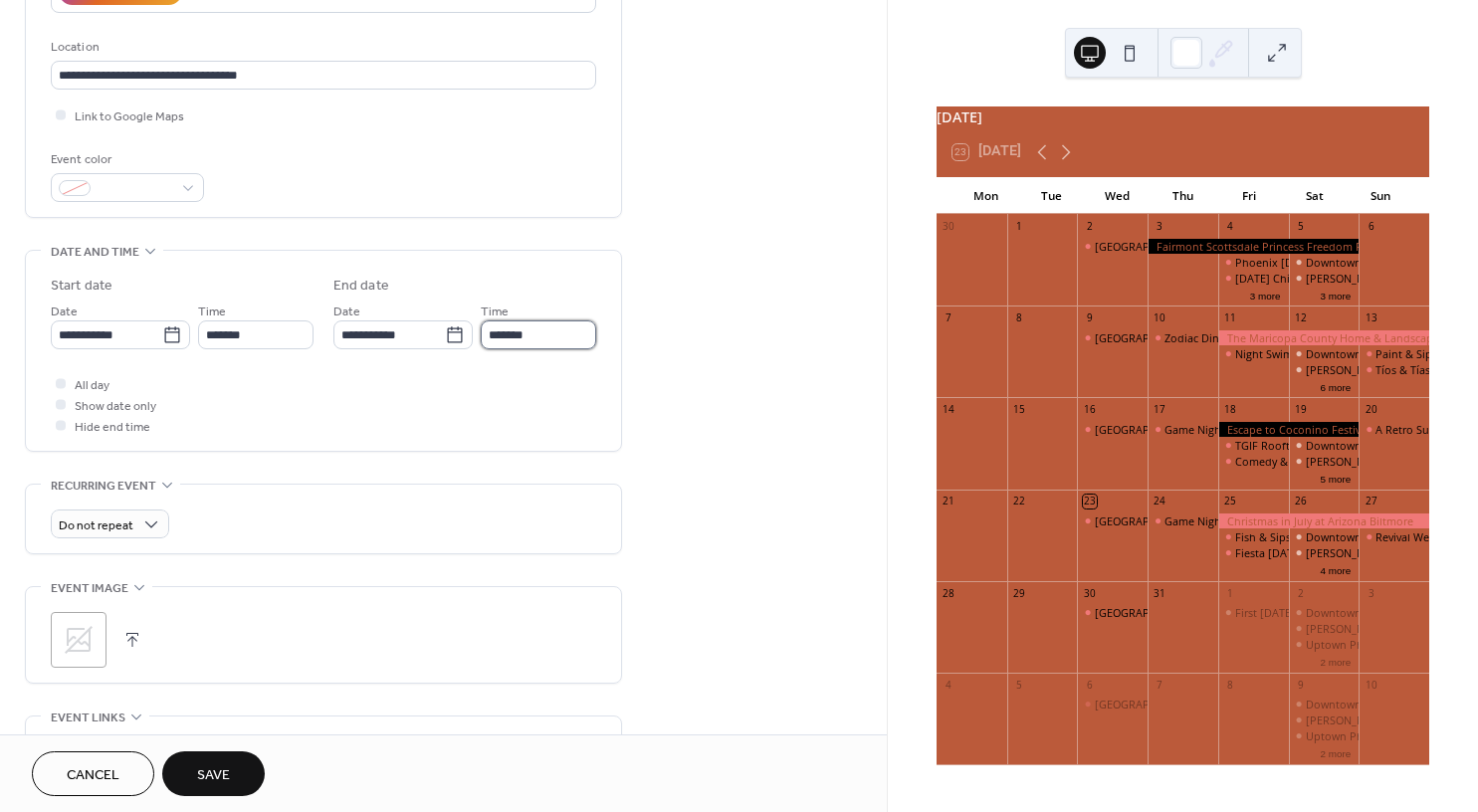 click on "*******" at bounding box center (538, 334) 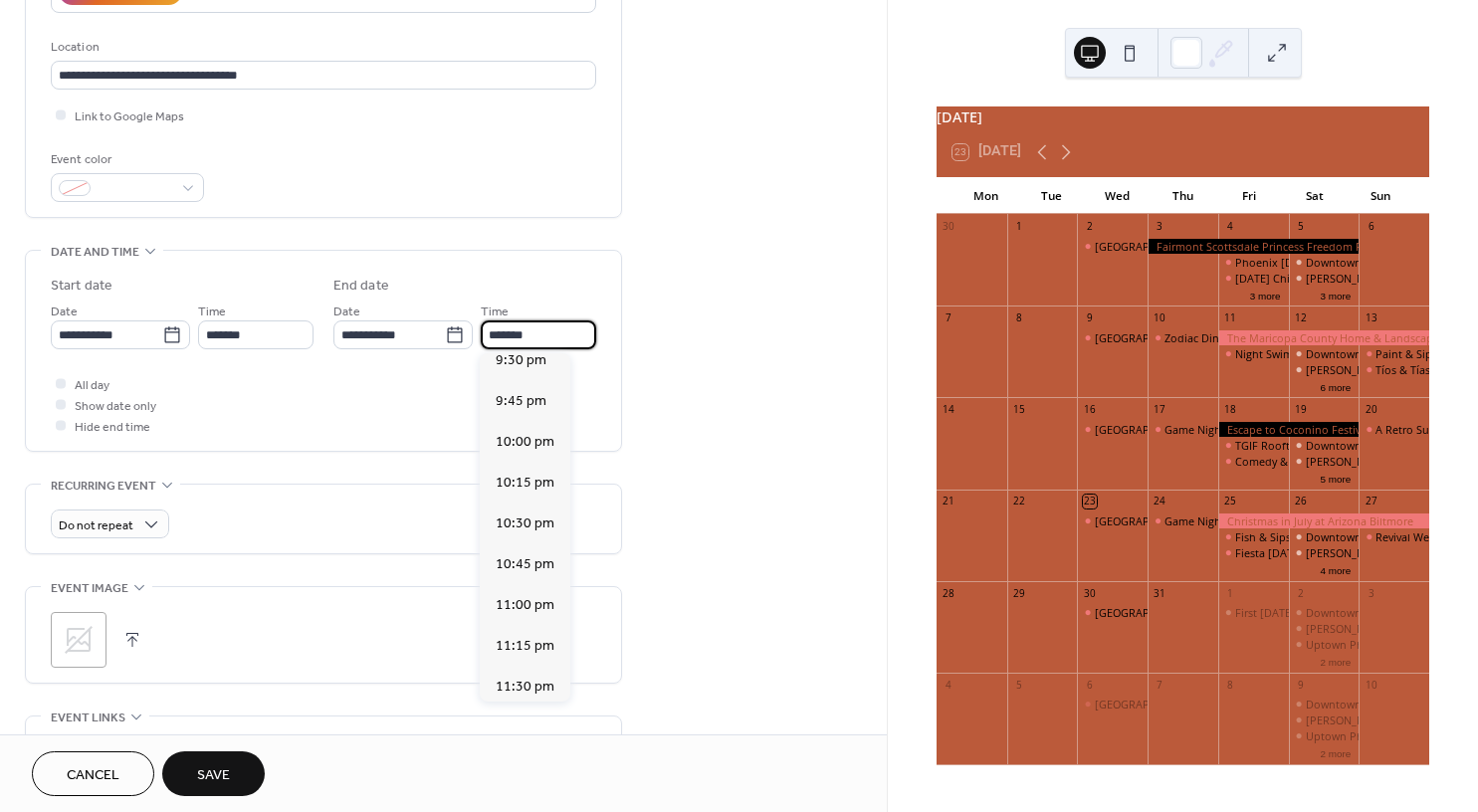 scroll, scrollTop: 916, scrollLeft: 0, axis: vertical 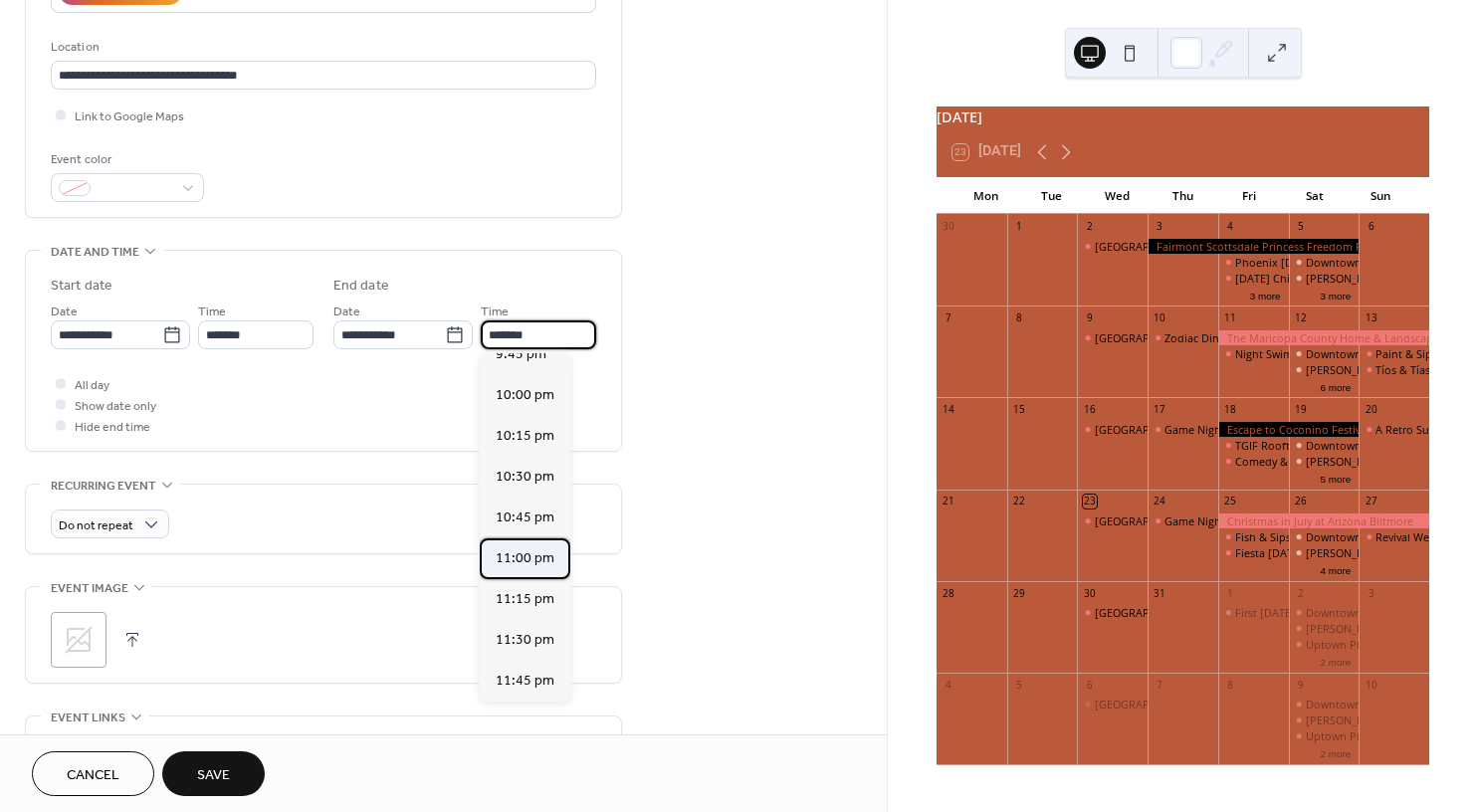 click on "11:00 pm" at bounding box center (525, 558) 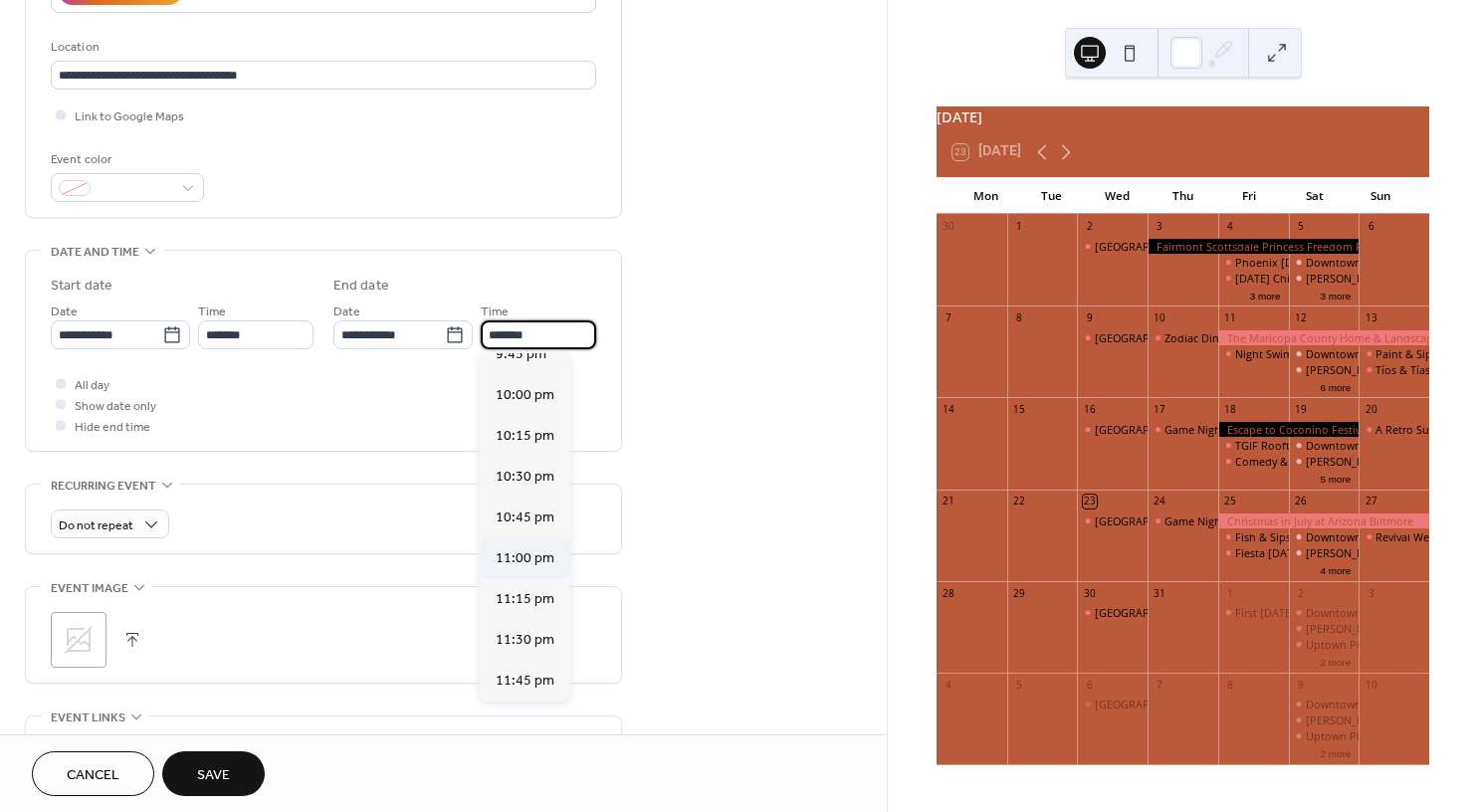 type on "********" 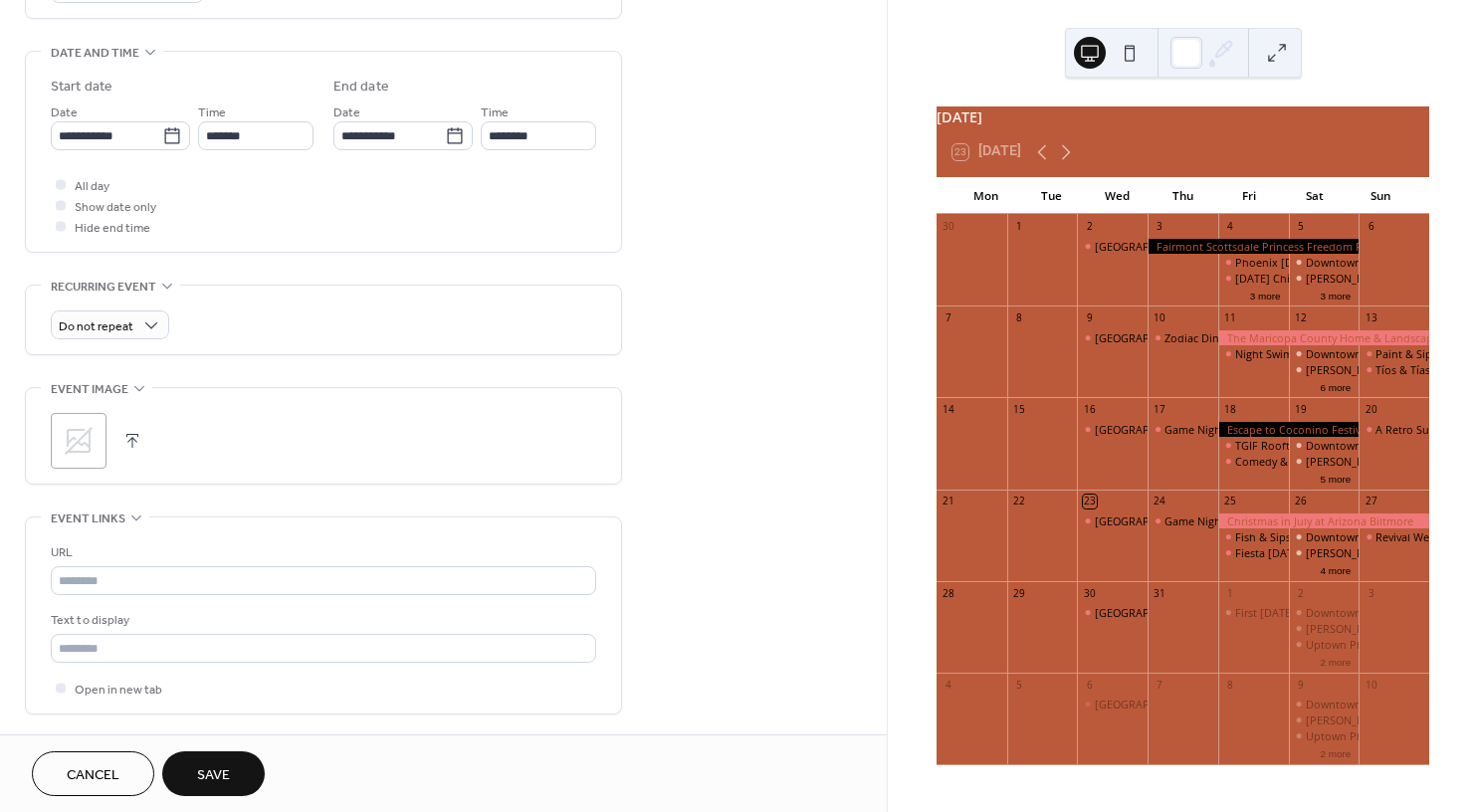scroll, scrollTop: 744, scrollLeft: 0, axis: vertical 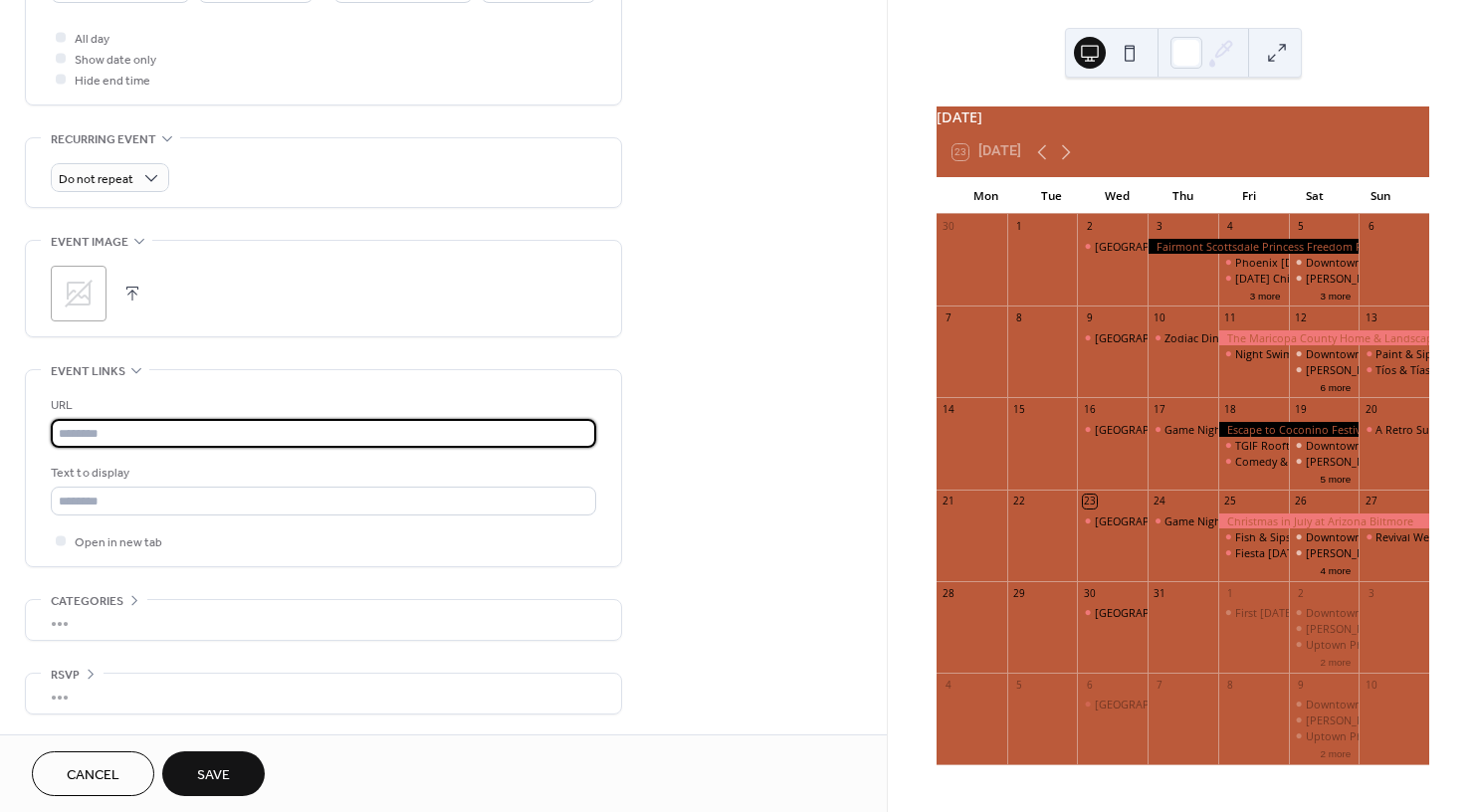 click at bounding box center [323, 433] 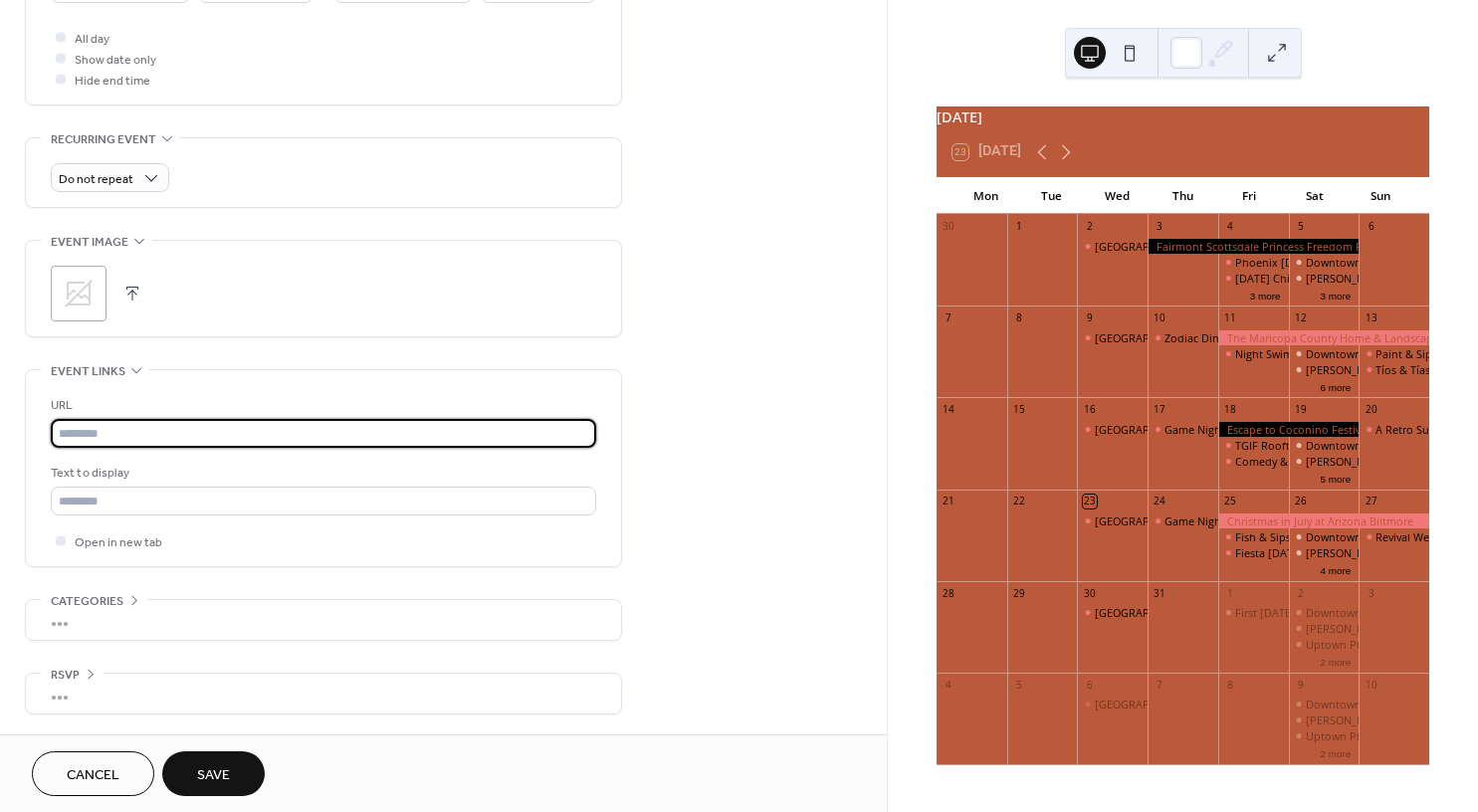 paste on "**********" 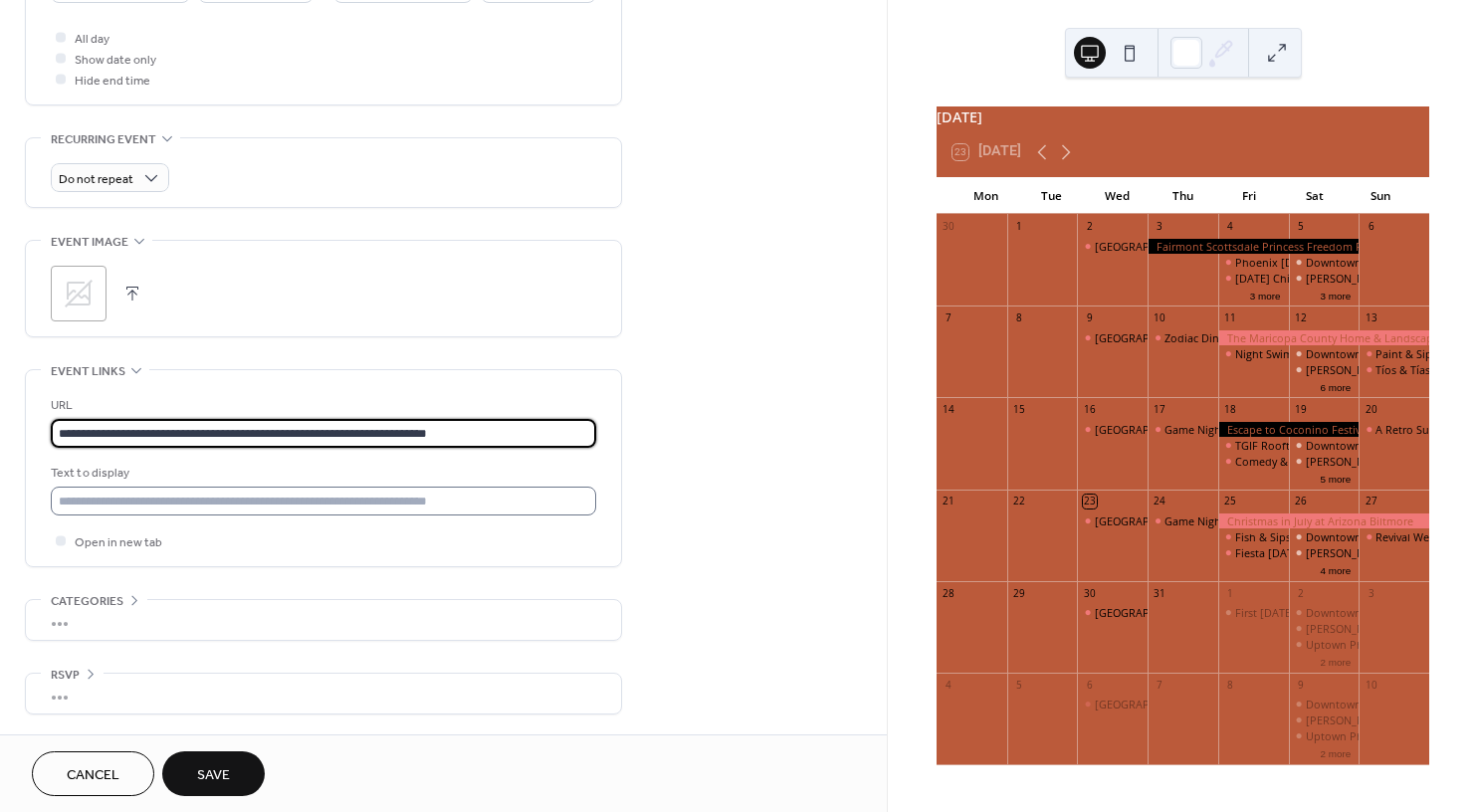 type on "**********" 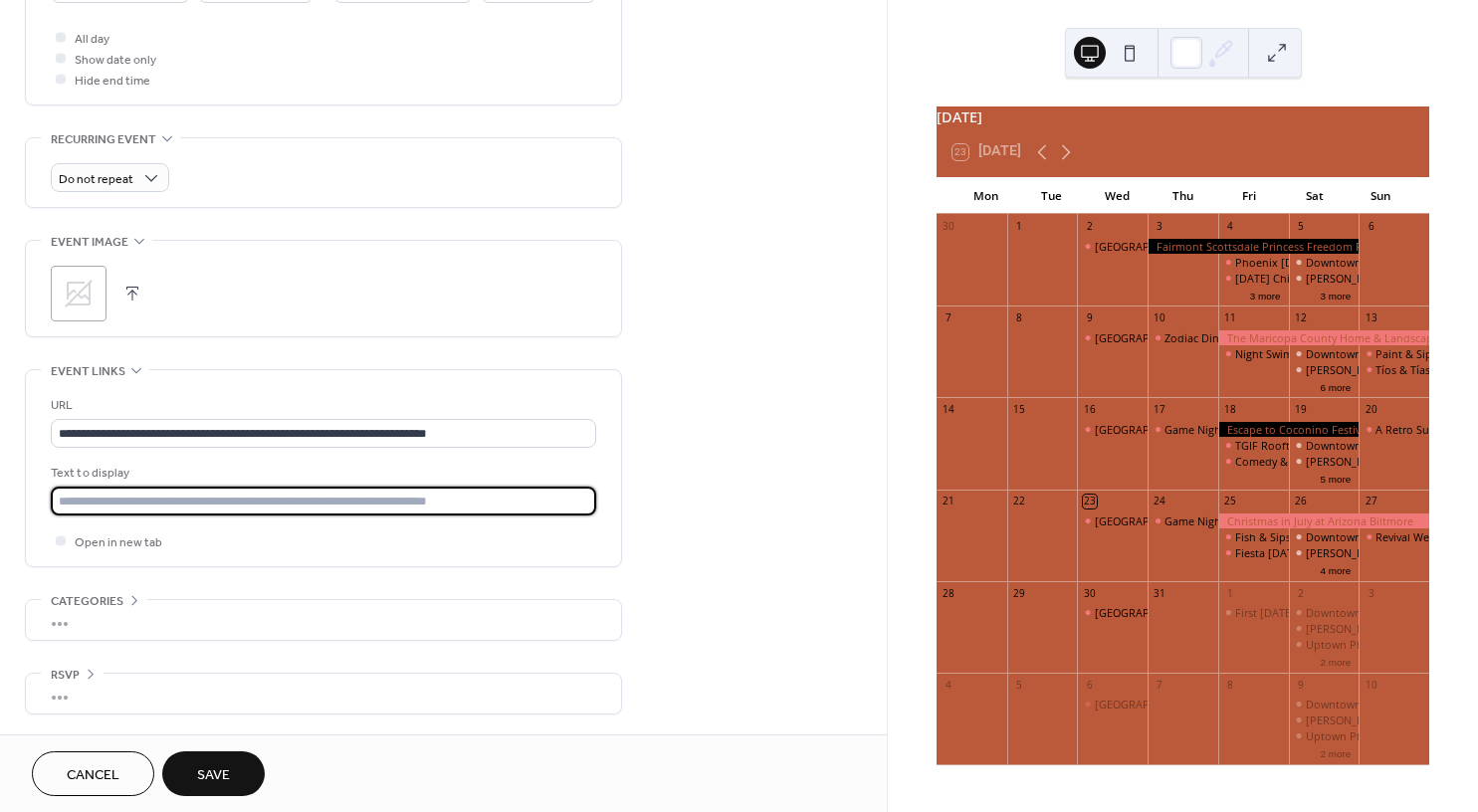 click at bounding box center [323, 501] 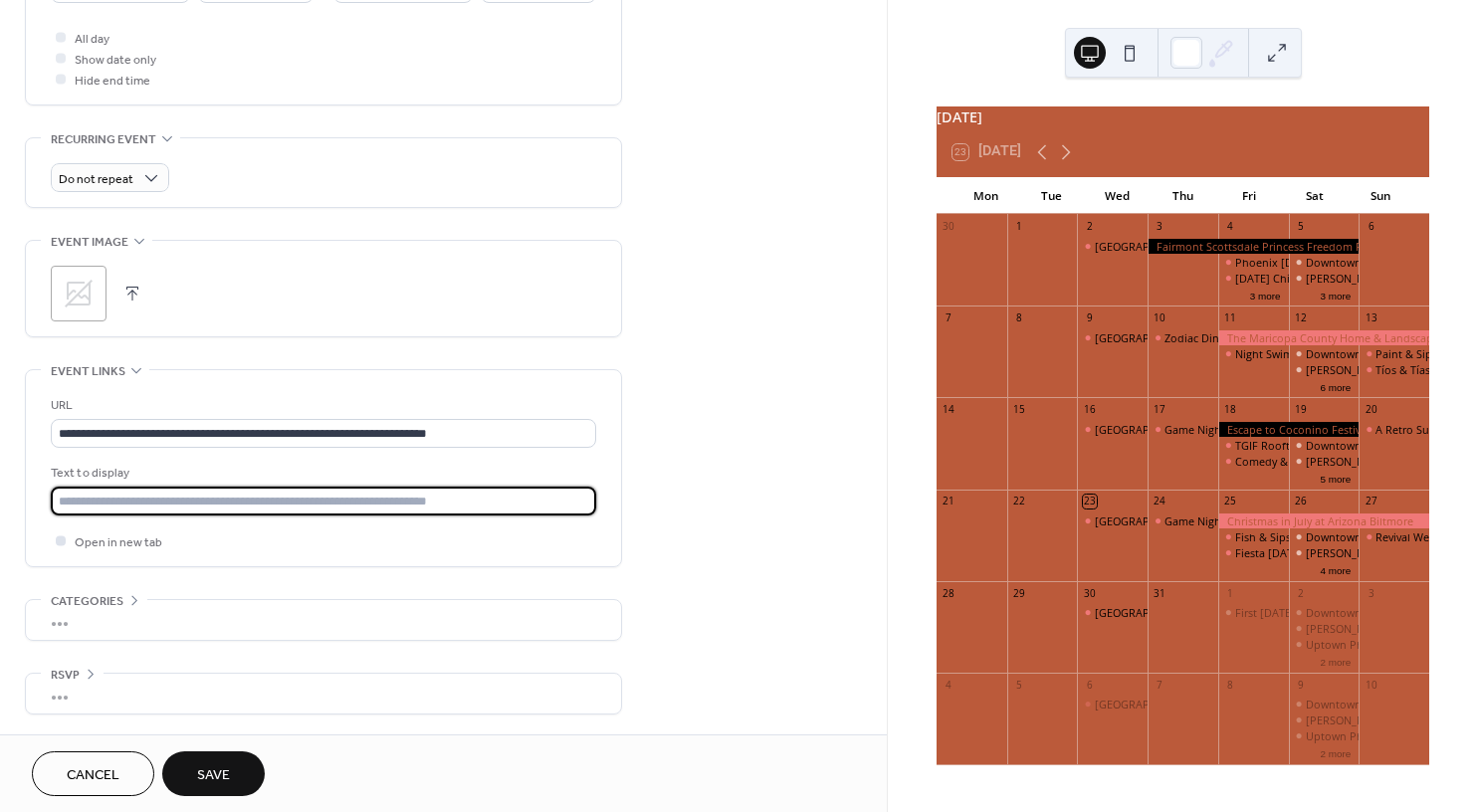 type on "**********" 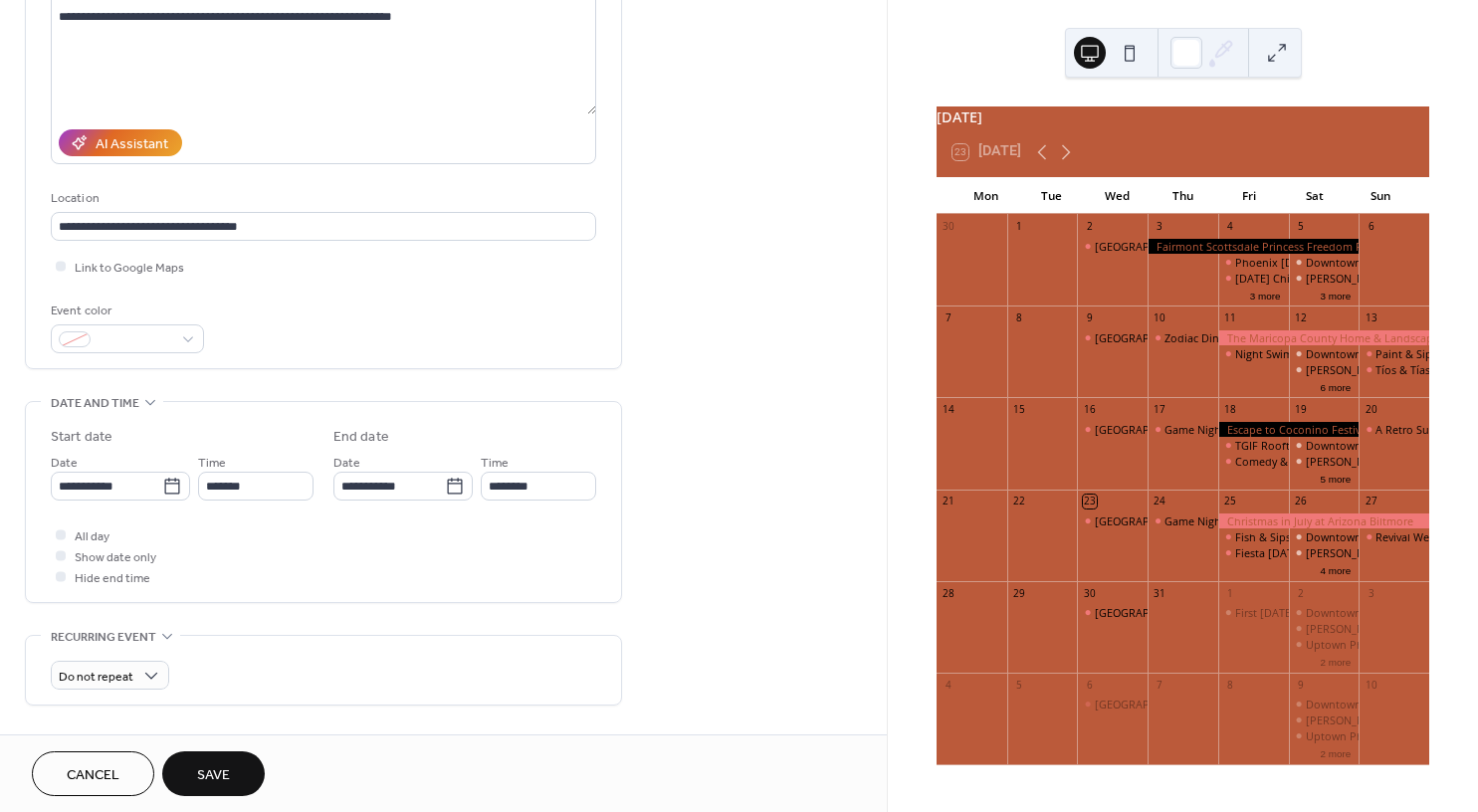 scroll, scrollTop: 0, scrollLeft: 0, axis: both 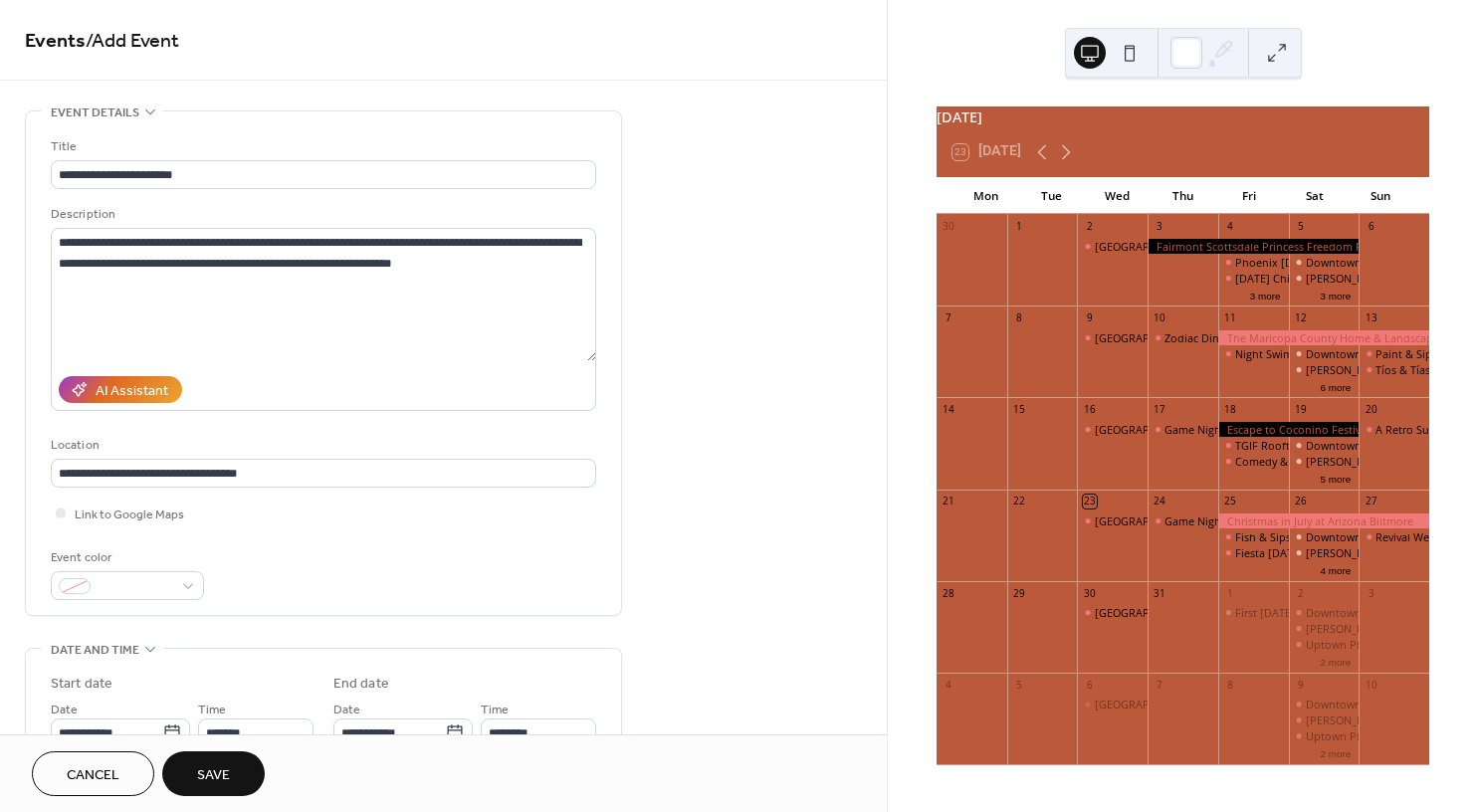 click on "Save" at bounding box center (213, 775) 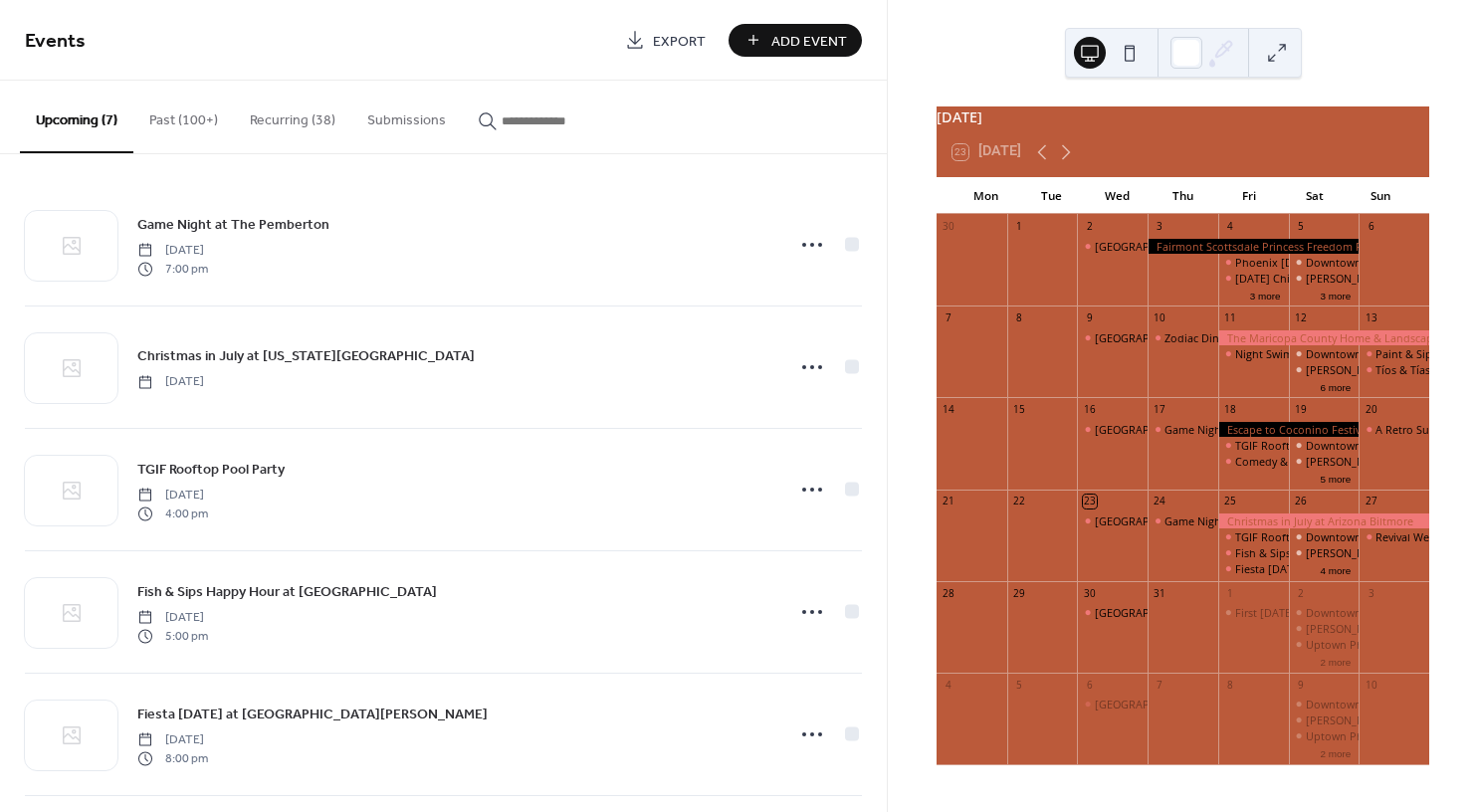 click on "Add Event" at bounding box center [795, 40] 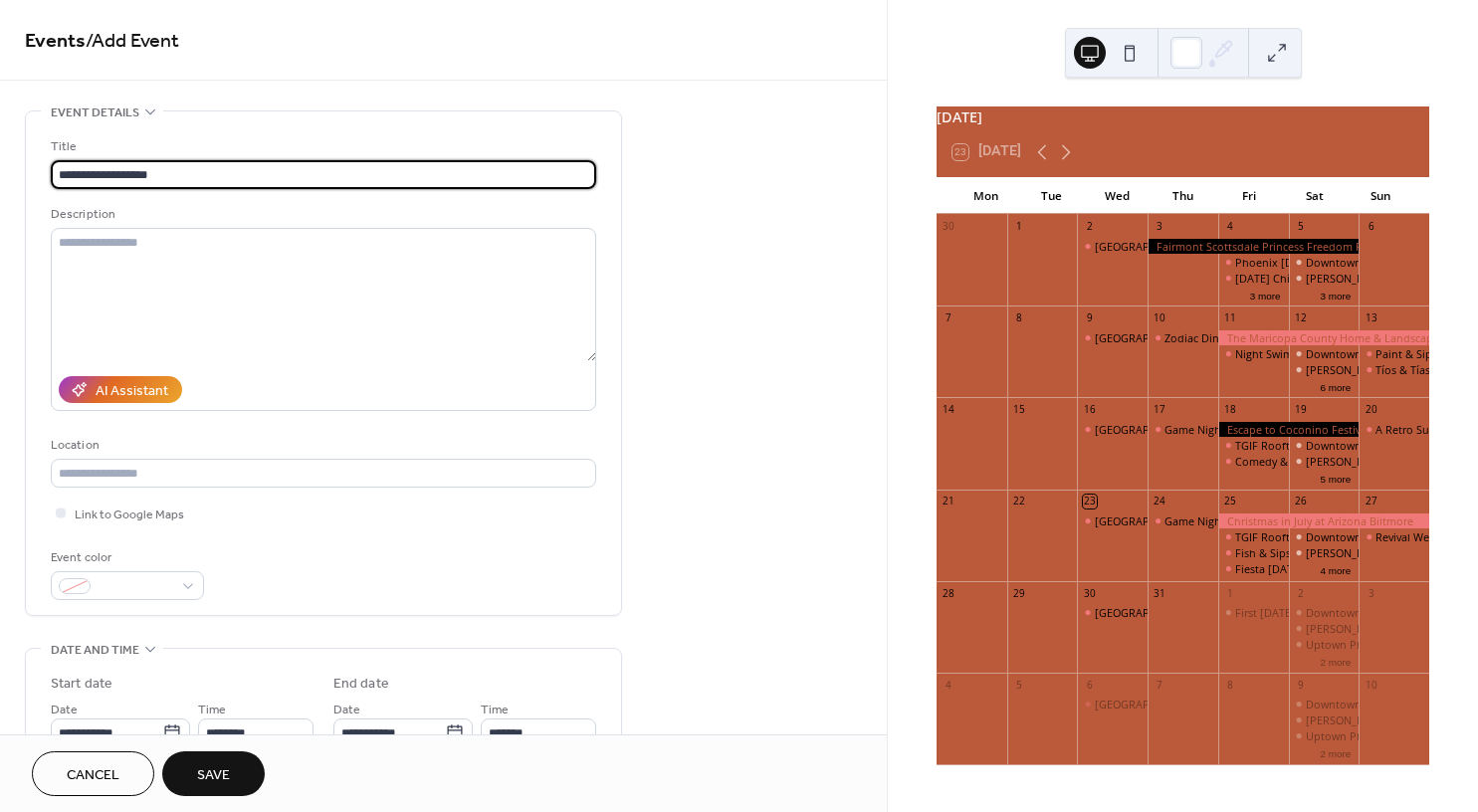 type on "**********" 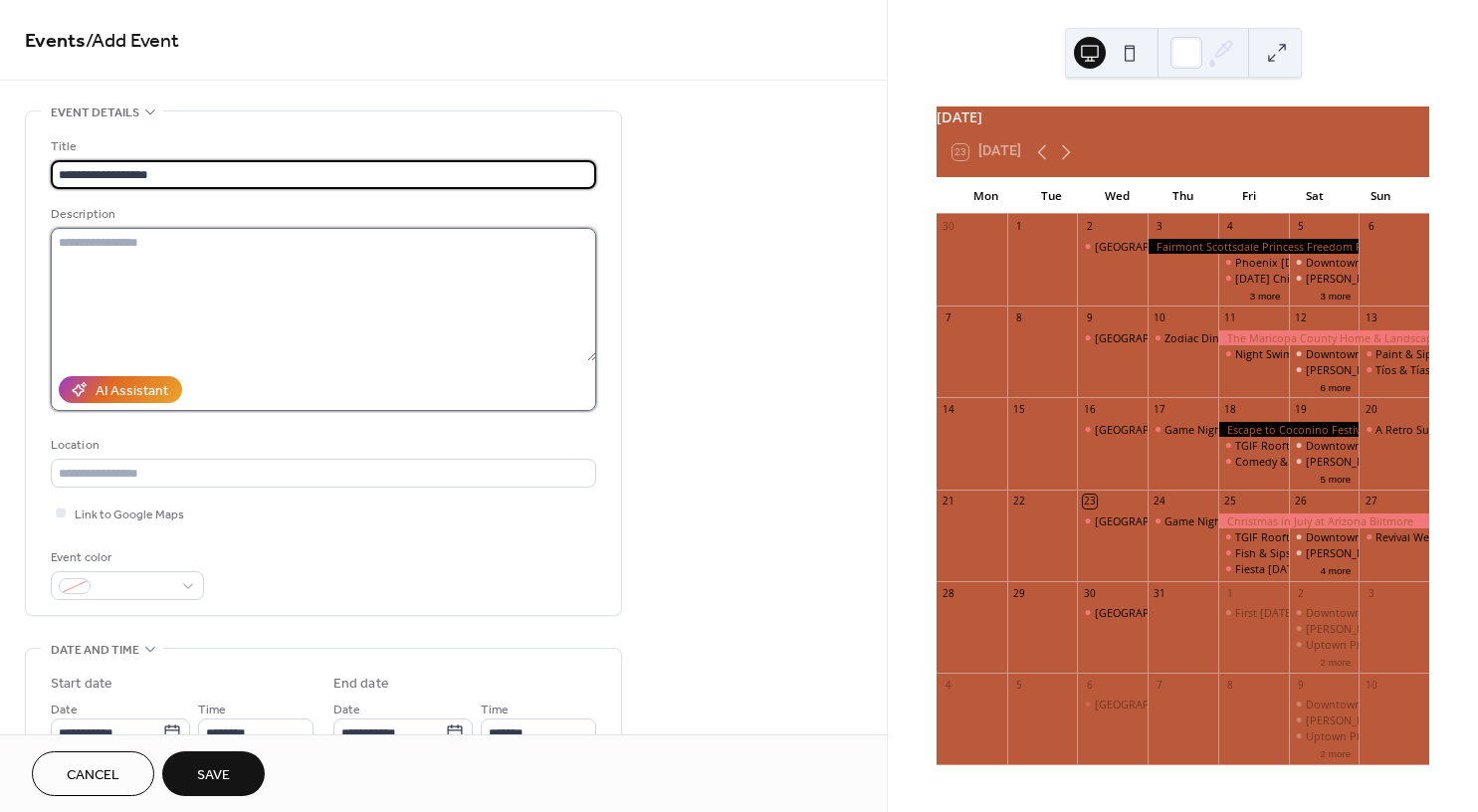 click at bounding box center (323, 295) 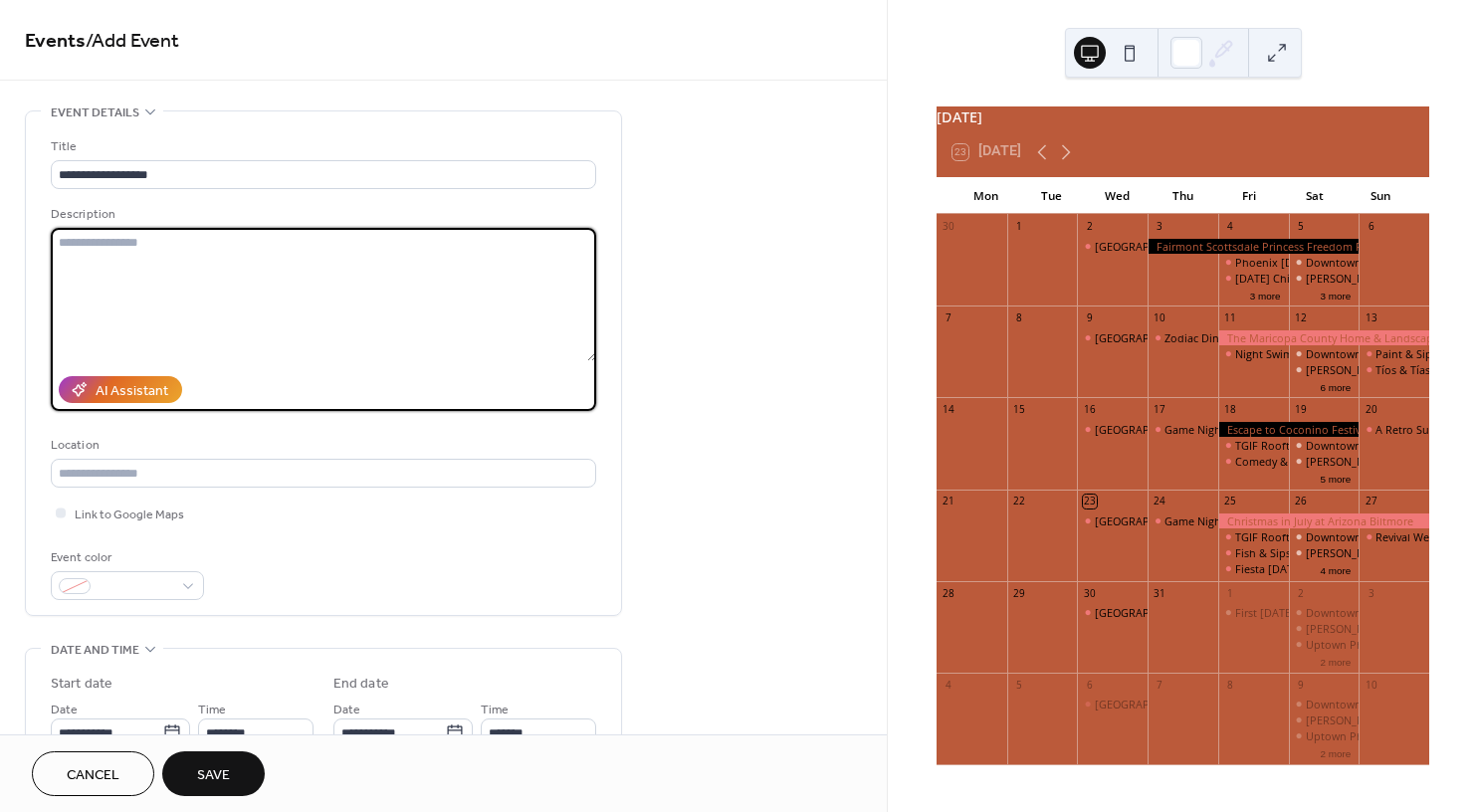 paste on "**********" 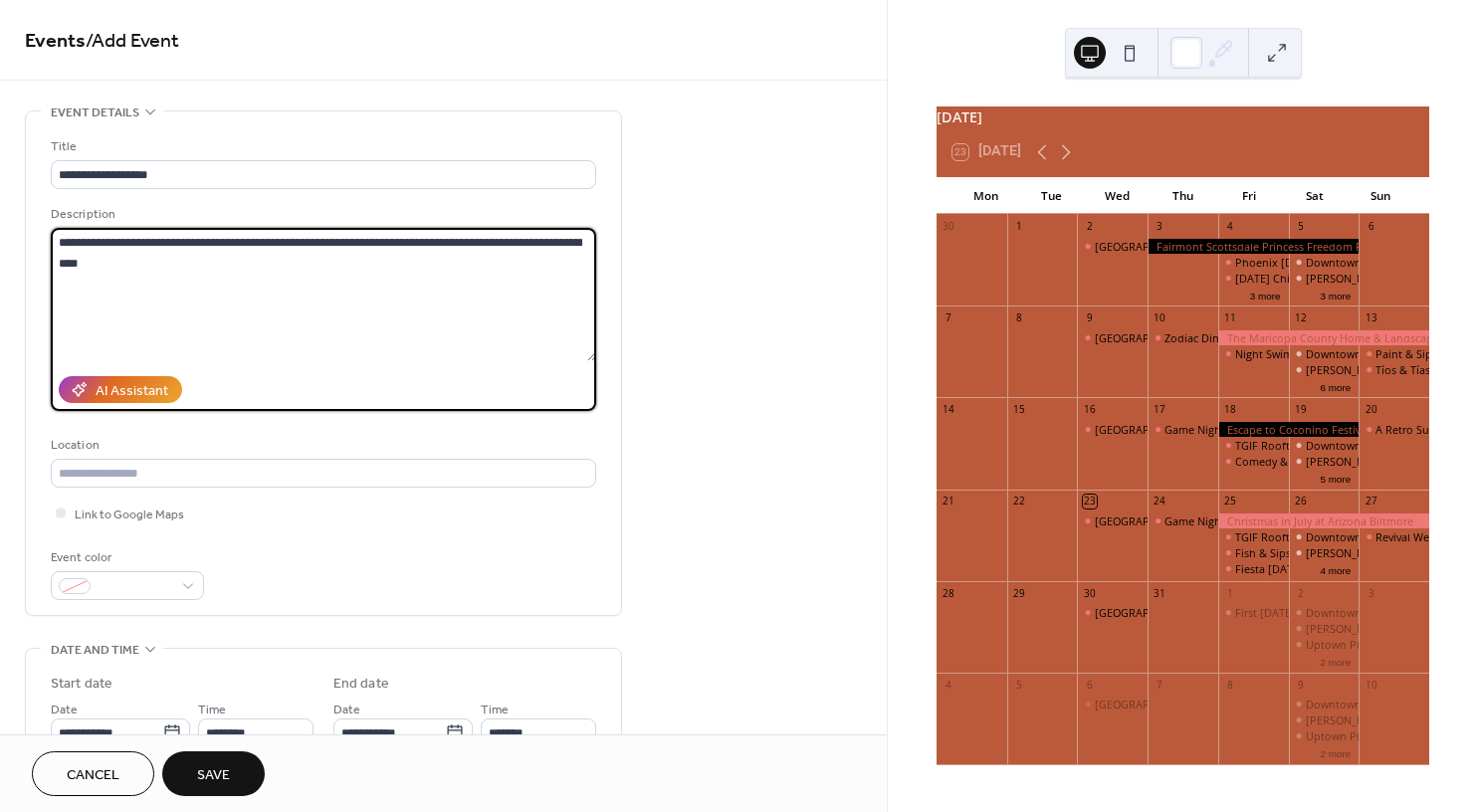 type on "**********" 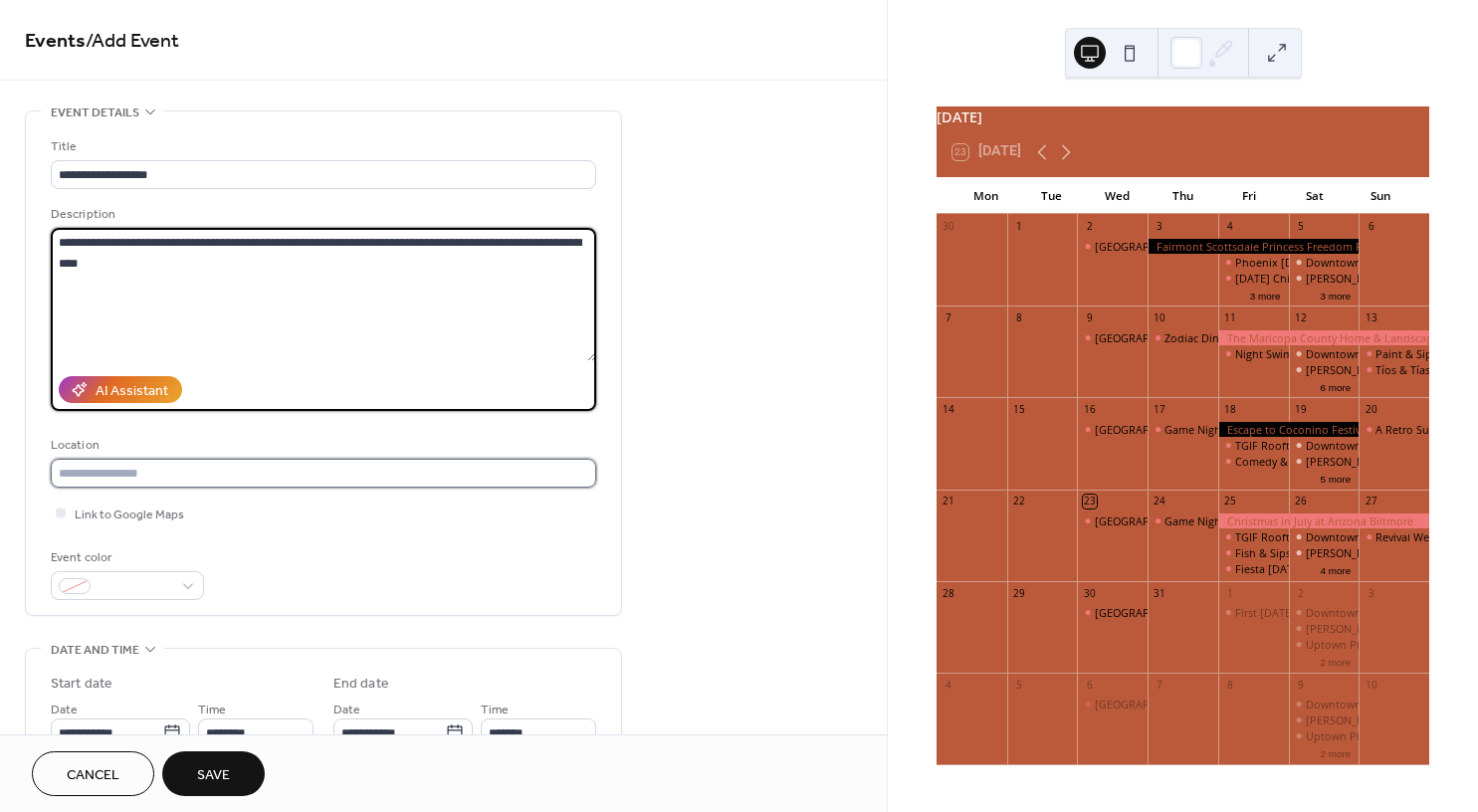 click at bounding box center [323, 473] 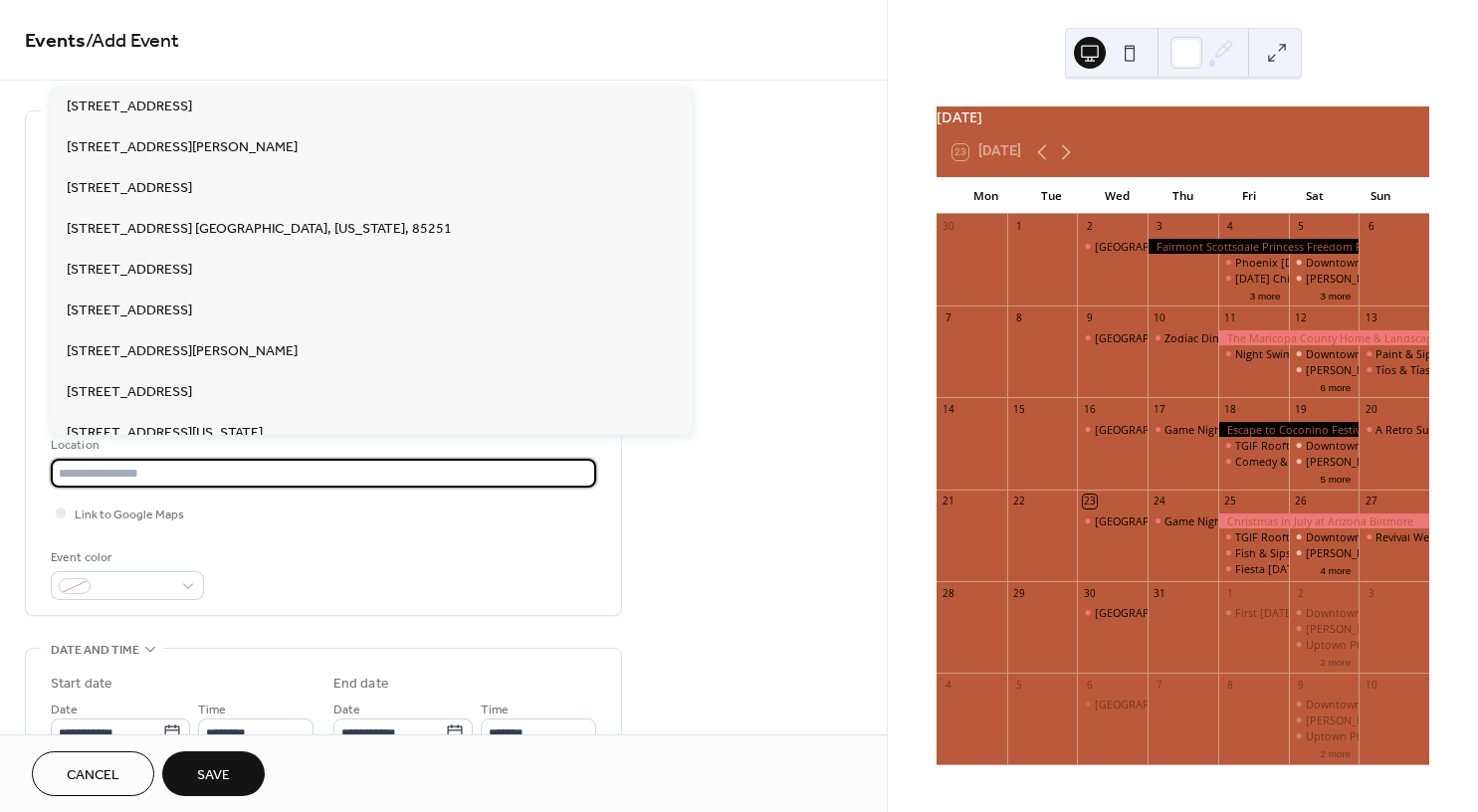 paste on "**********" 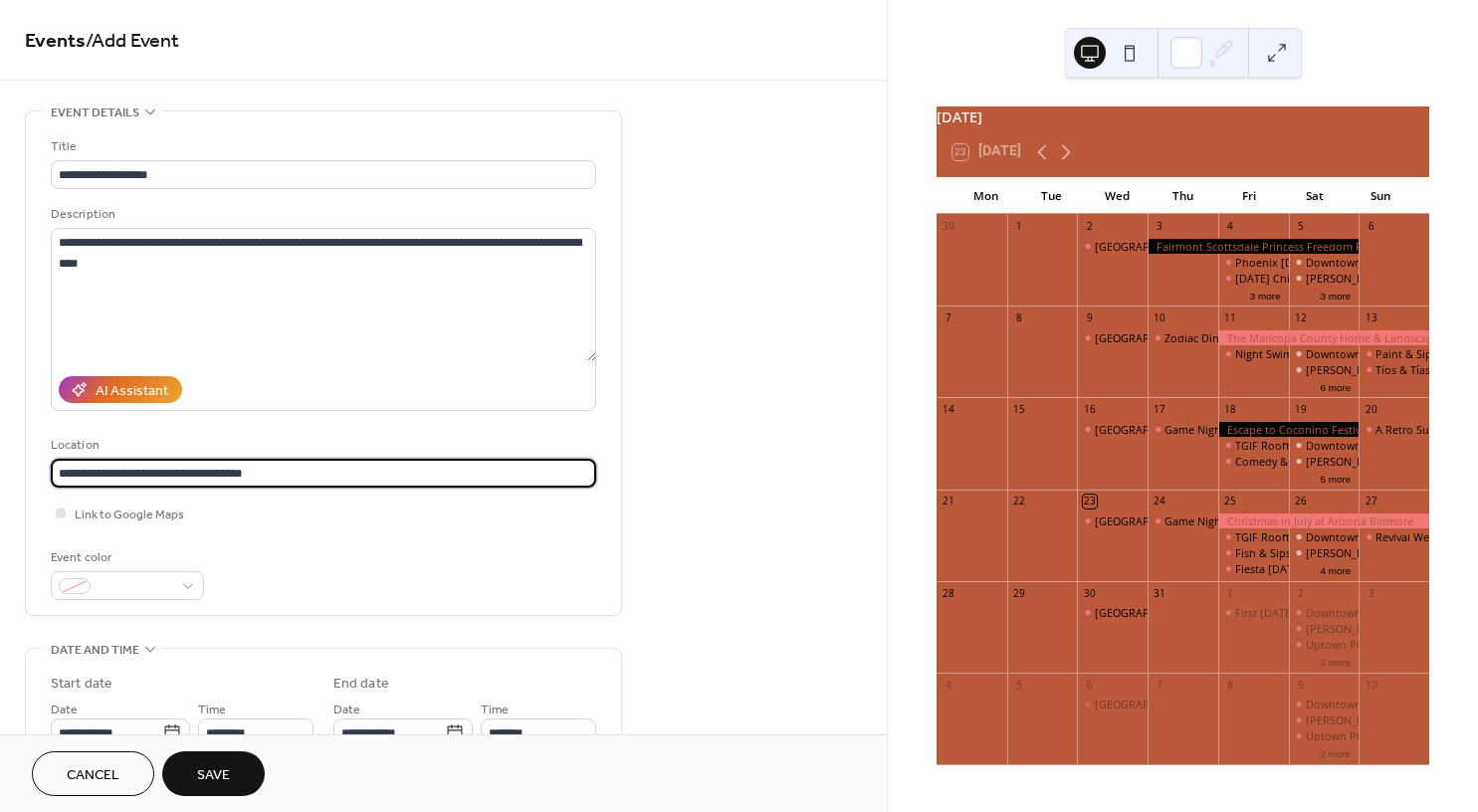 type on "**********" 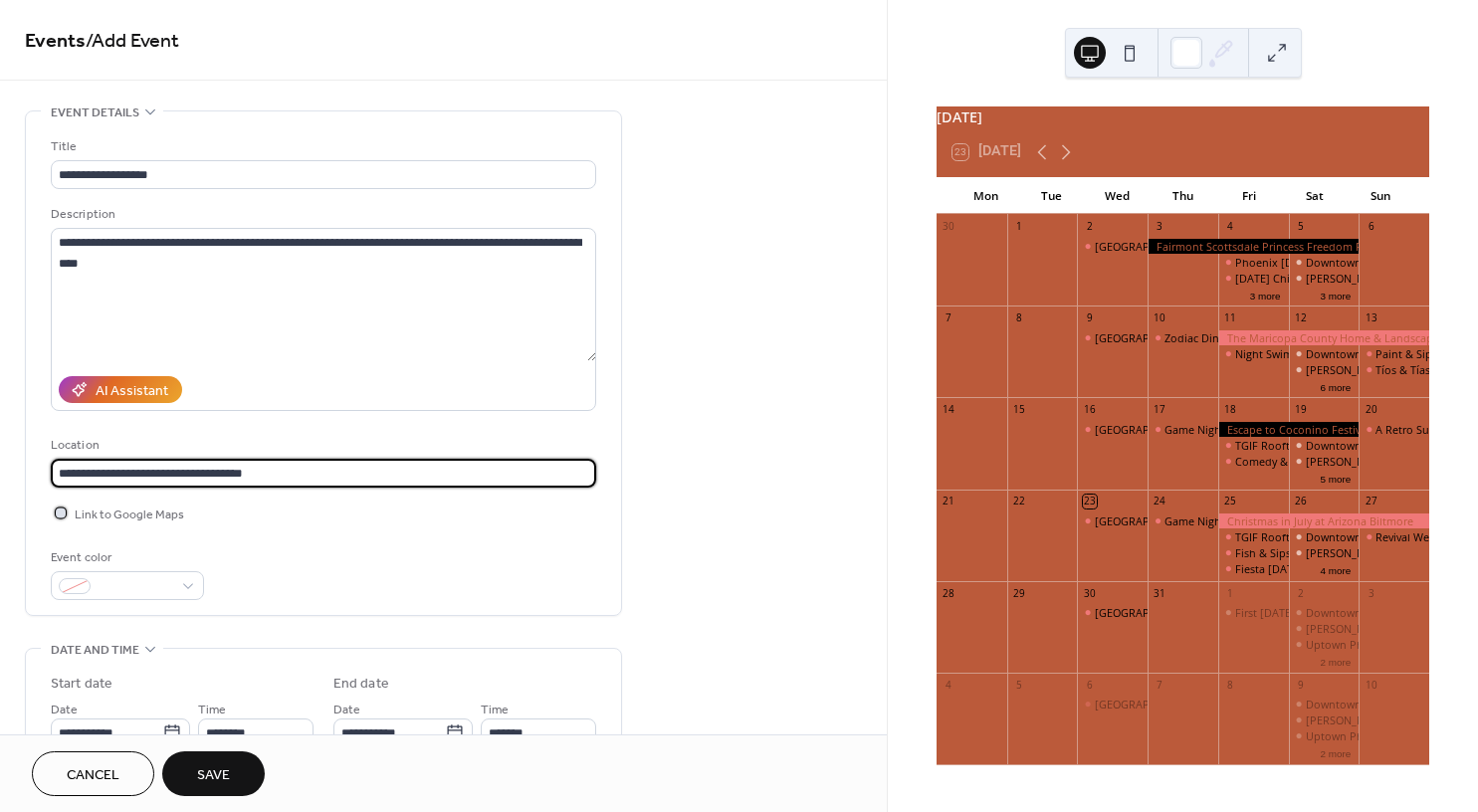 click on "Link to Google Maps" at bounding box center (129, 514) 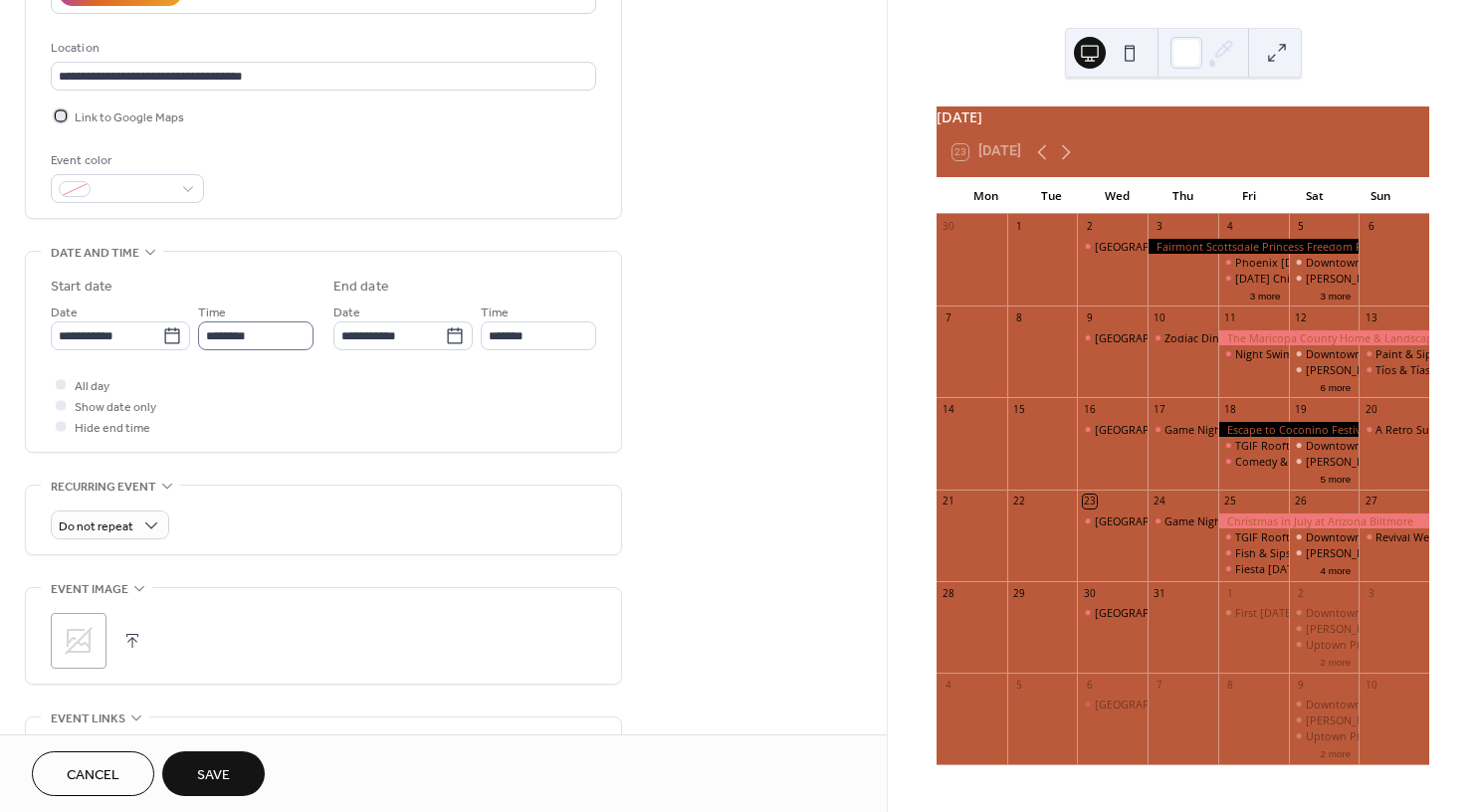 scroll, scrollTop: 398, scrollLeft: 0, axis: vertical 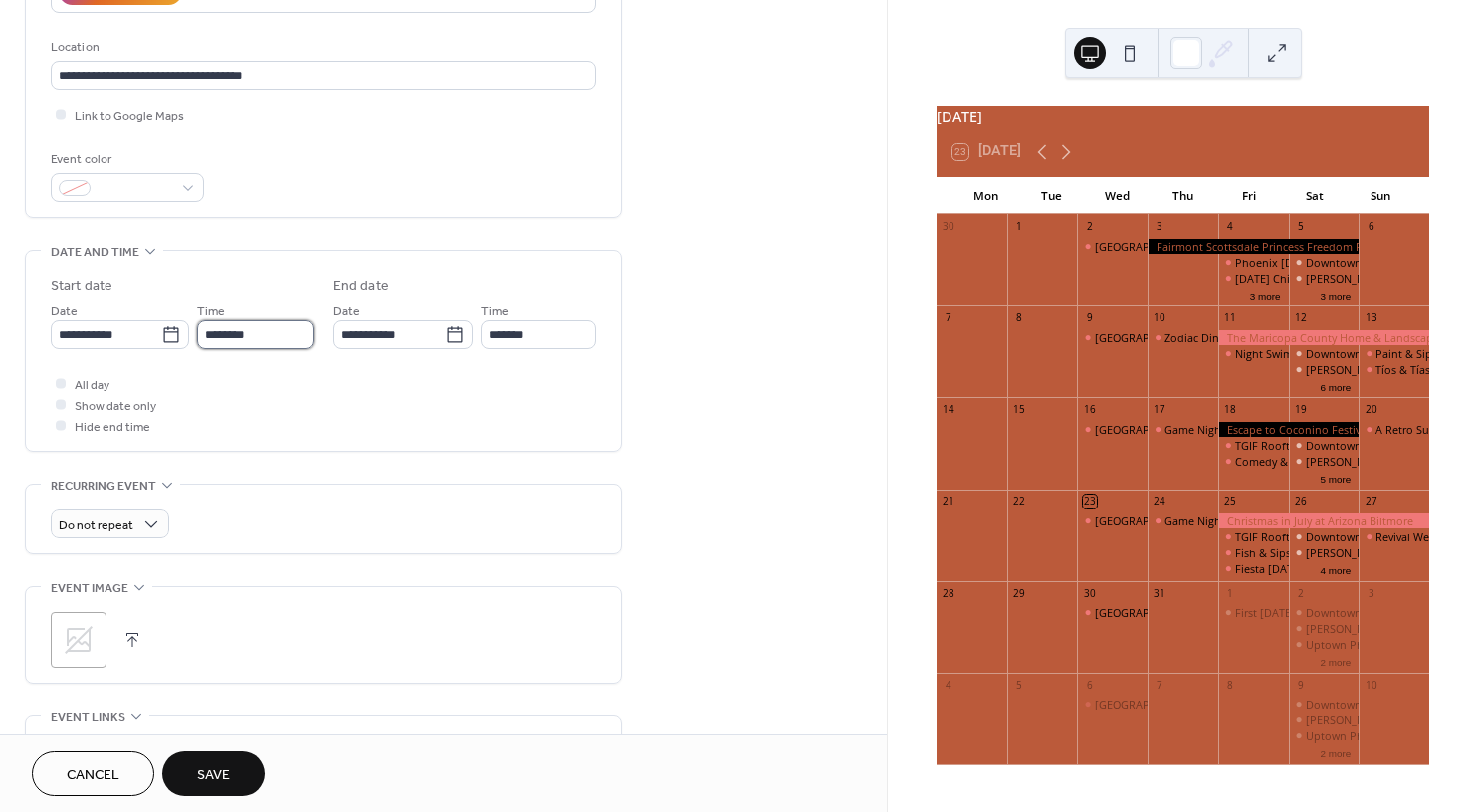click on "********" at bounding box center [255, 334] 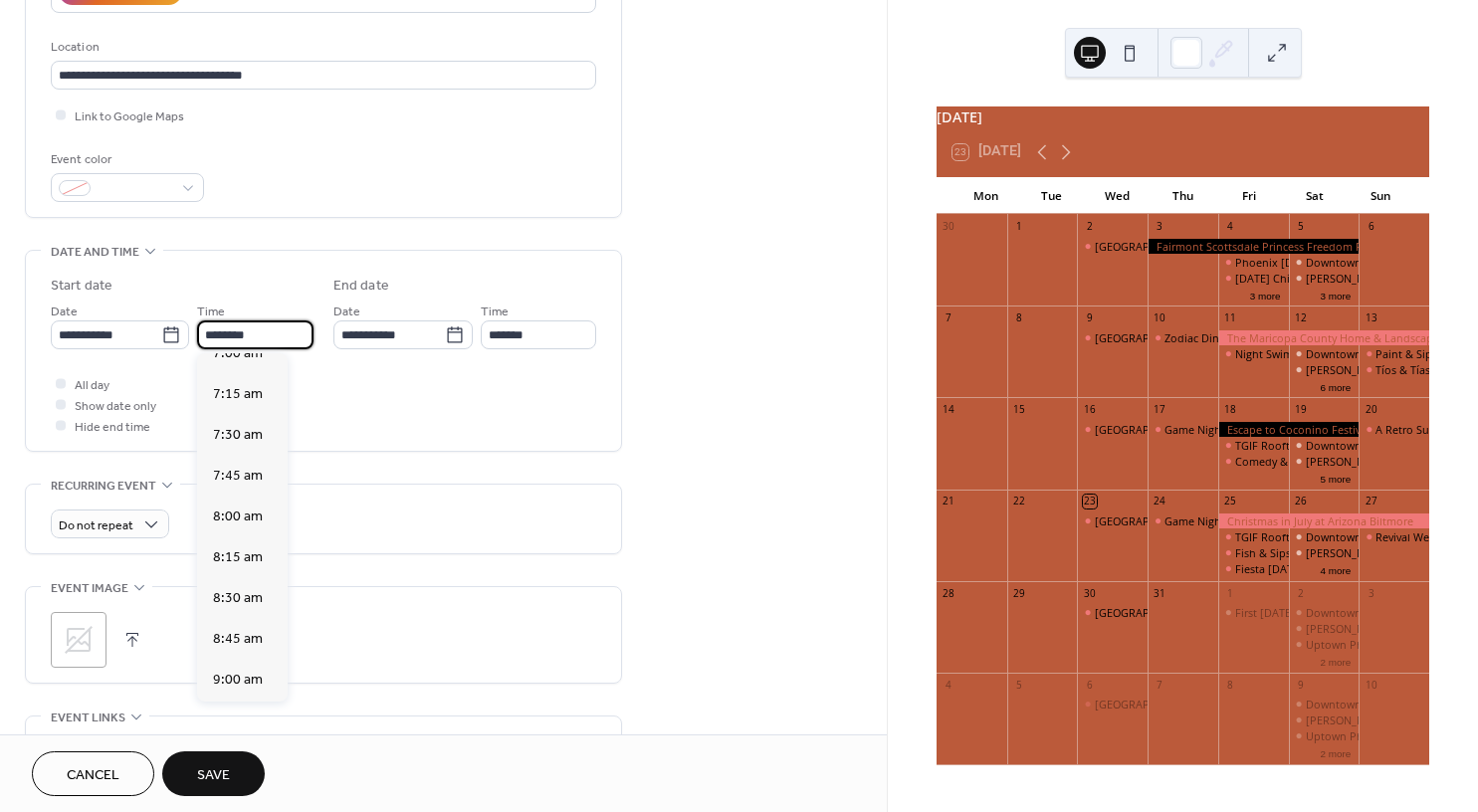 scroll, scrollTop: 1063, scrollLeft: 0, axis: vertical 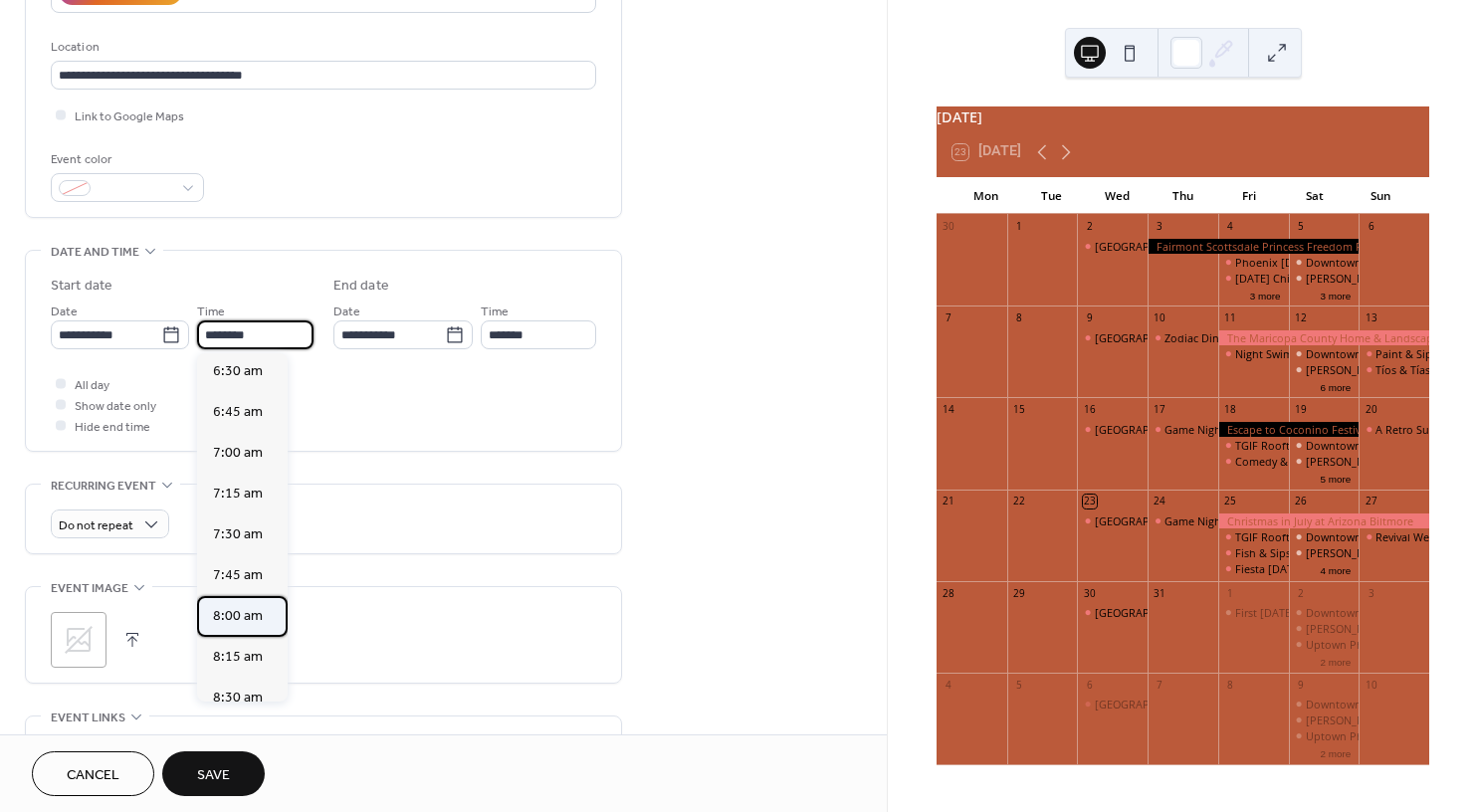 click on "8:00 am" at bounding box center (238, 616) 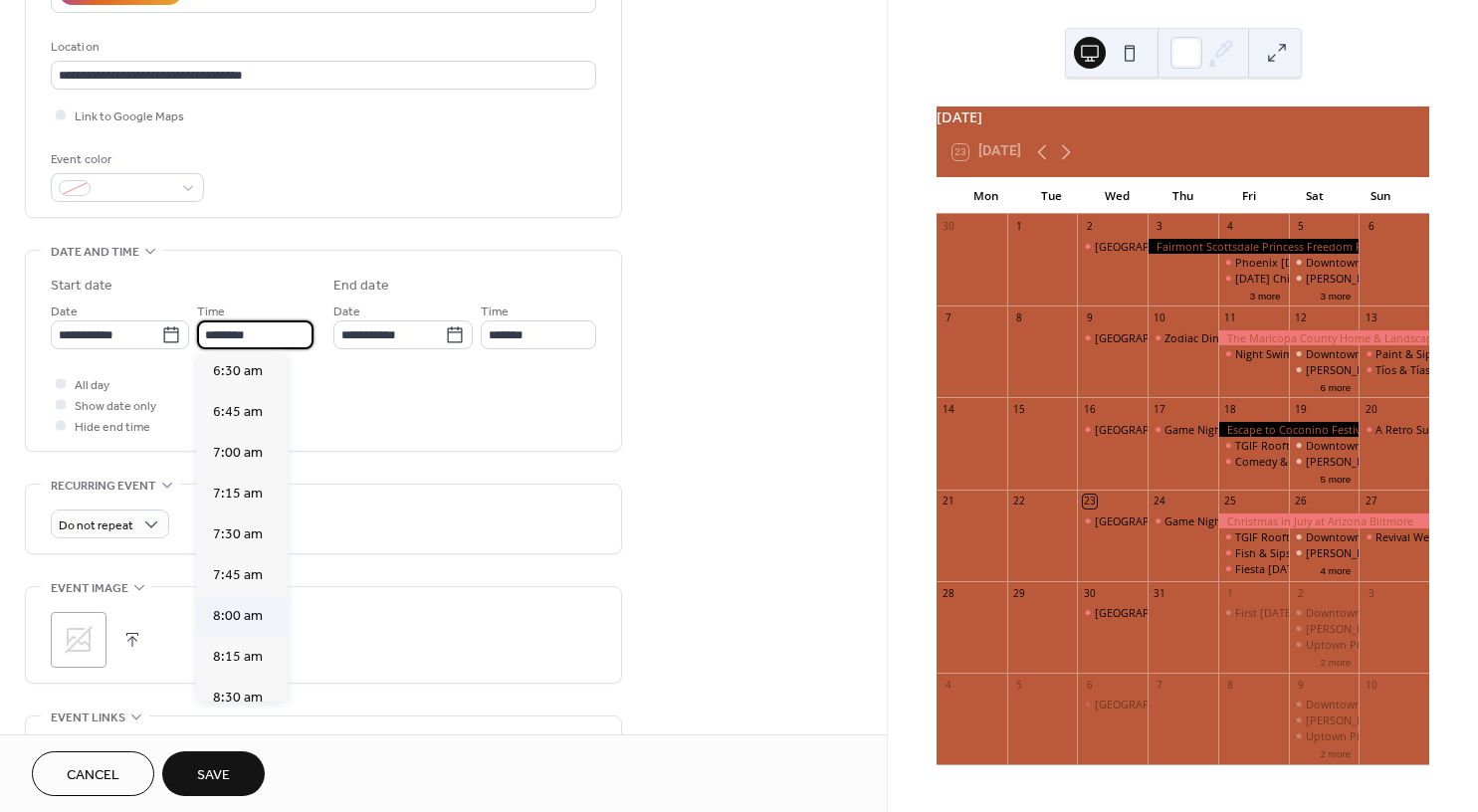 type on "*******" 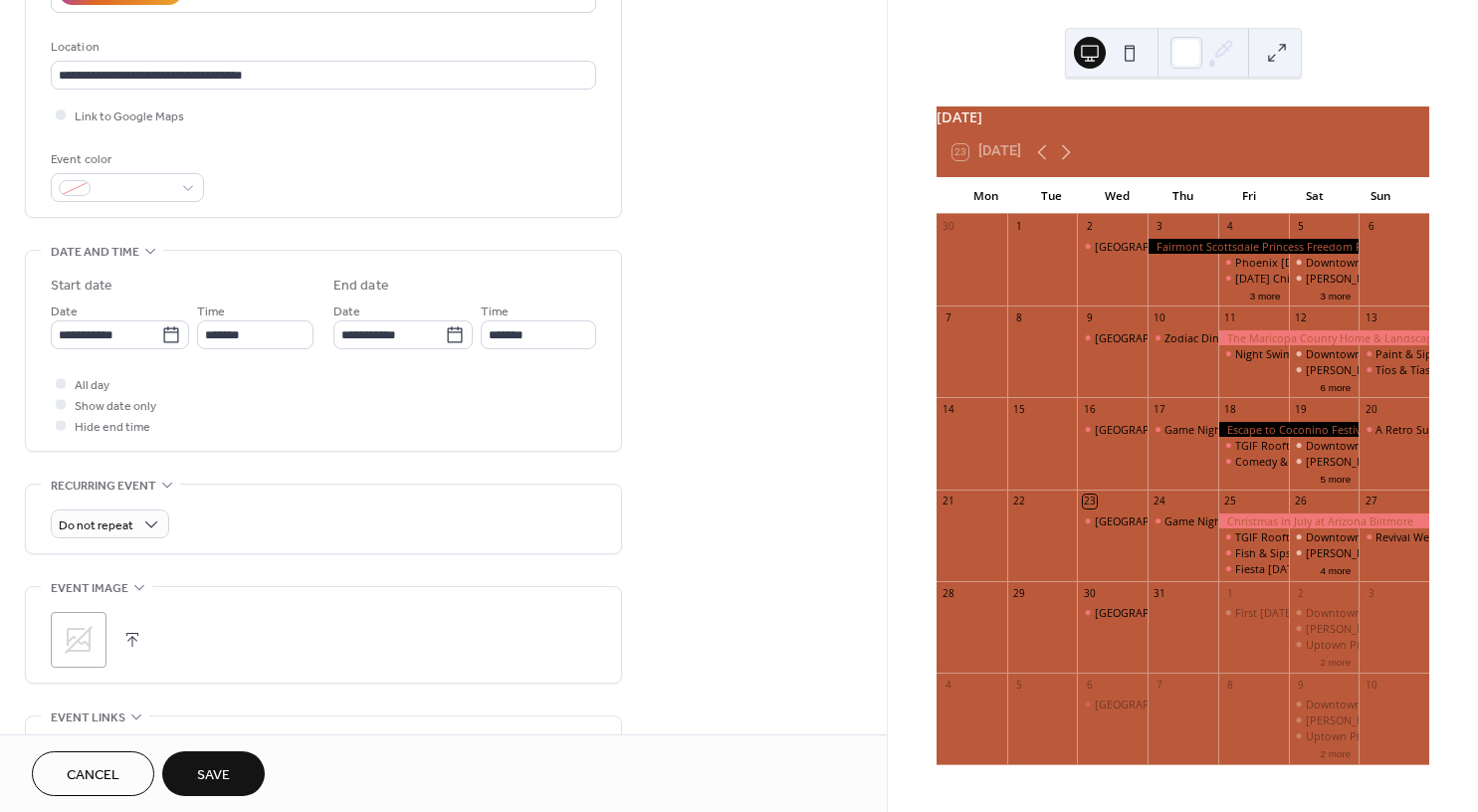 scroll, scrollTop: 0, scrollLeft: 0, axis: both 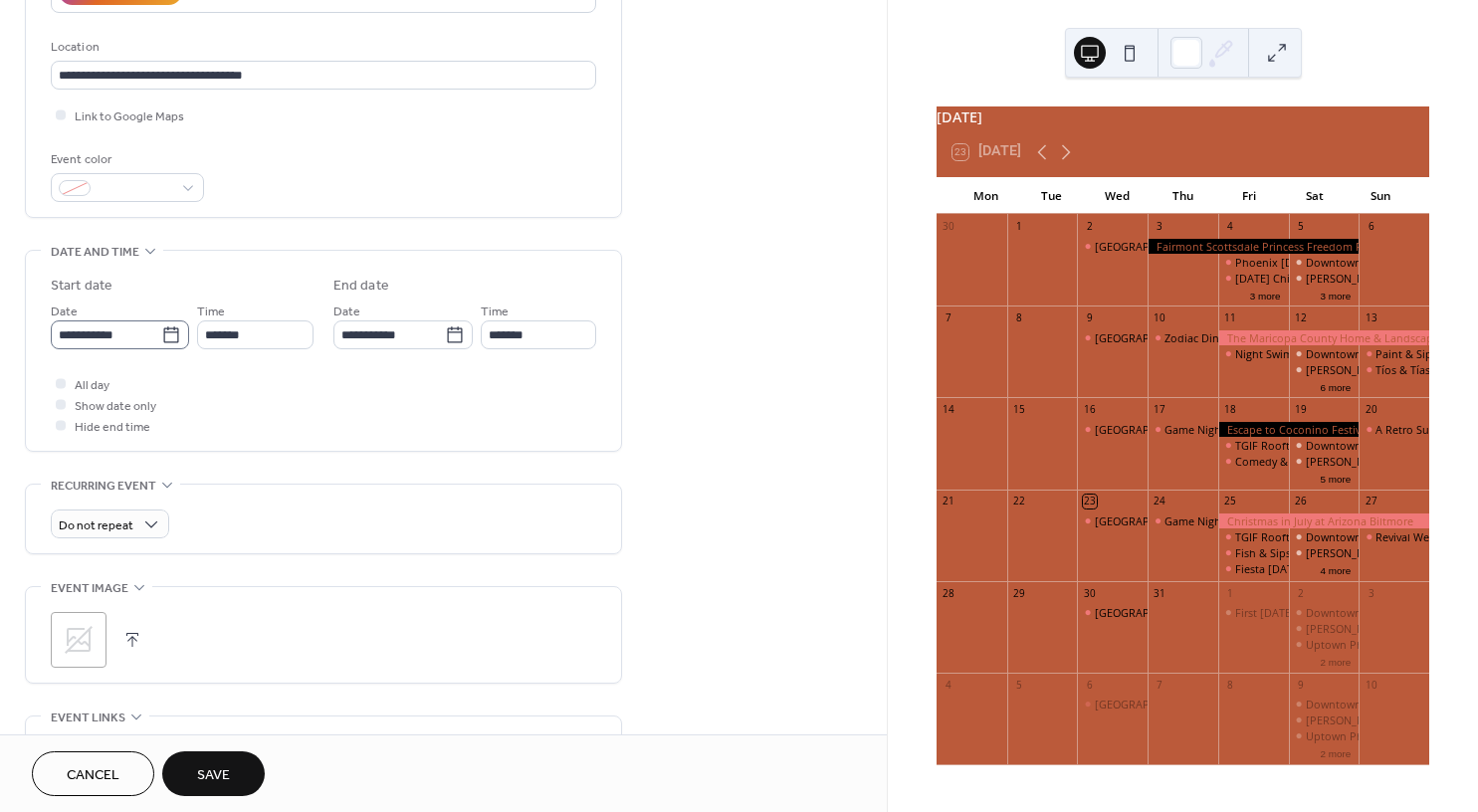 click 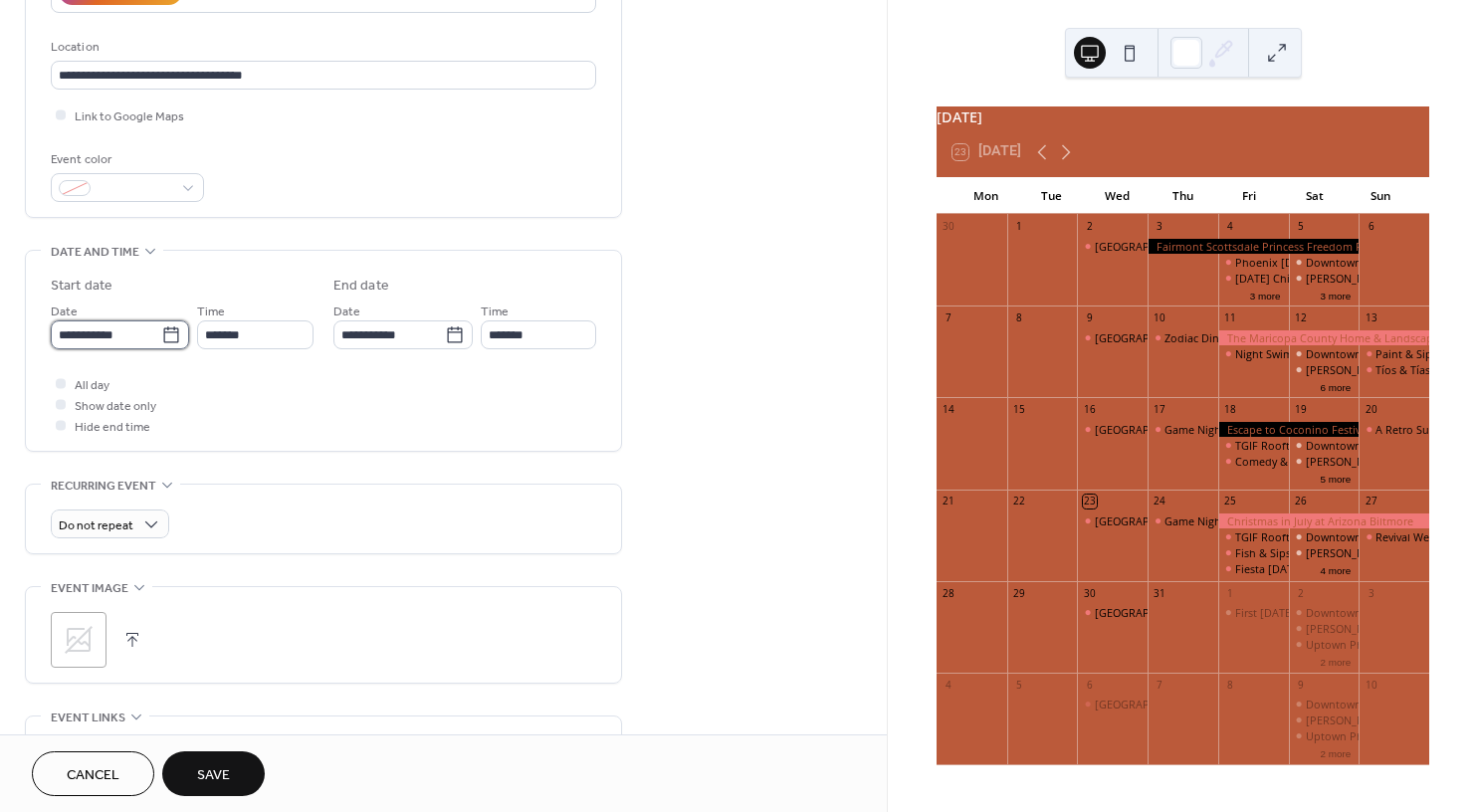 click on "**********" at bounding box center [106, 334] 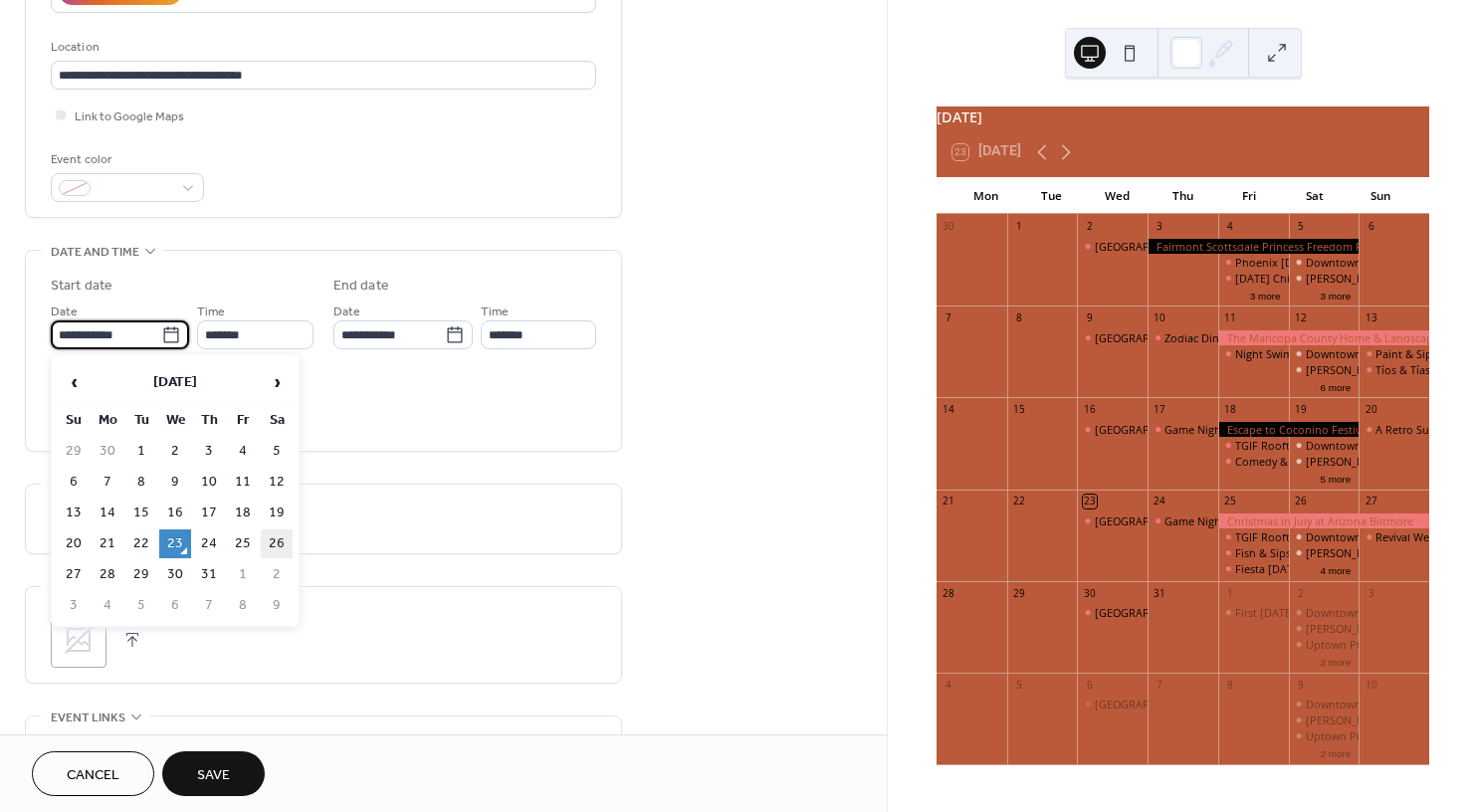 click on "26" at bounding box center [277, 543] 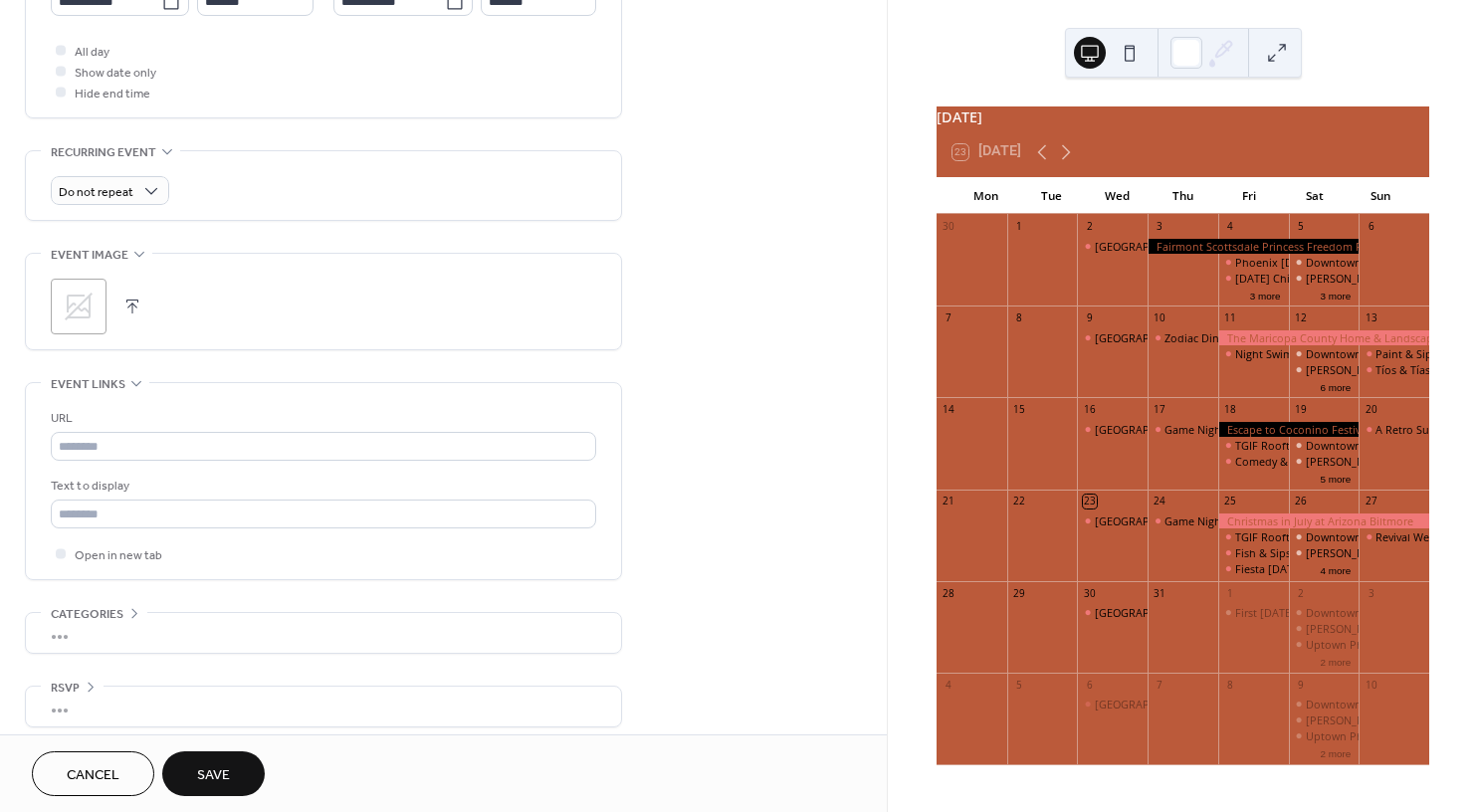 scroll, scrollTop: 744, scrollLeft: 0, axis: vertical 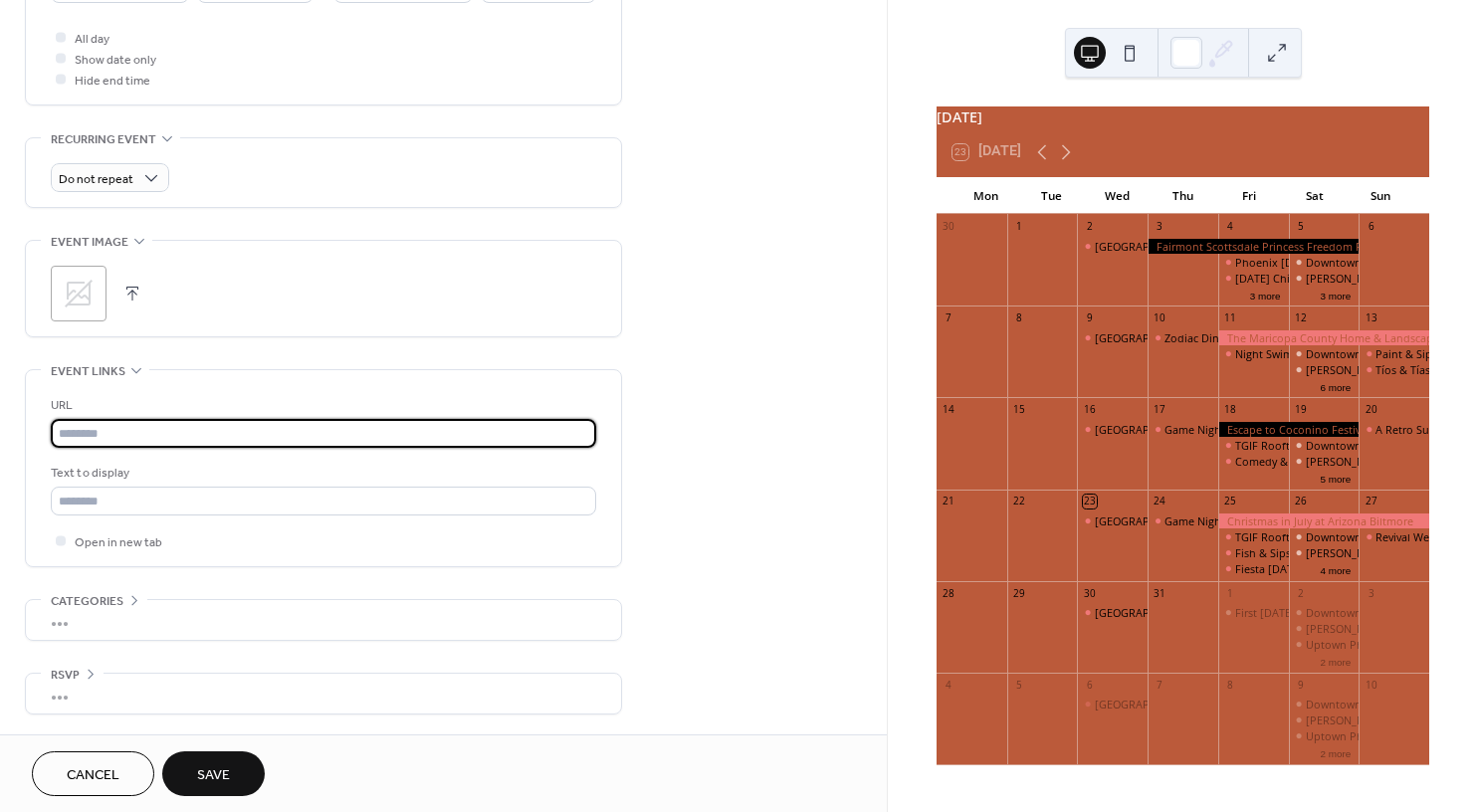 click at bounding box center [323, 433] 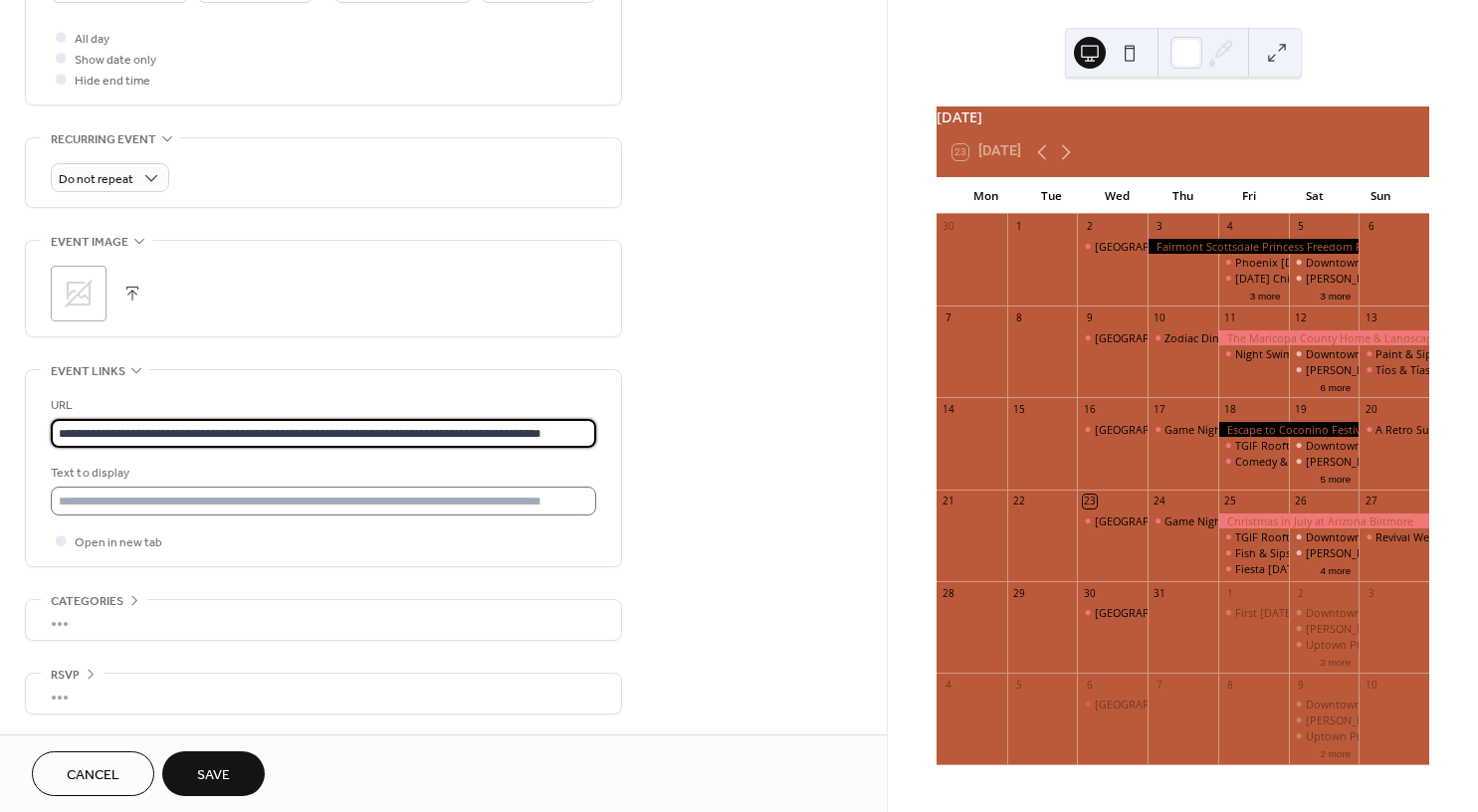 scroll, scrollTop: 0, scrollLeft: 20, axis: horizontal 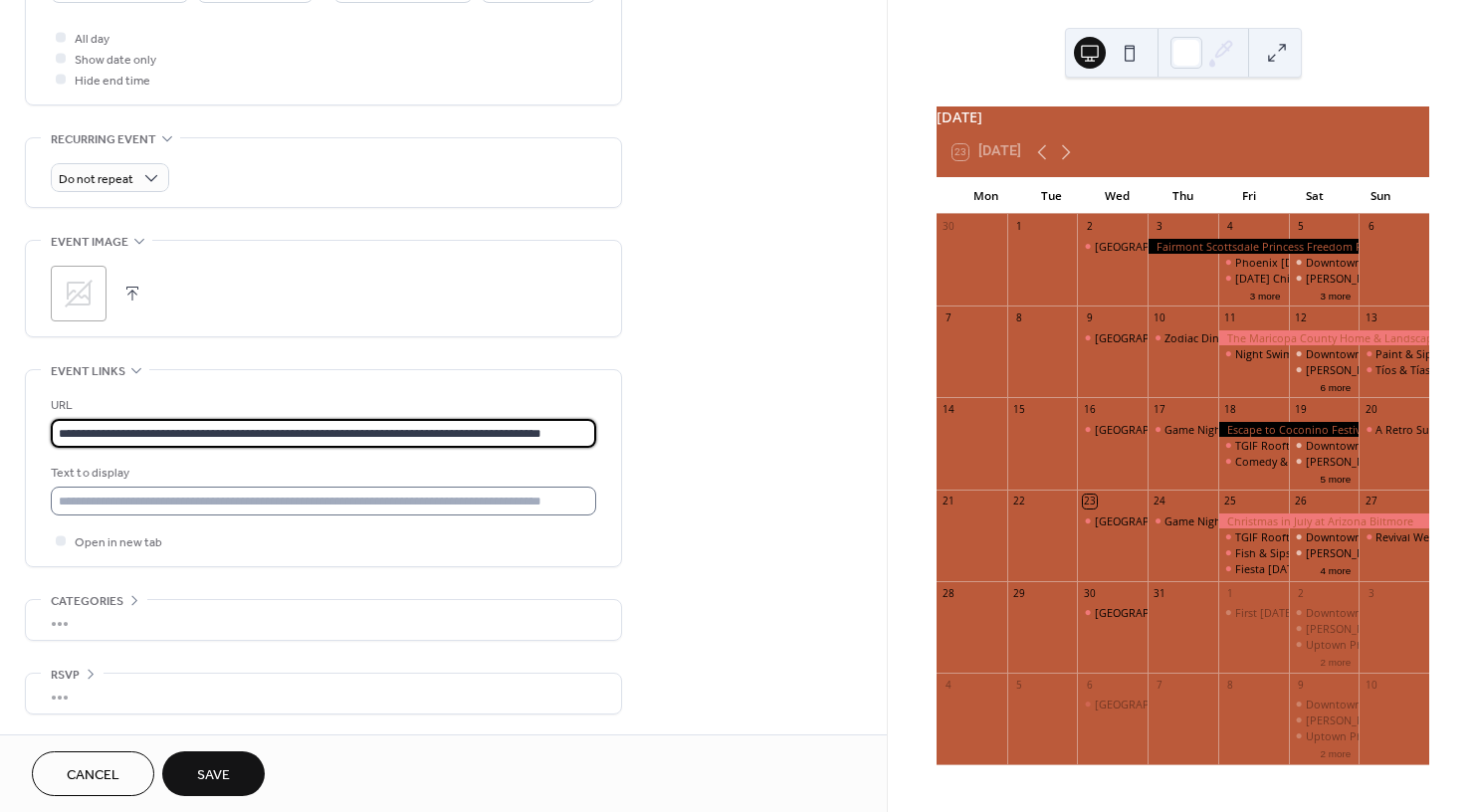 type on "**********" 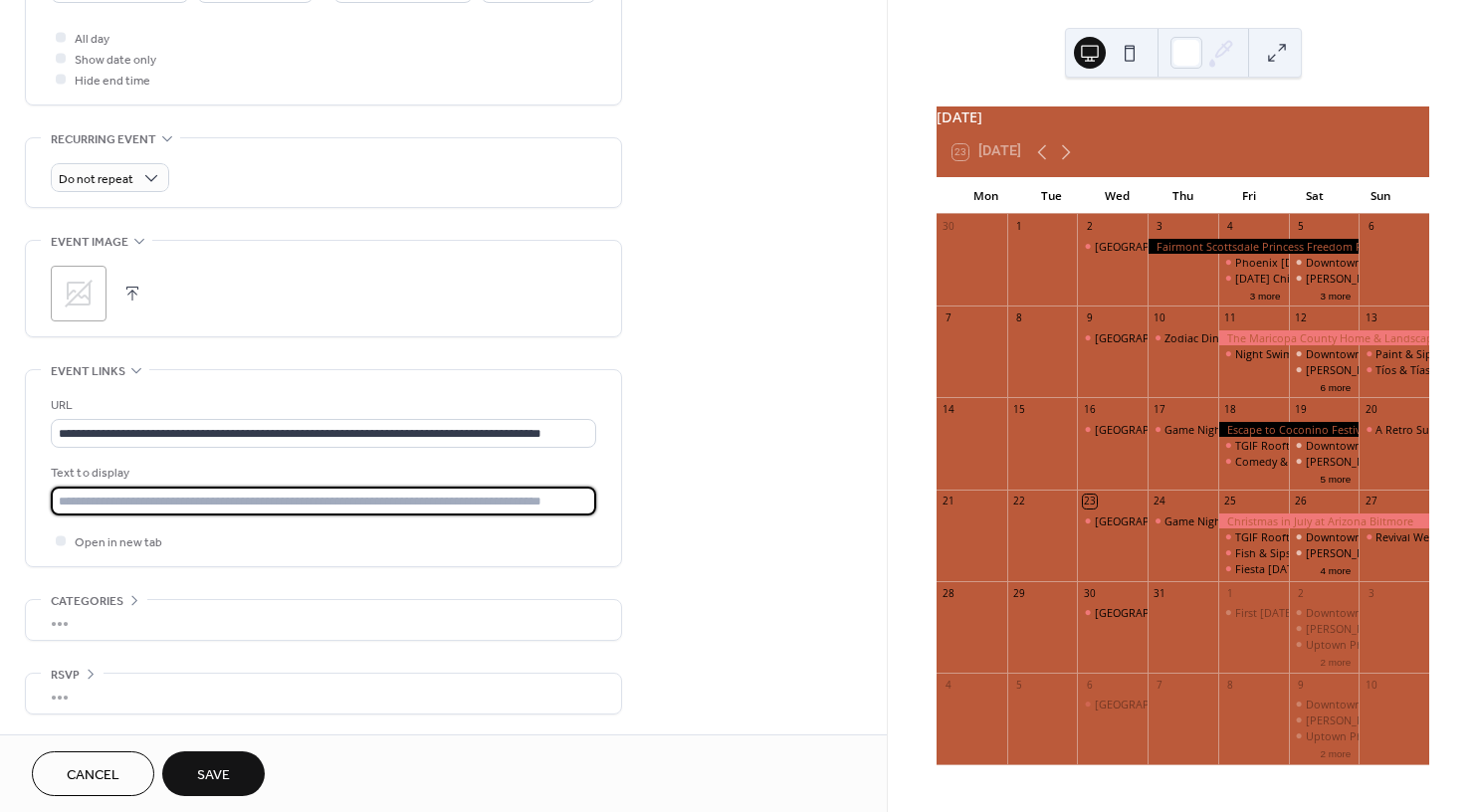 click at bounding box center [323, 501] 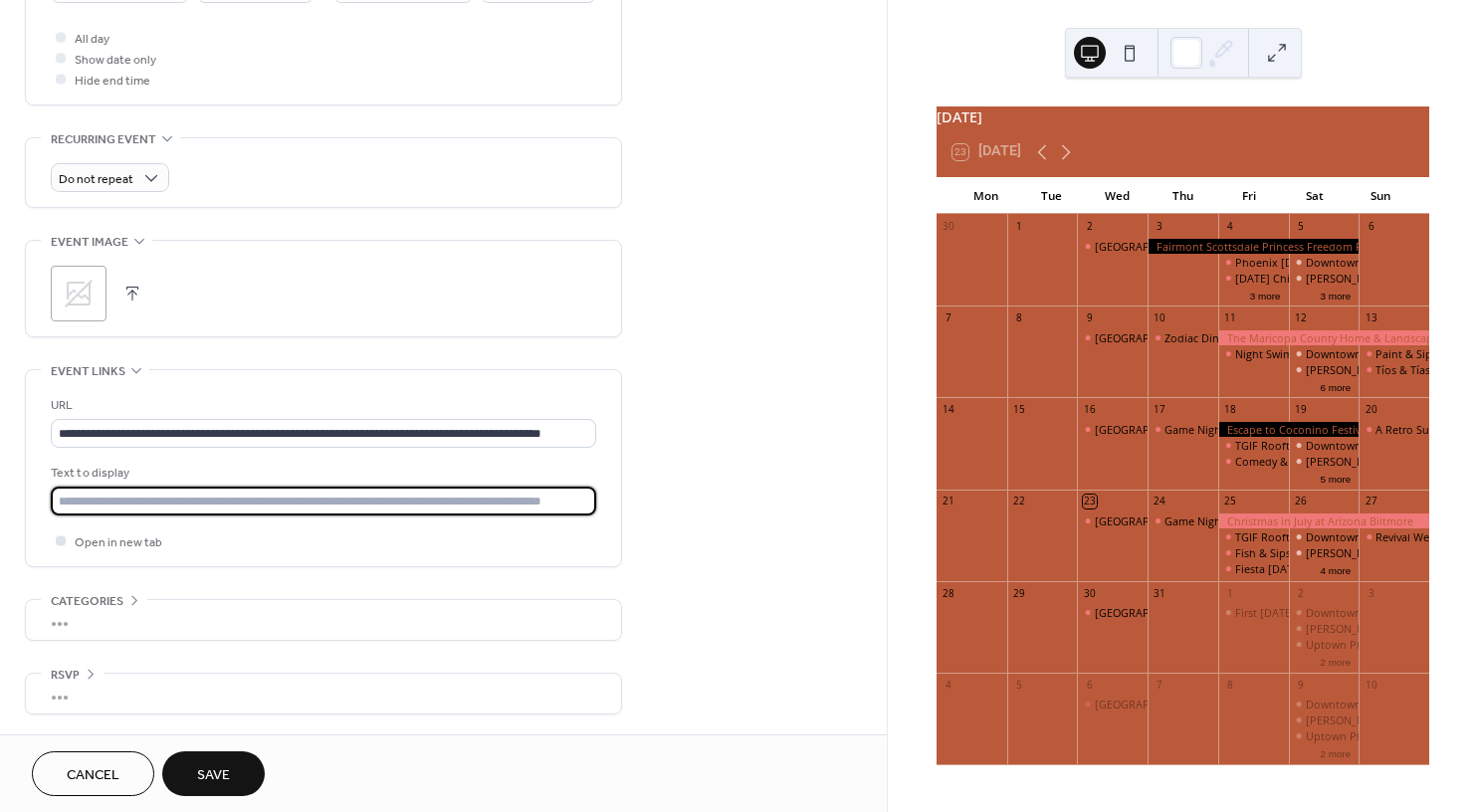 type on "**********" 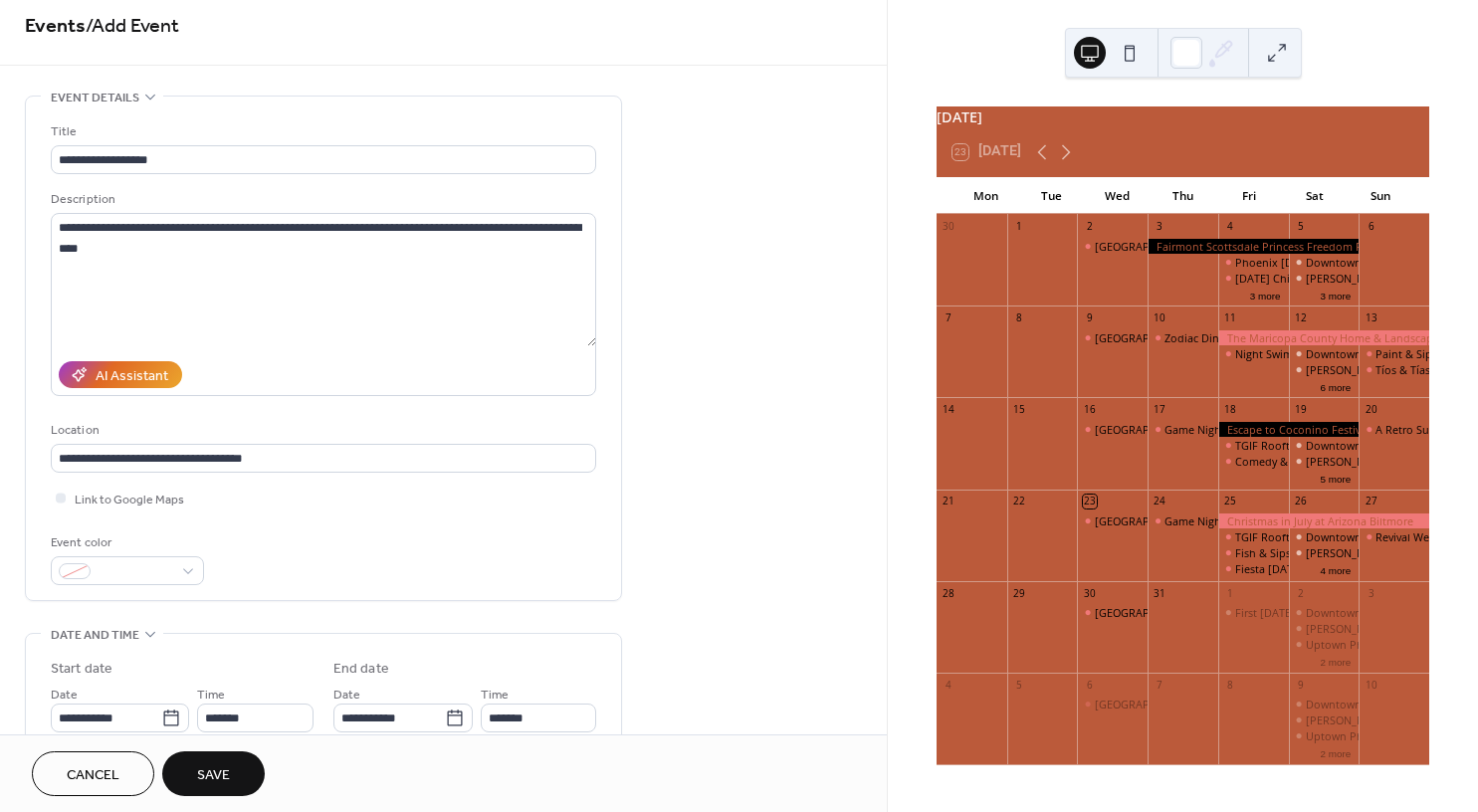 scroll, scrollTop: 0, scrollLeft: 0, axis: both 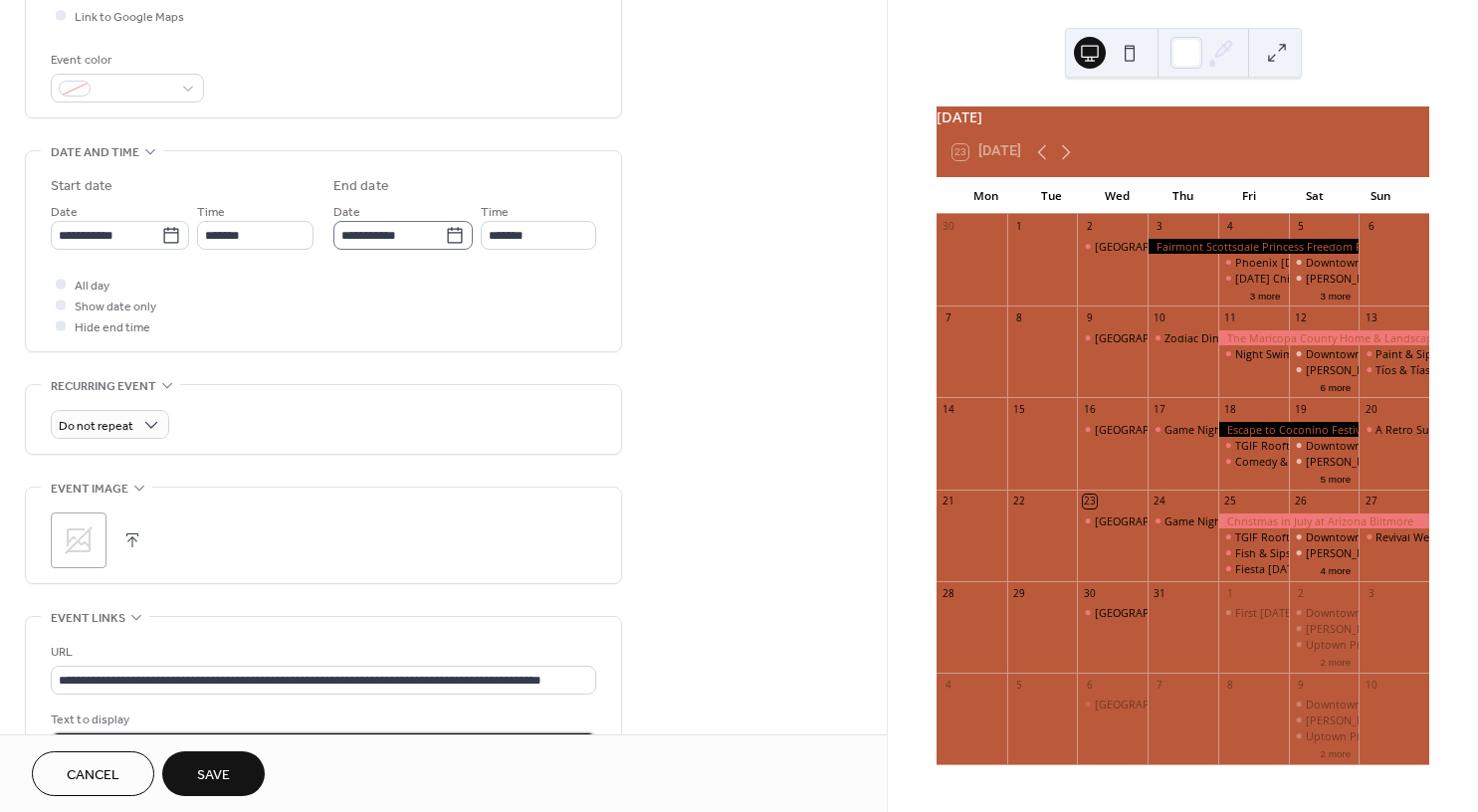 click 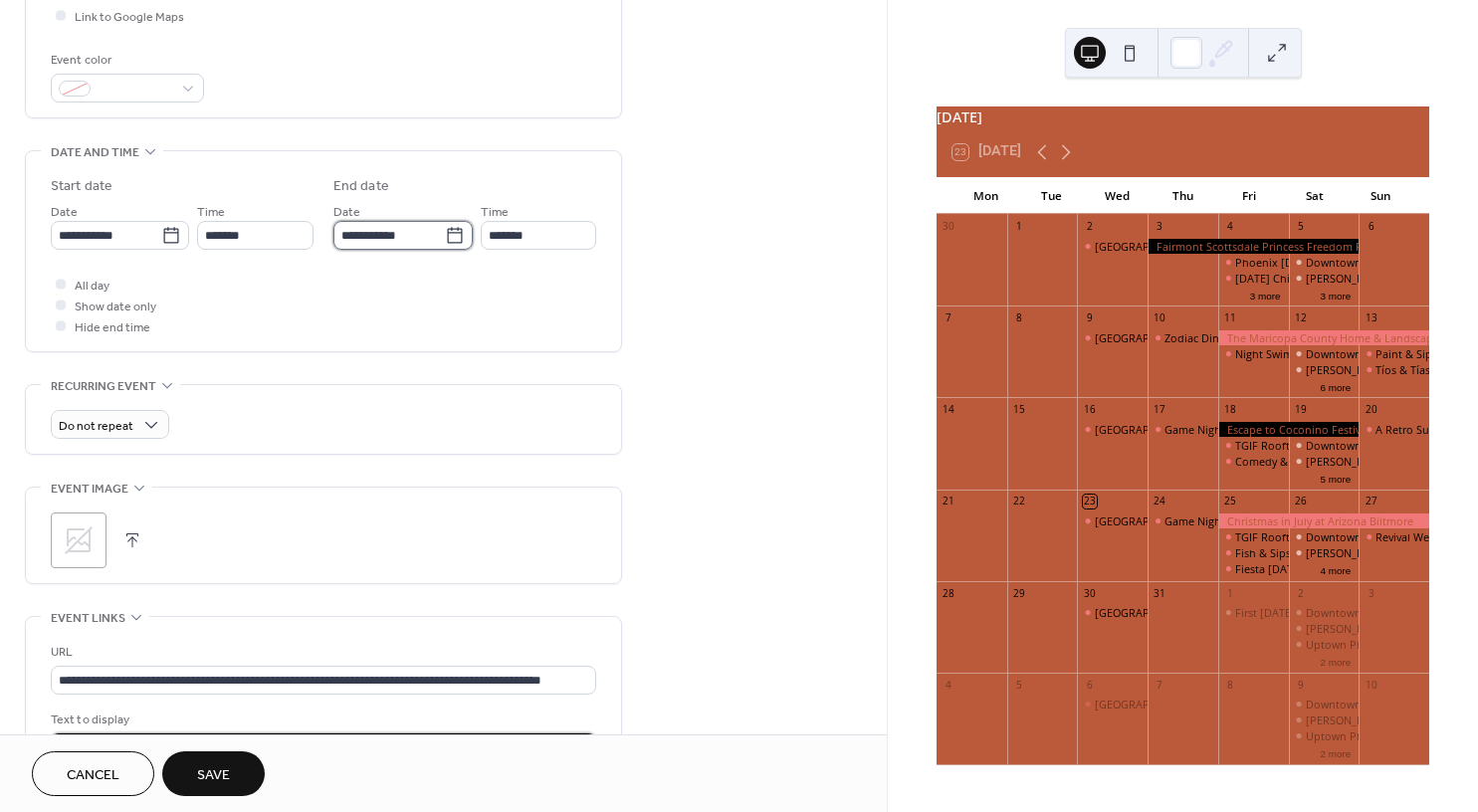 click on "**********" at bounding box center [389, 235] 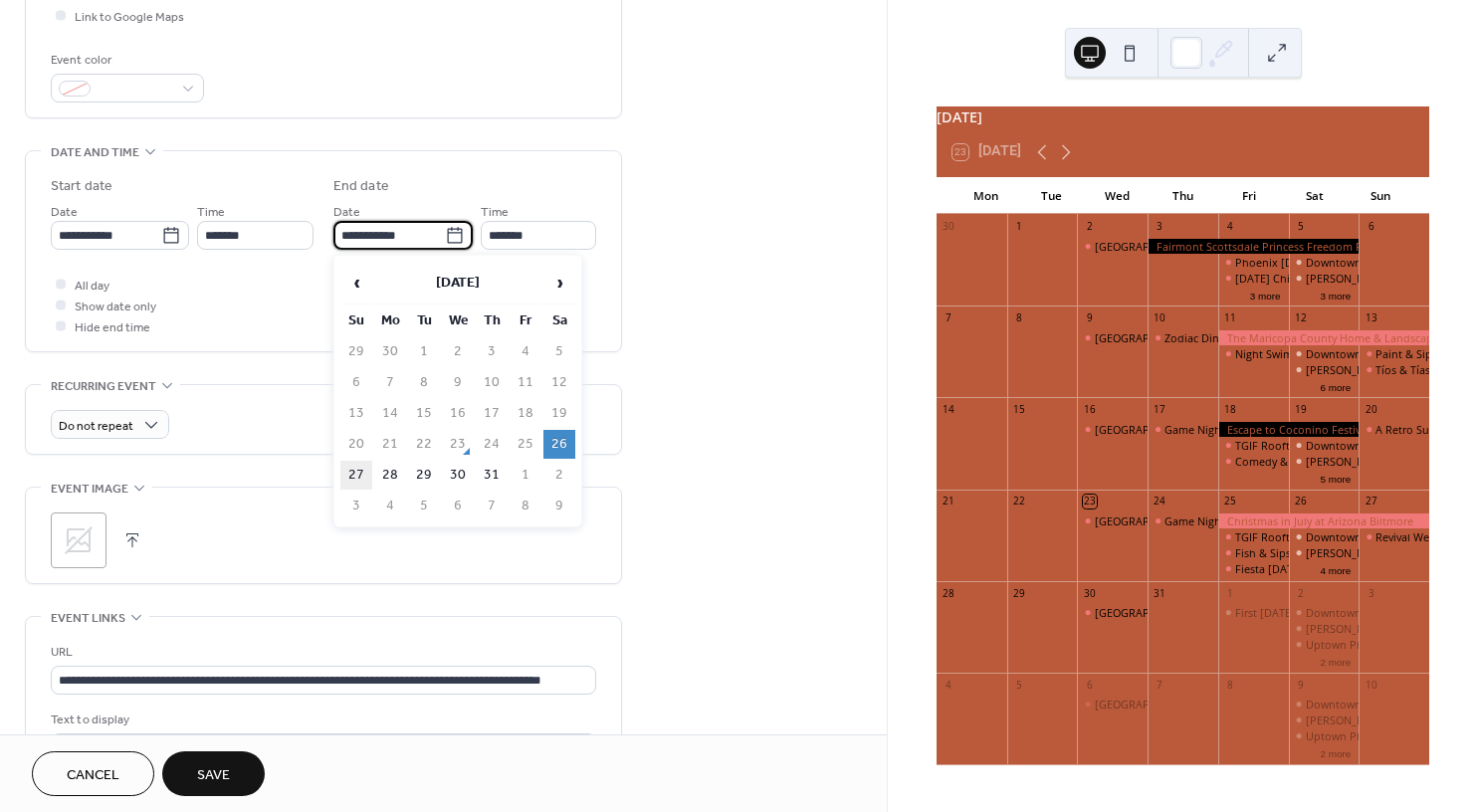 click on "27" at bounding box center [356, 475] 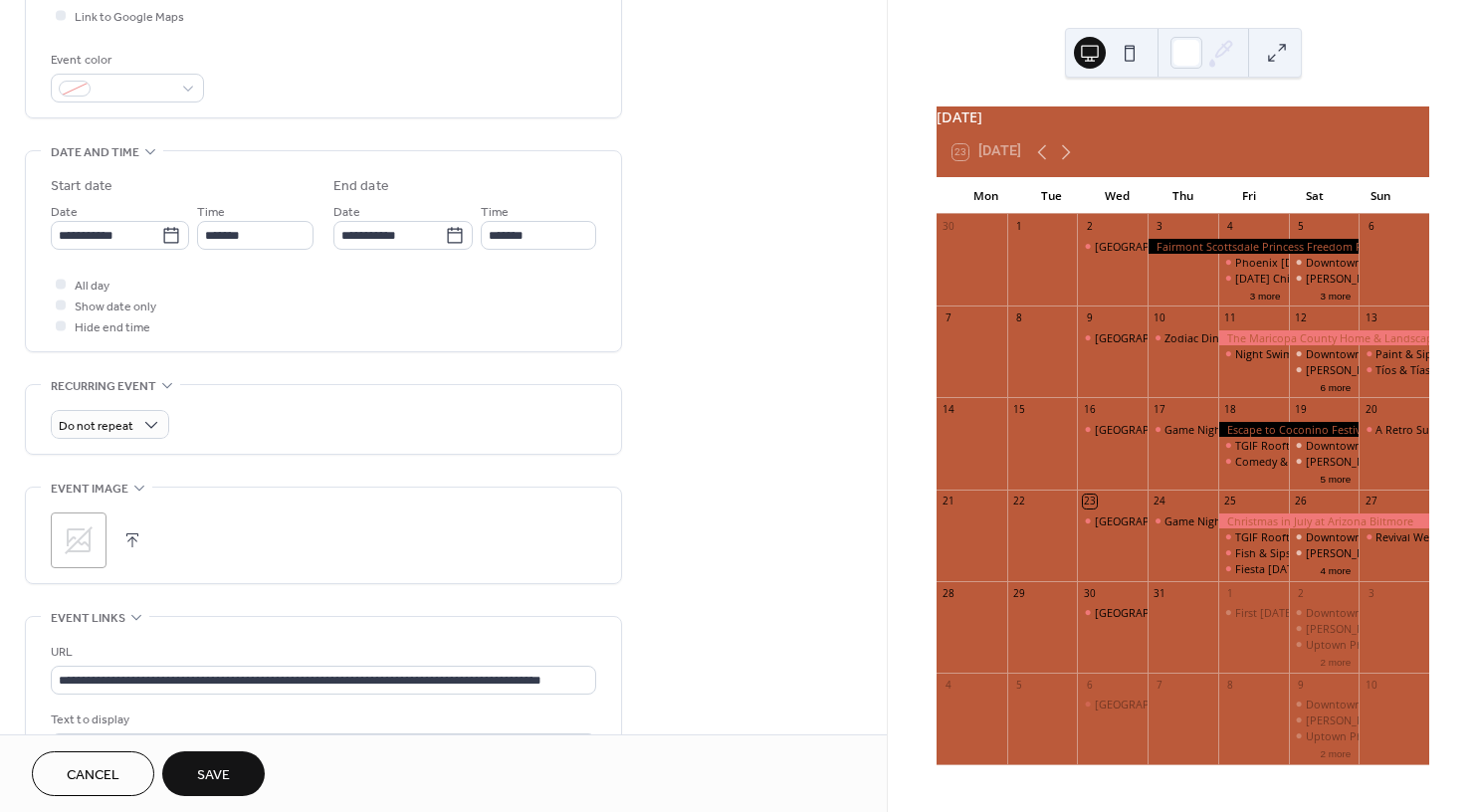 click on "Save" at bounding box center (213, 775) 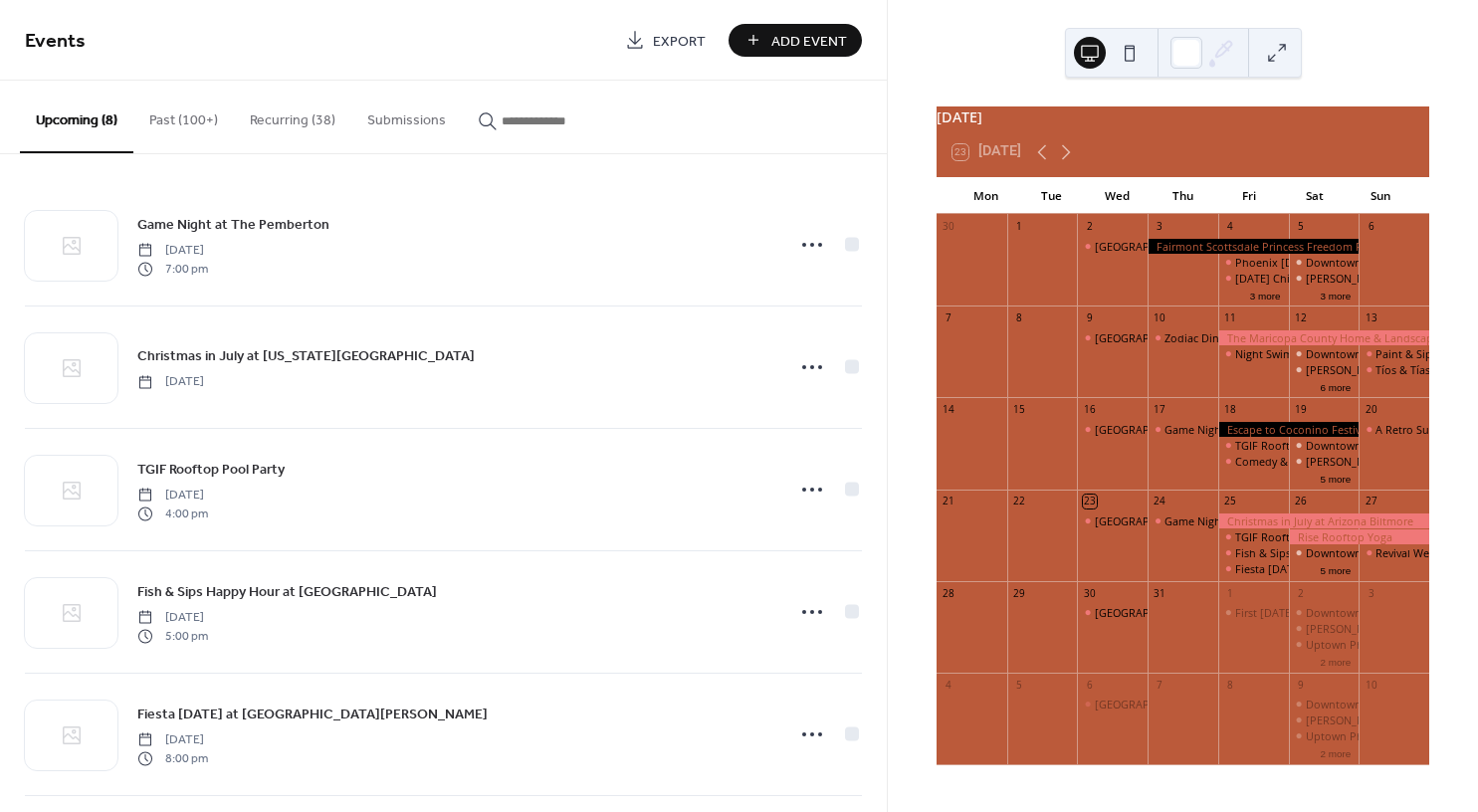 click on "Add Event" at bounding box center [795, 40] 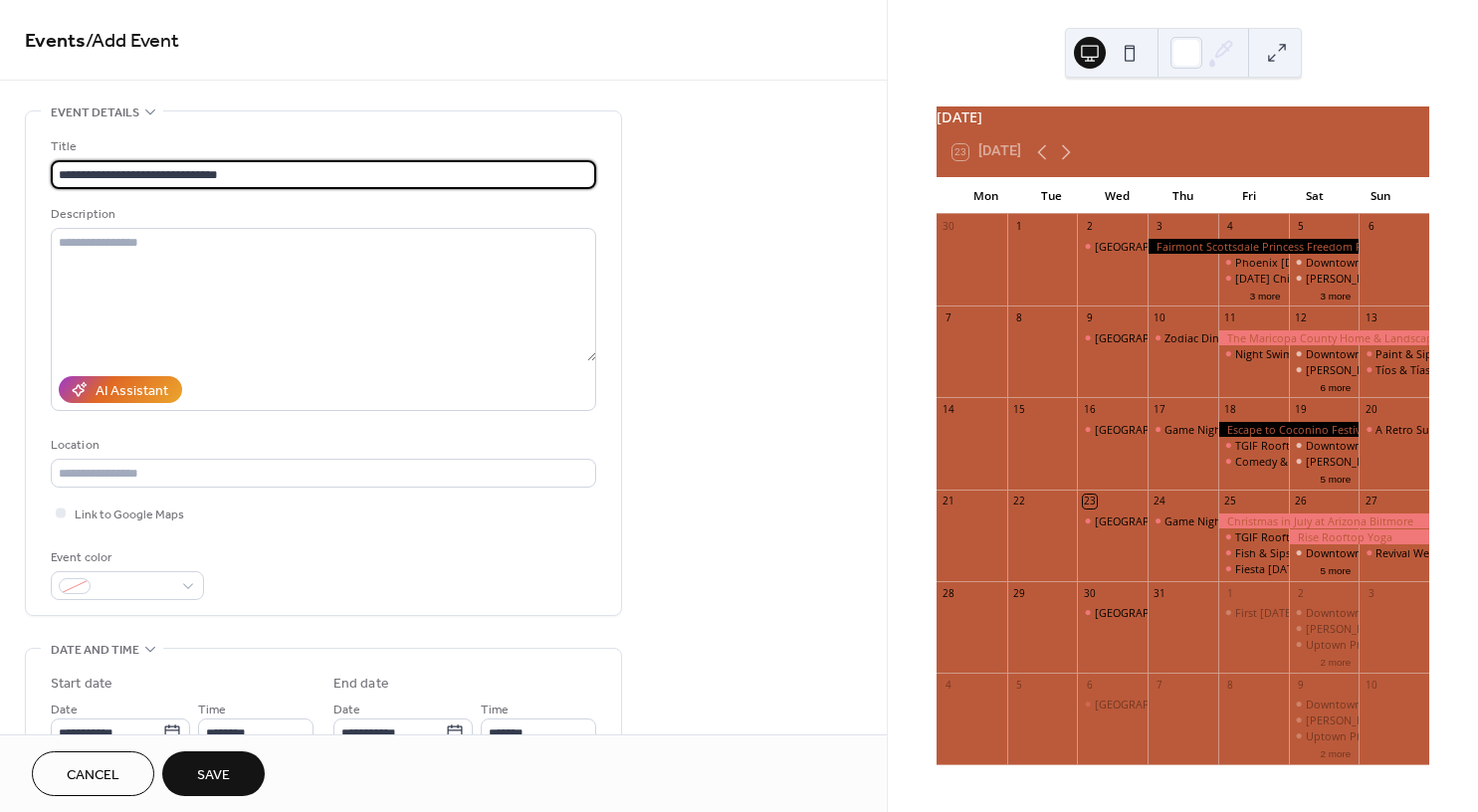 type on "**********" 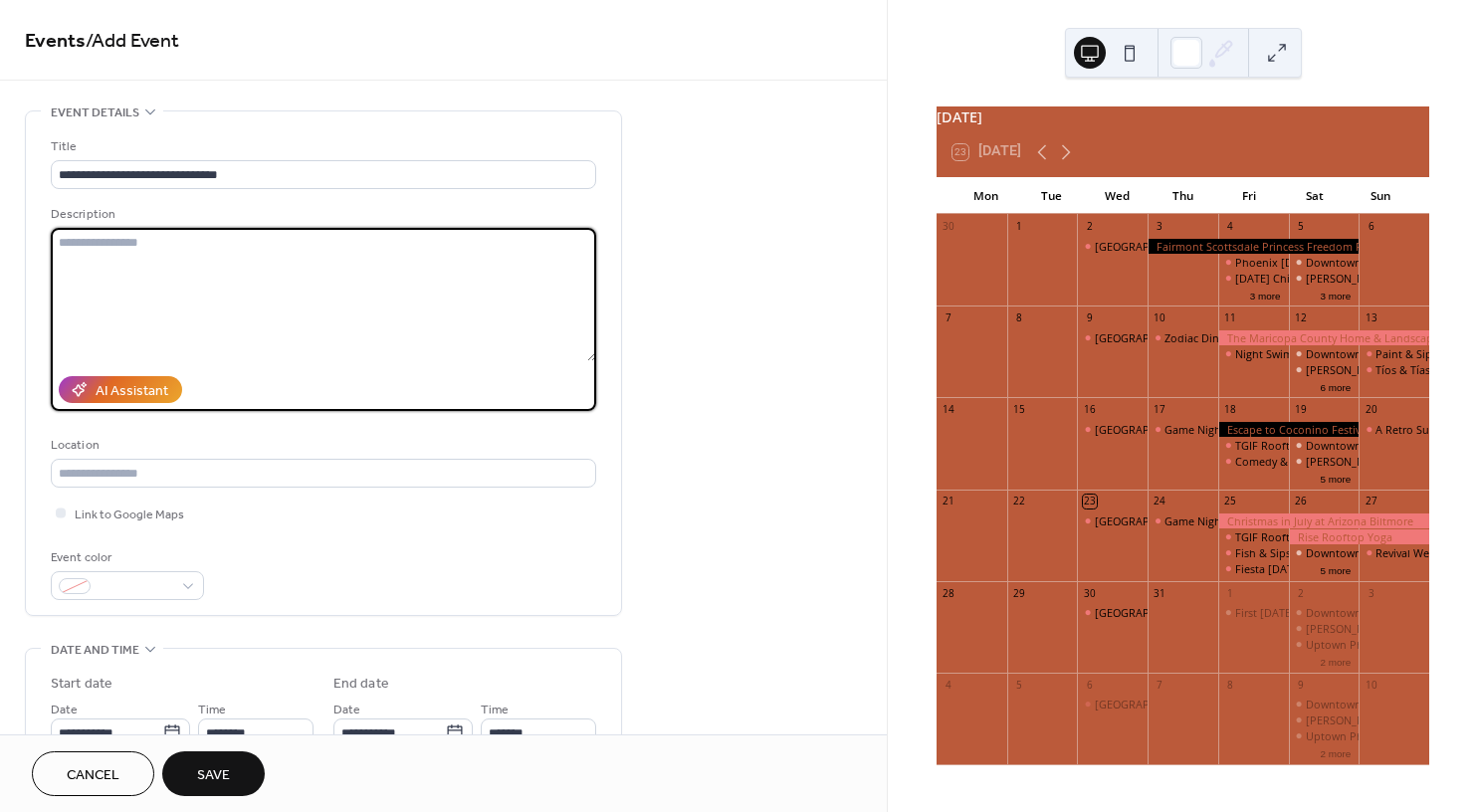 click at bounding box center [323, 295] 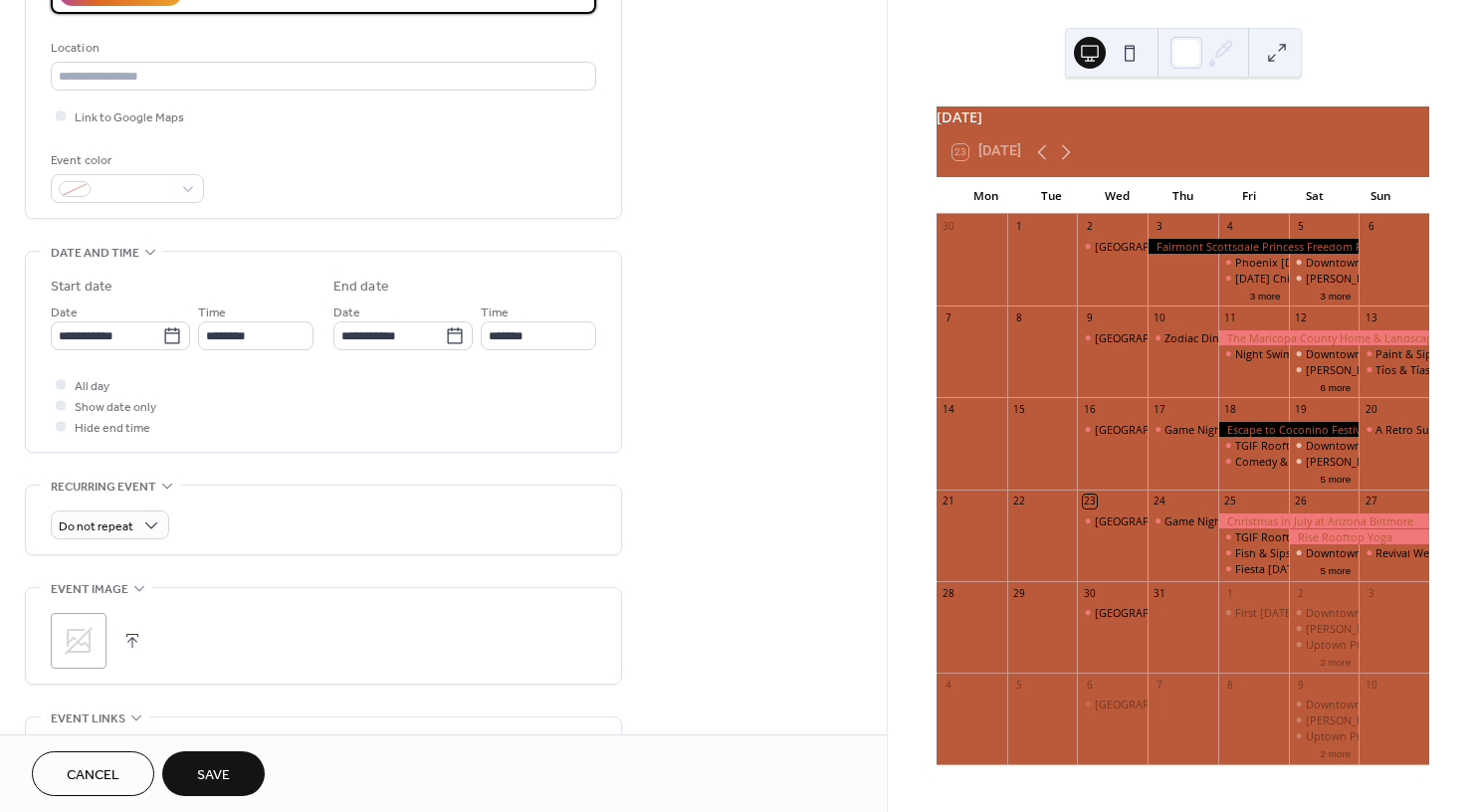 scroll, scrollTop: 398, scrollLeft: 0, axis: vertical 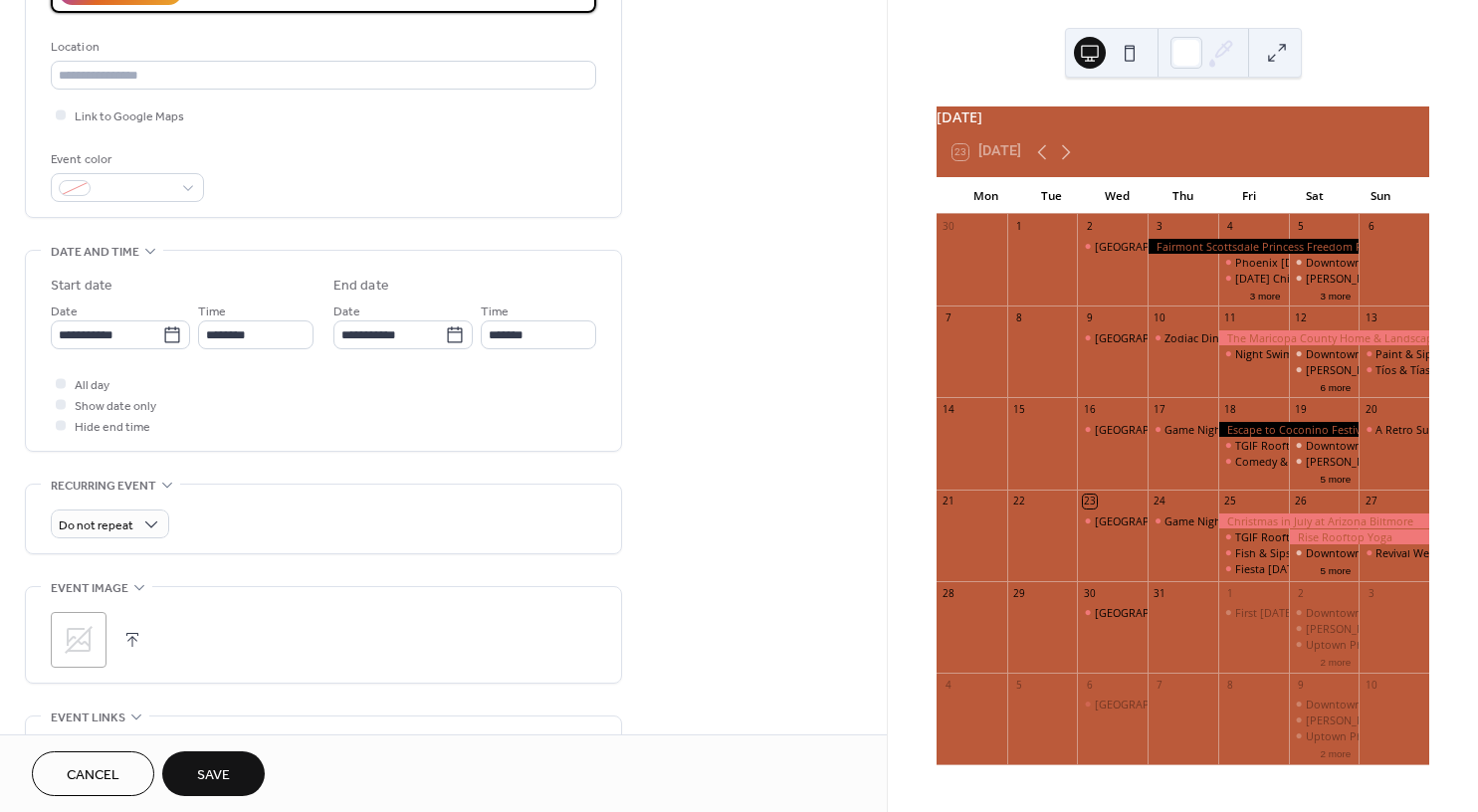 type on "**********" 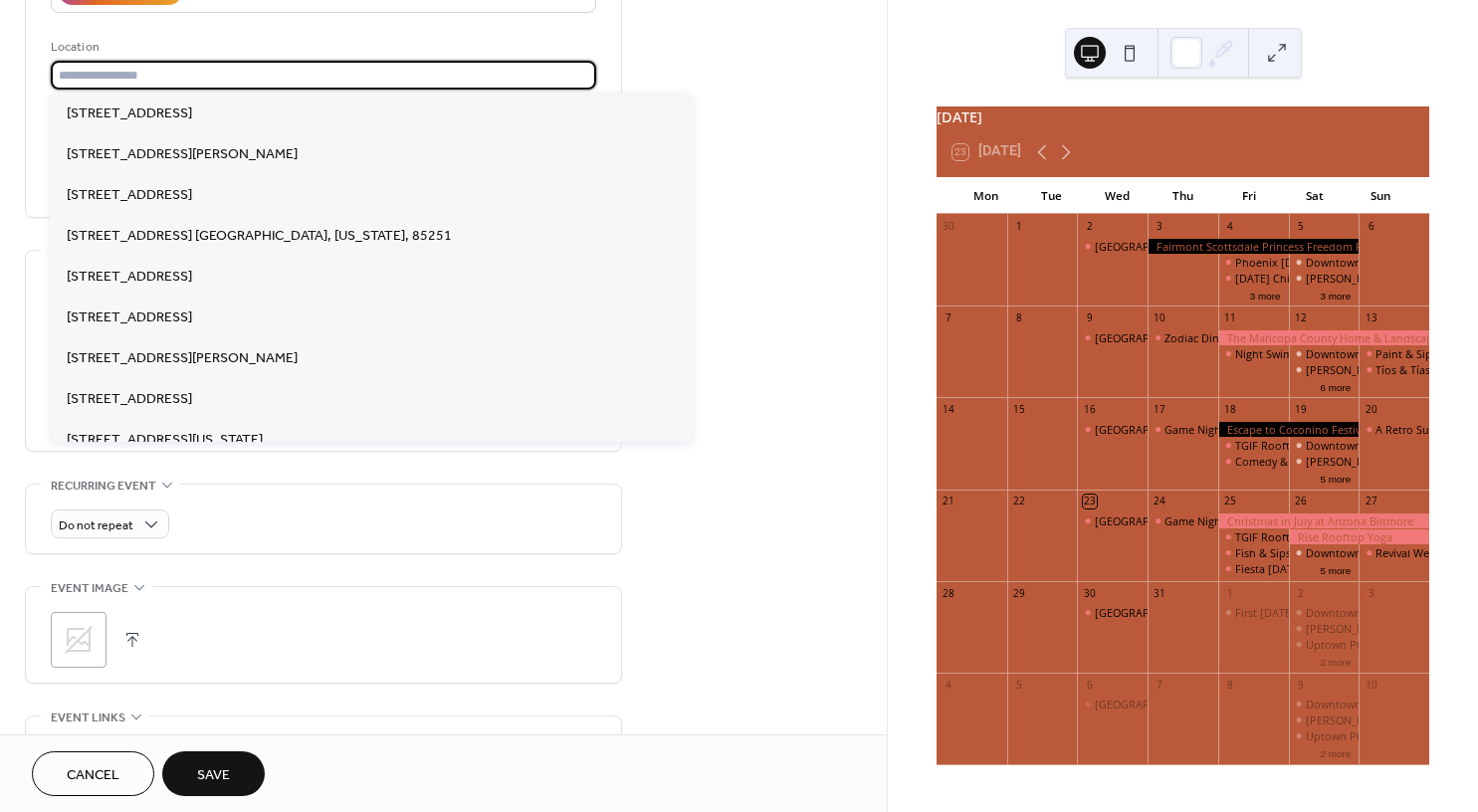 click at bounding box center (323, 75) 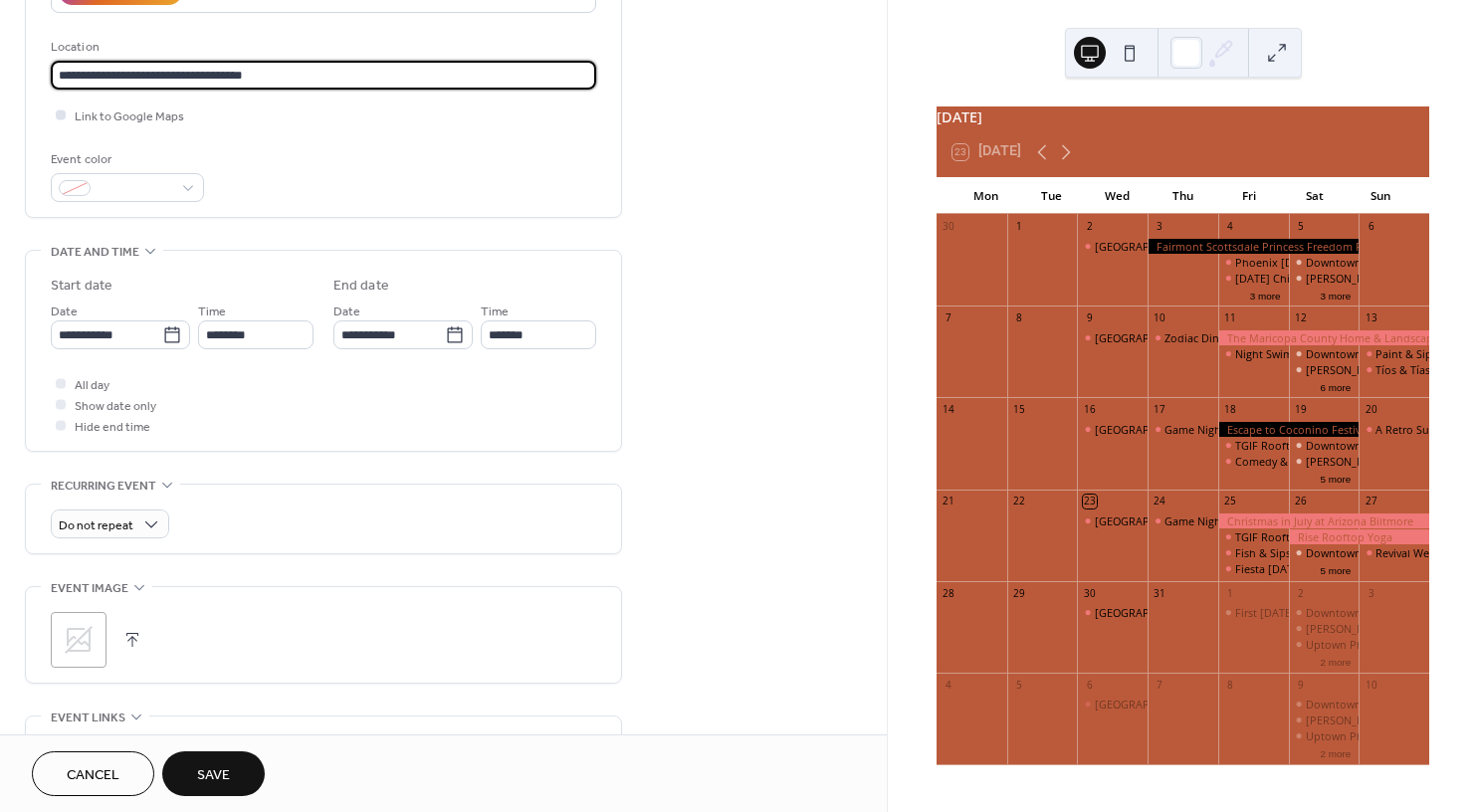 type on "**********" 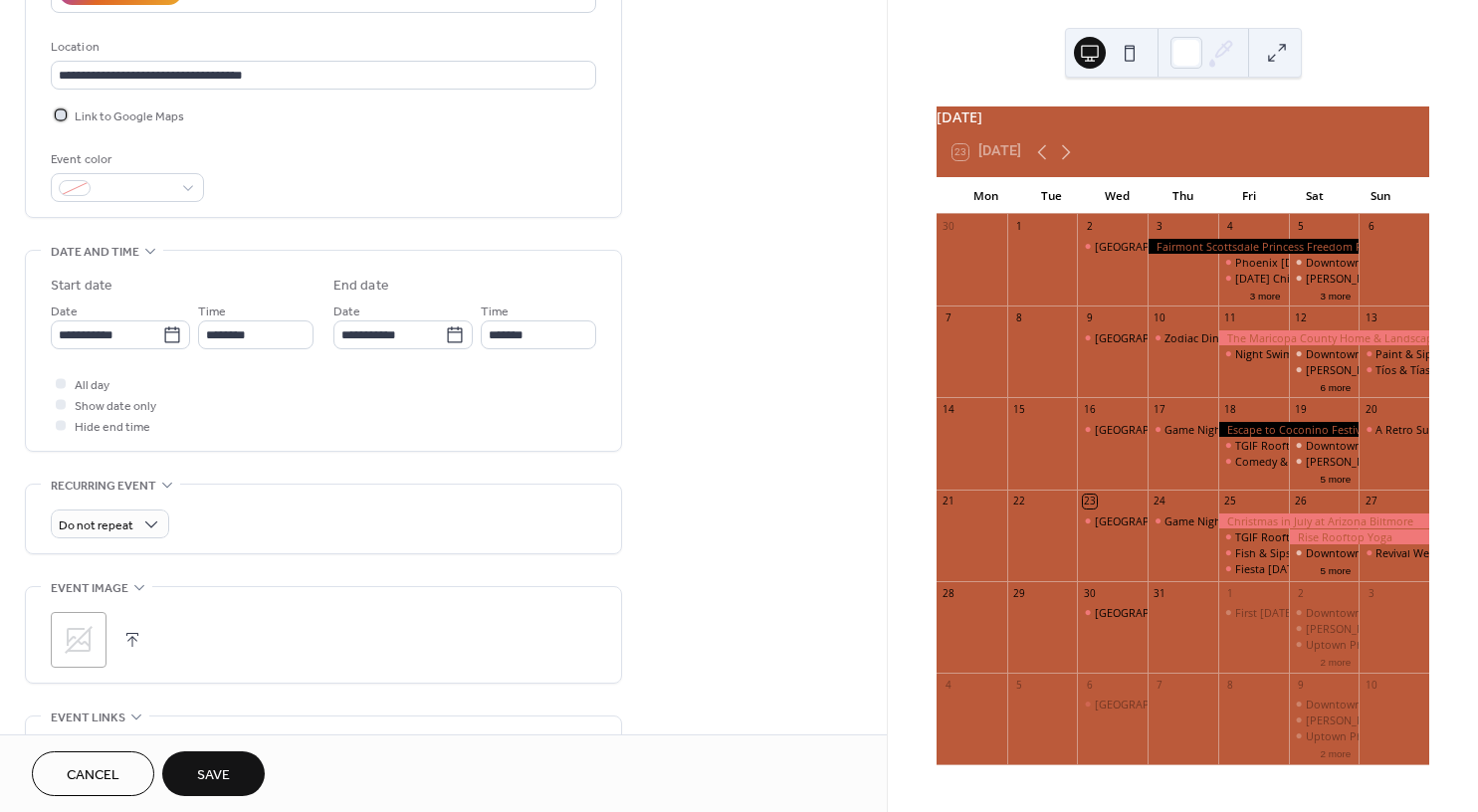 click on "Link to Google Maps" at bounding box center [129, 116] 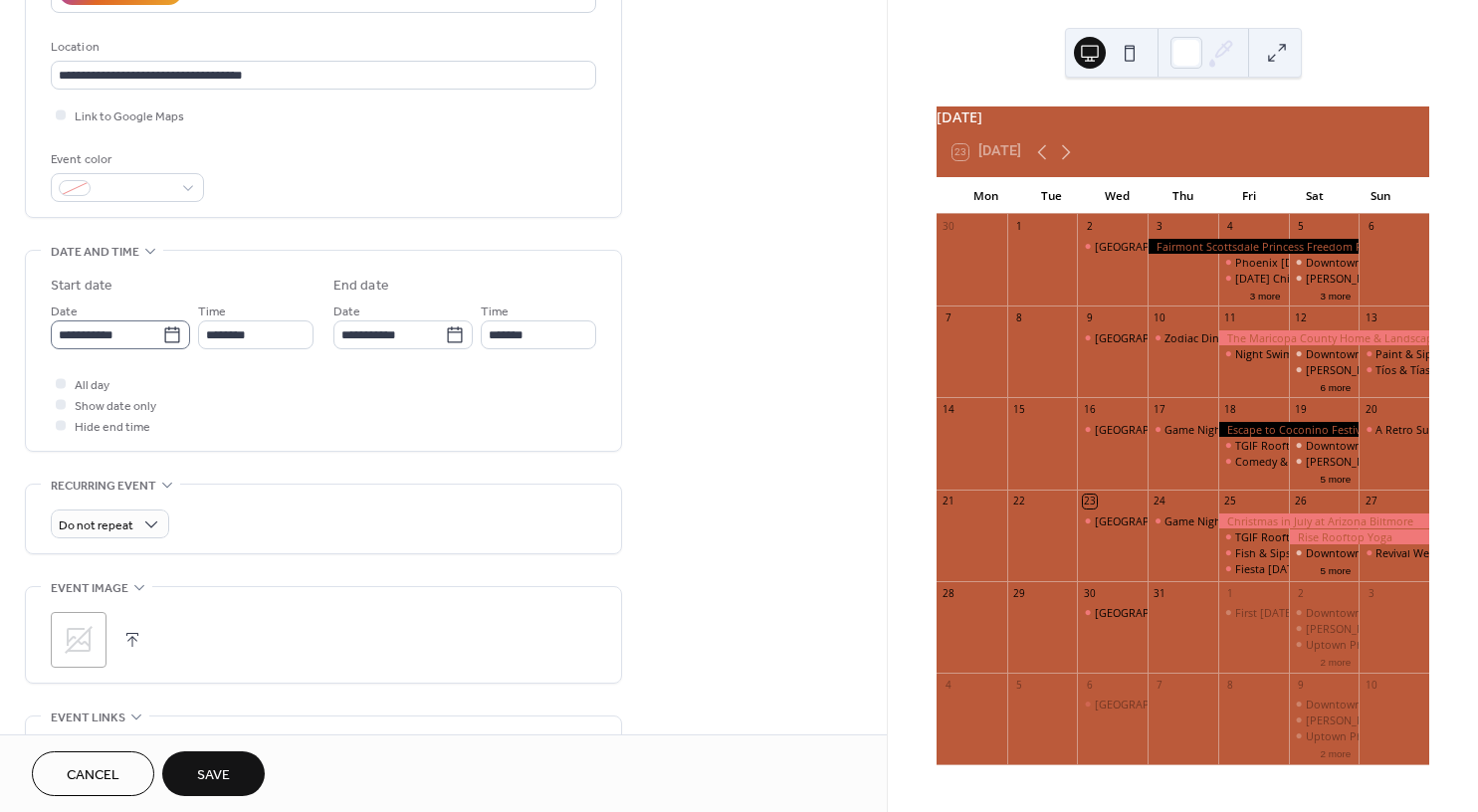 click 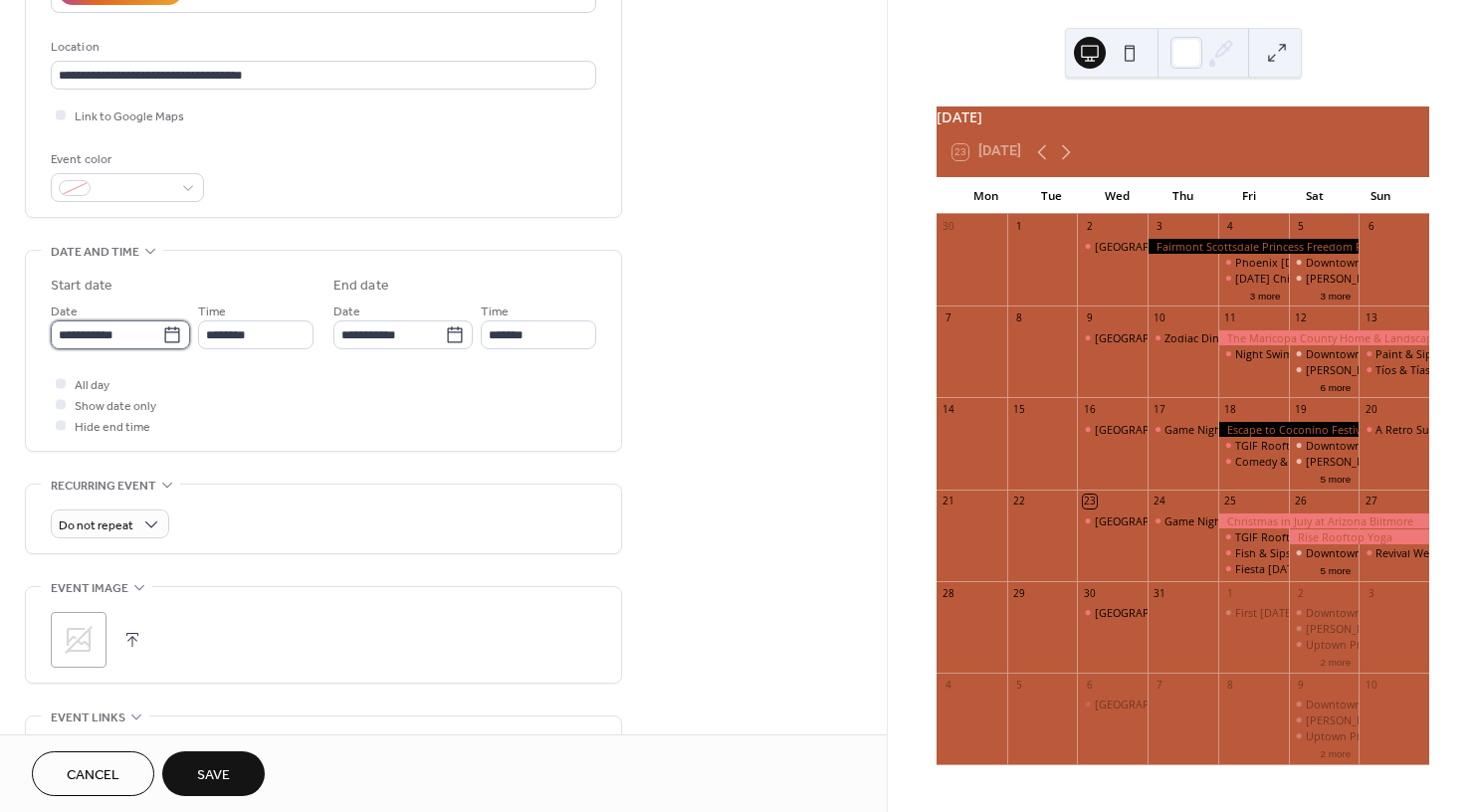 click on "**********" at bounding box center [106, 334] 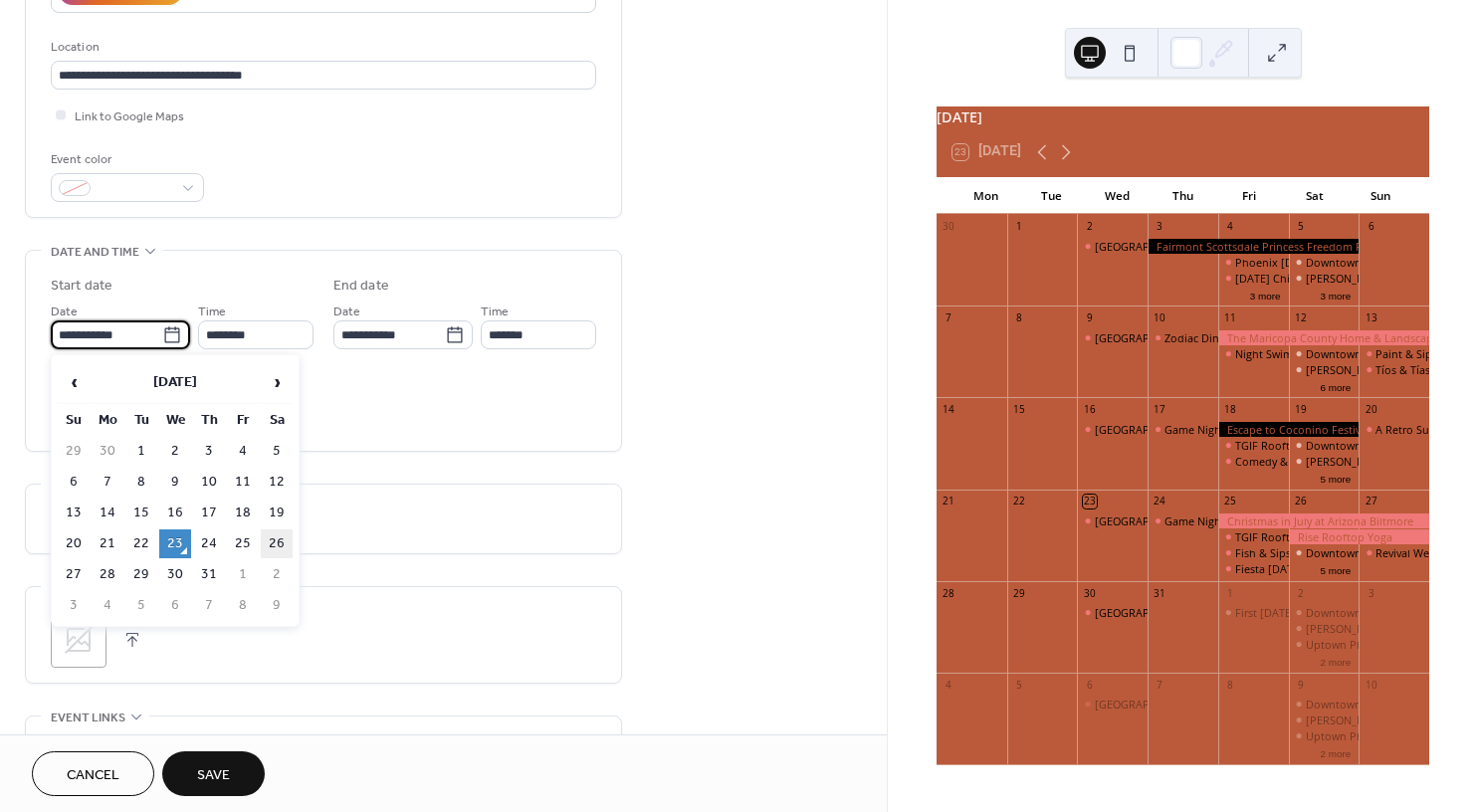 click on "26" at bounding box center (277, 543) 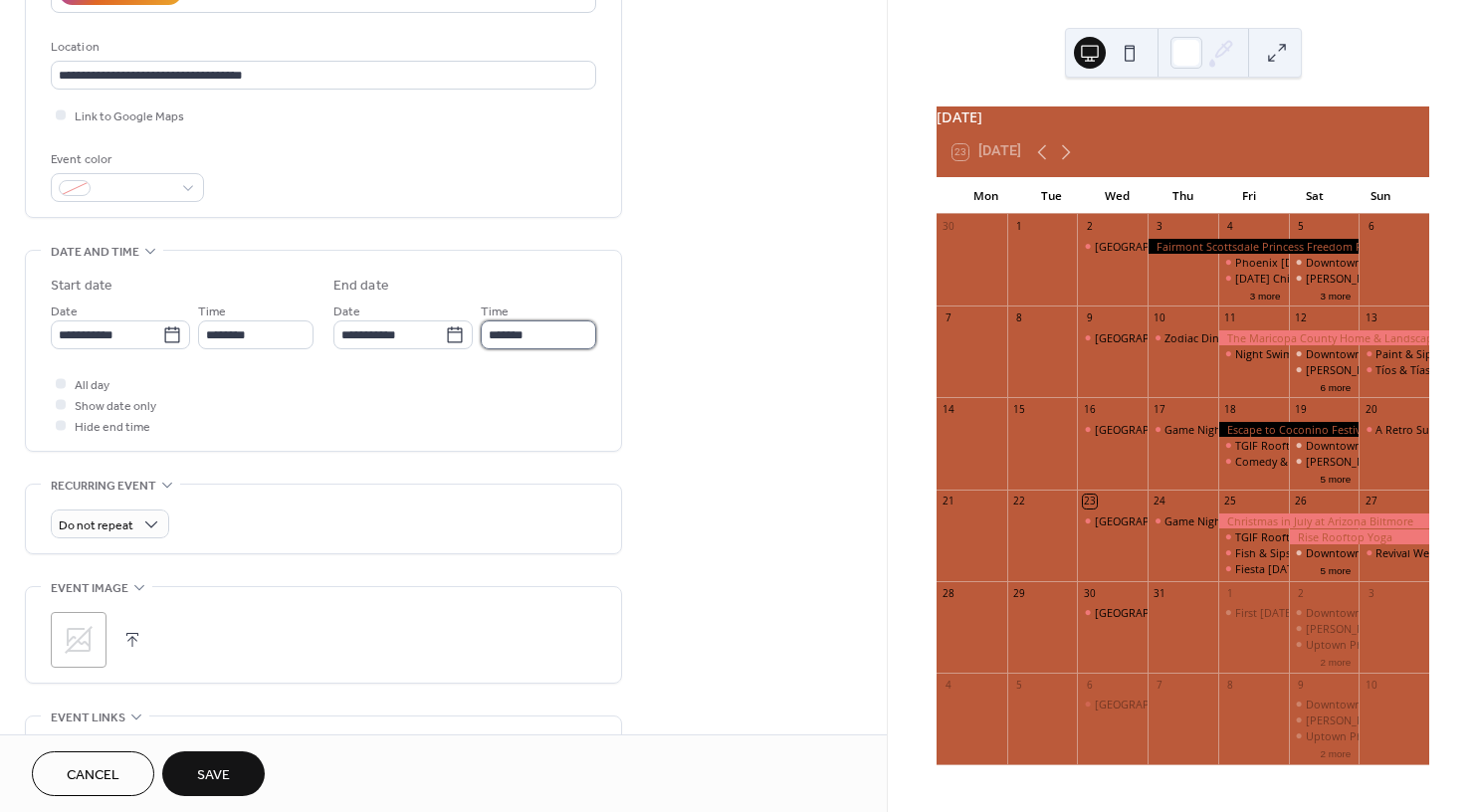 click on "*******" at bounding box center [538, 334] 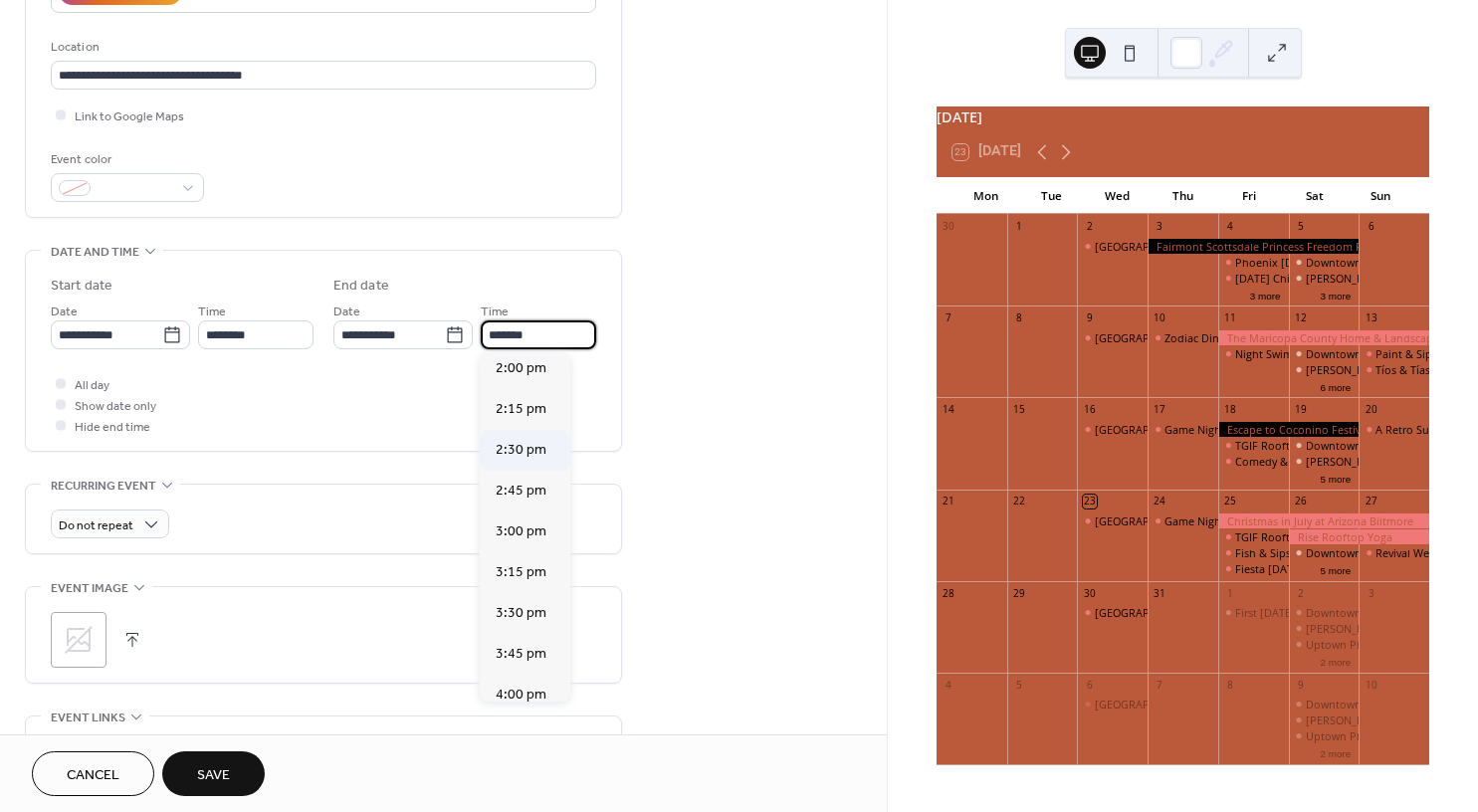 scroll, scrollTop: 299, scrollLeft: 0, axis: vertical 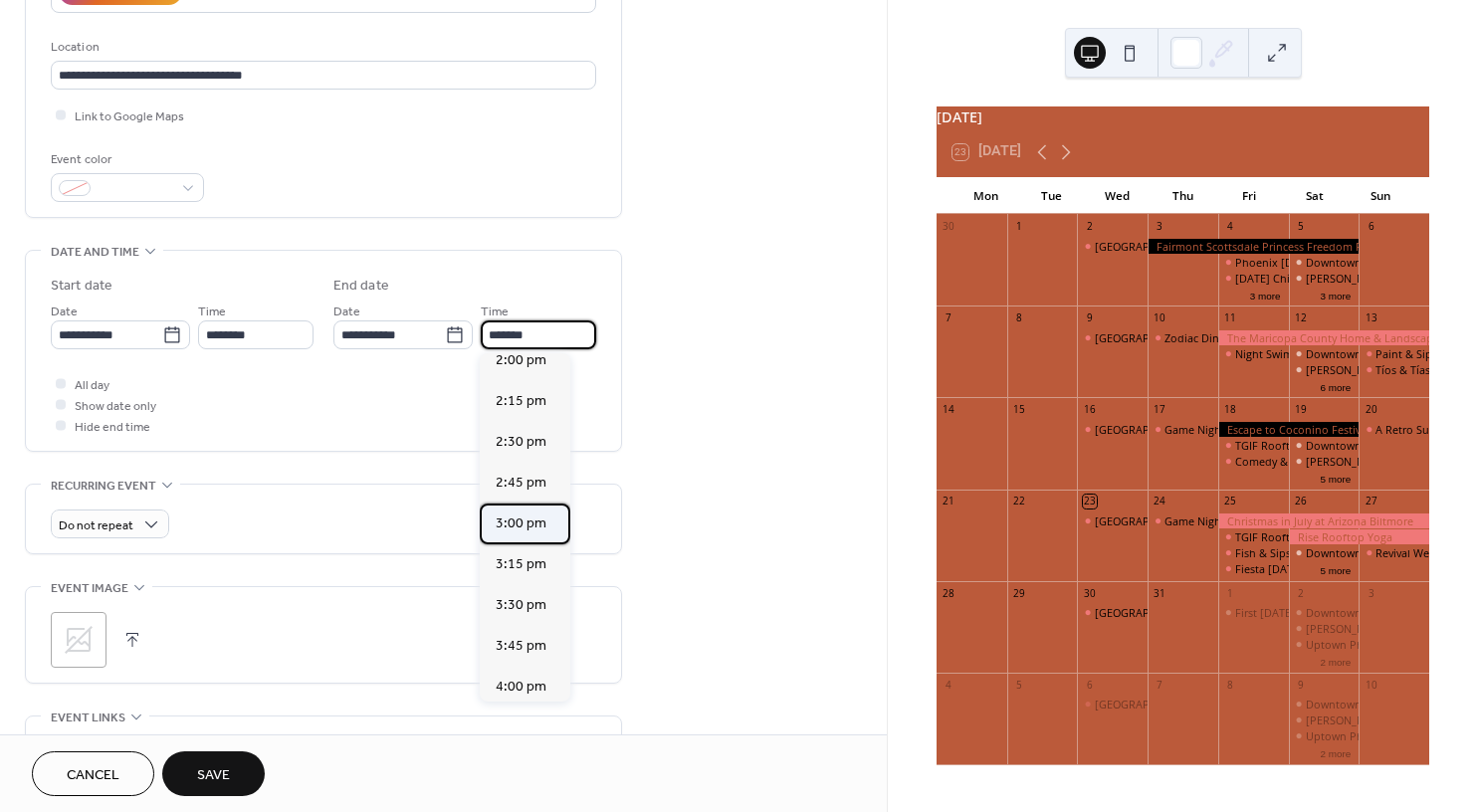 click on "3:00 pm" at bounding box center [521, 523] 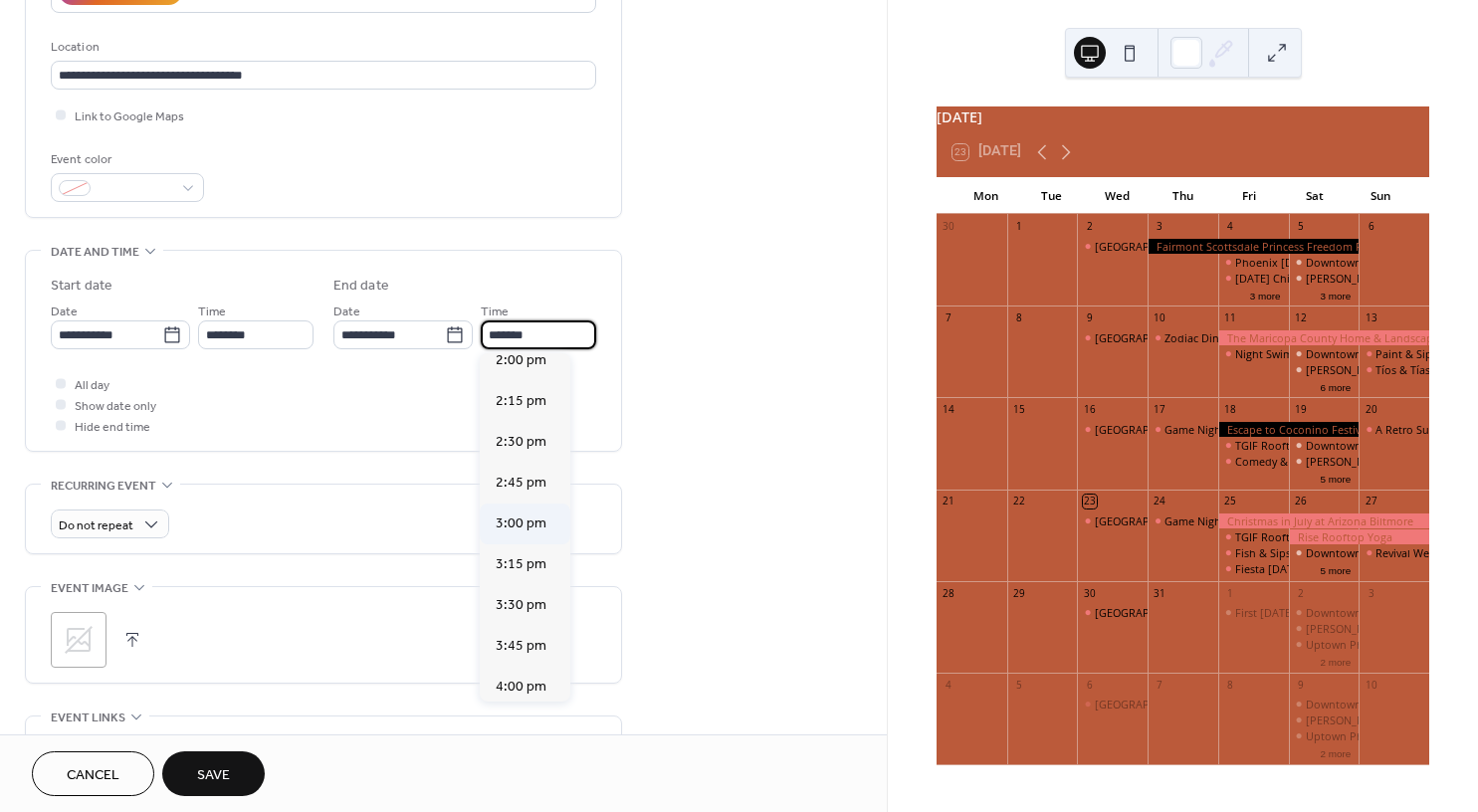 type on "*******" 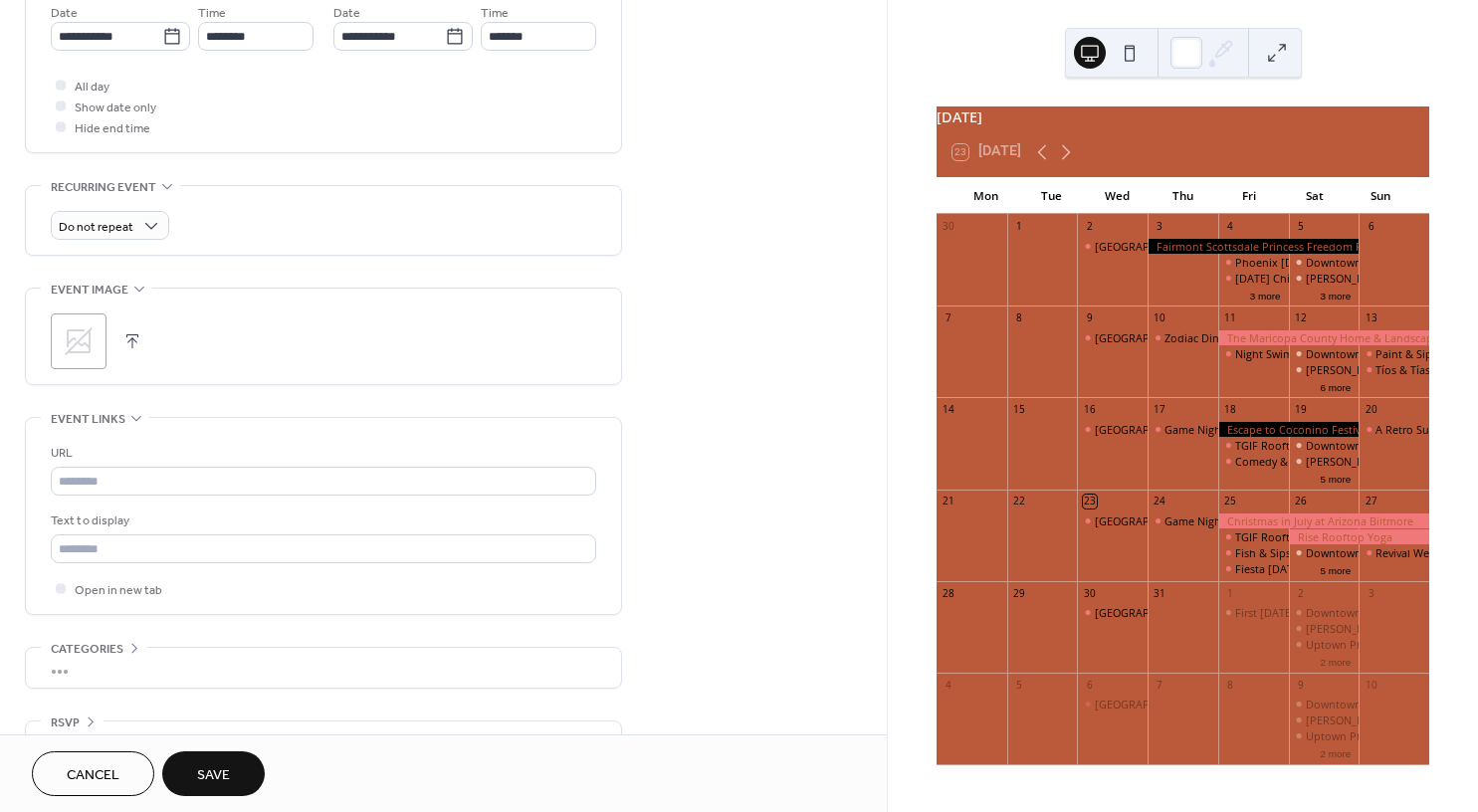 scroll, scrollTop: 744, scrollLeft: 0, axis: vertical 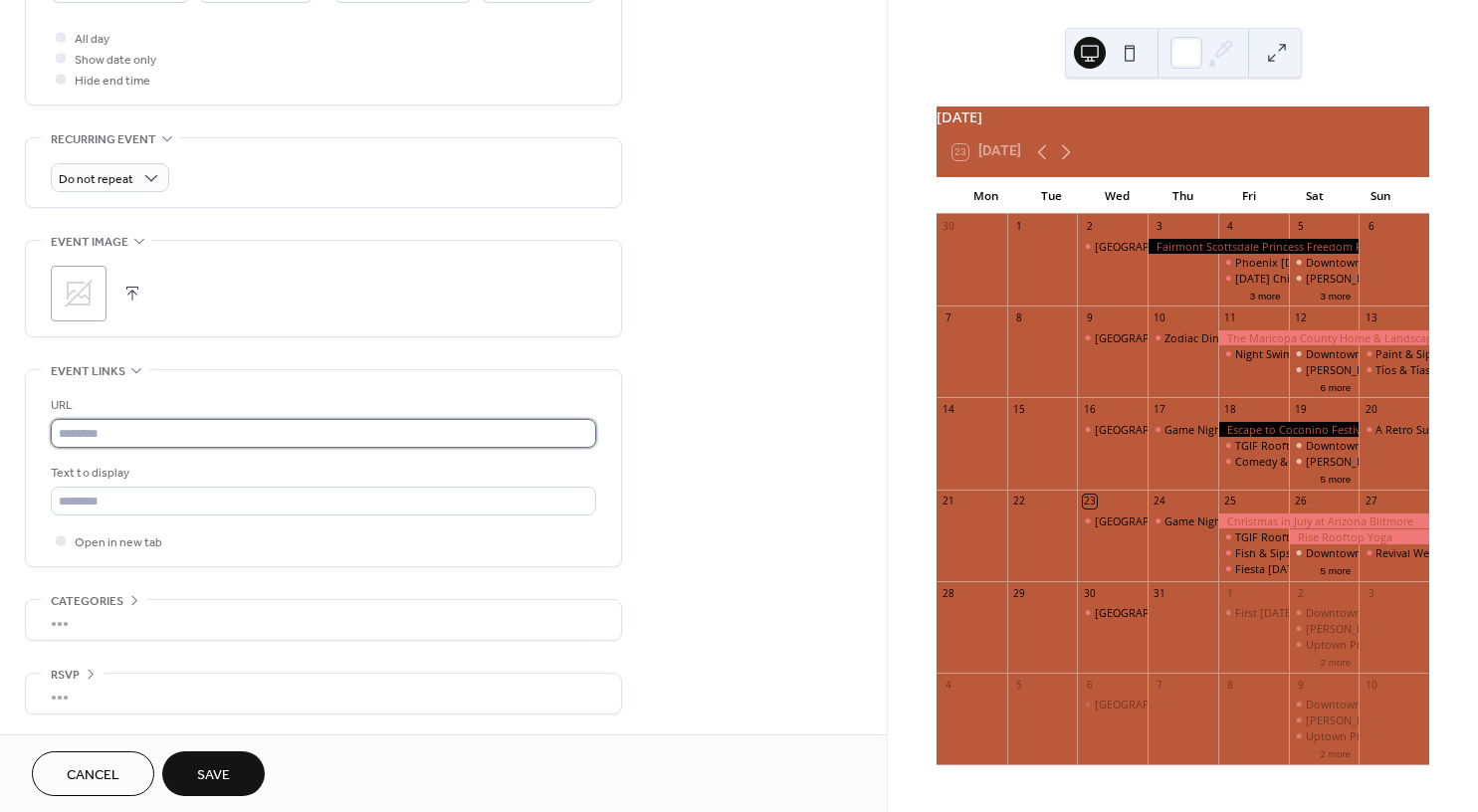 click at bounding box center (323, 433) 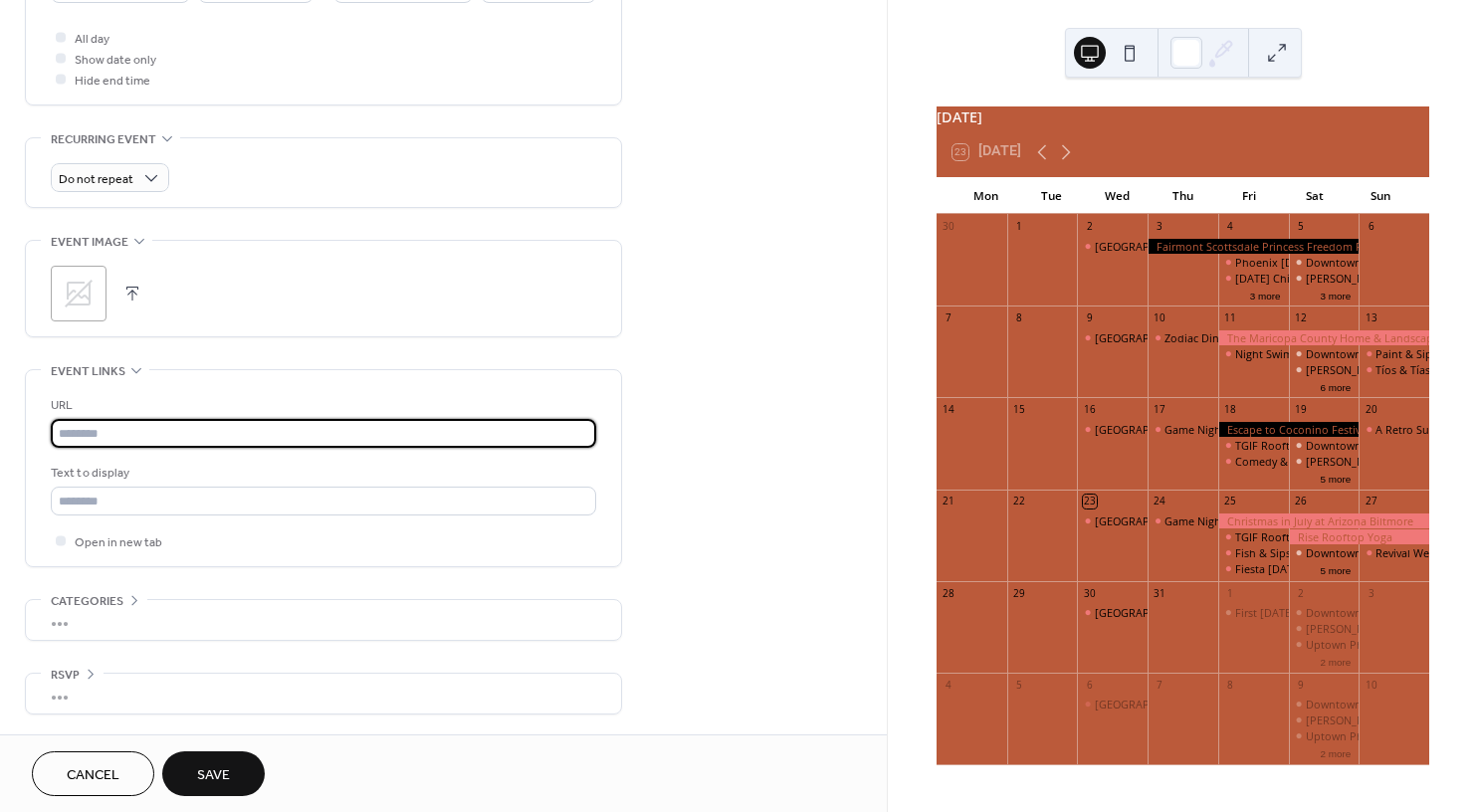 paste on "**********" 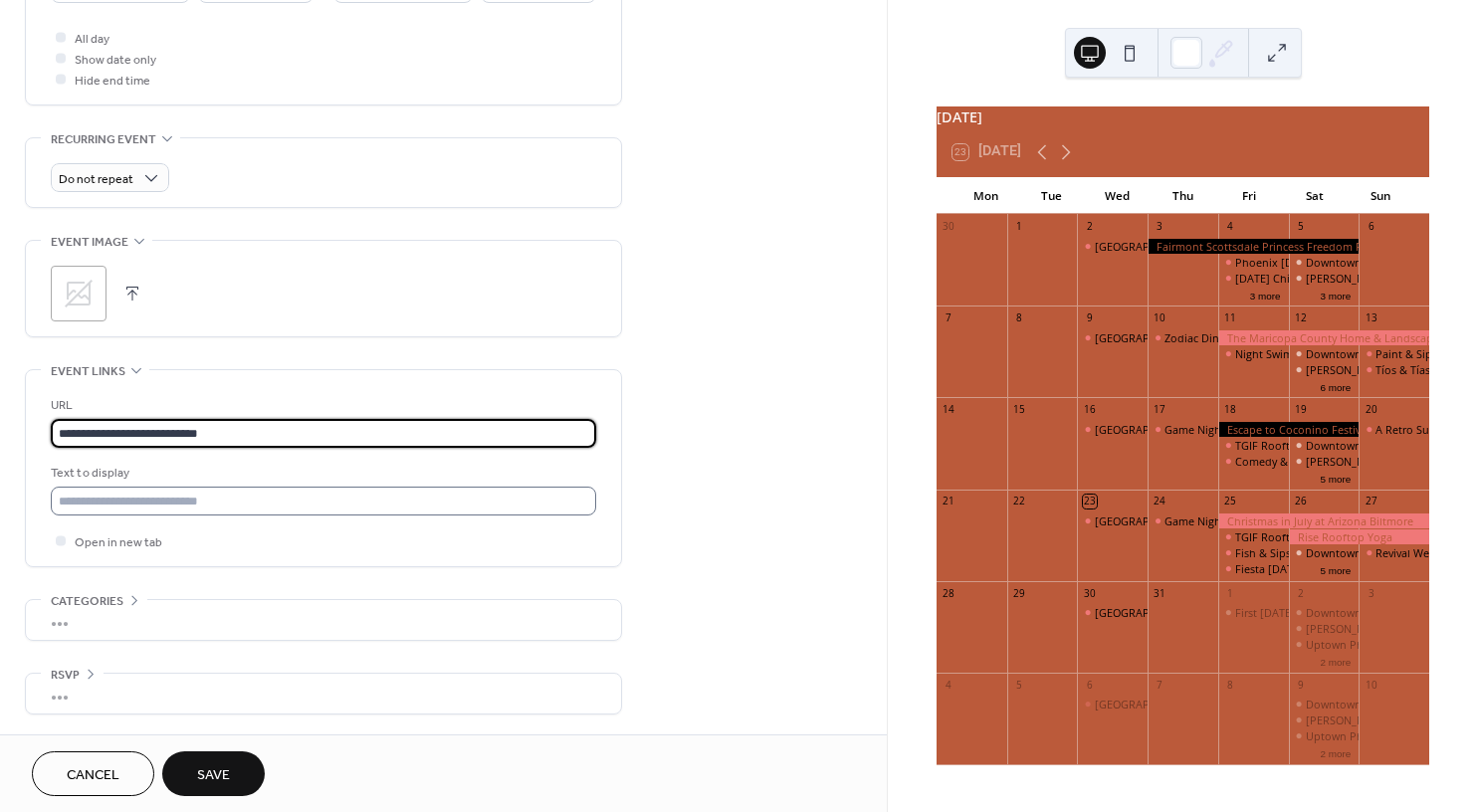 type on "**********" 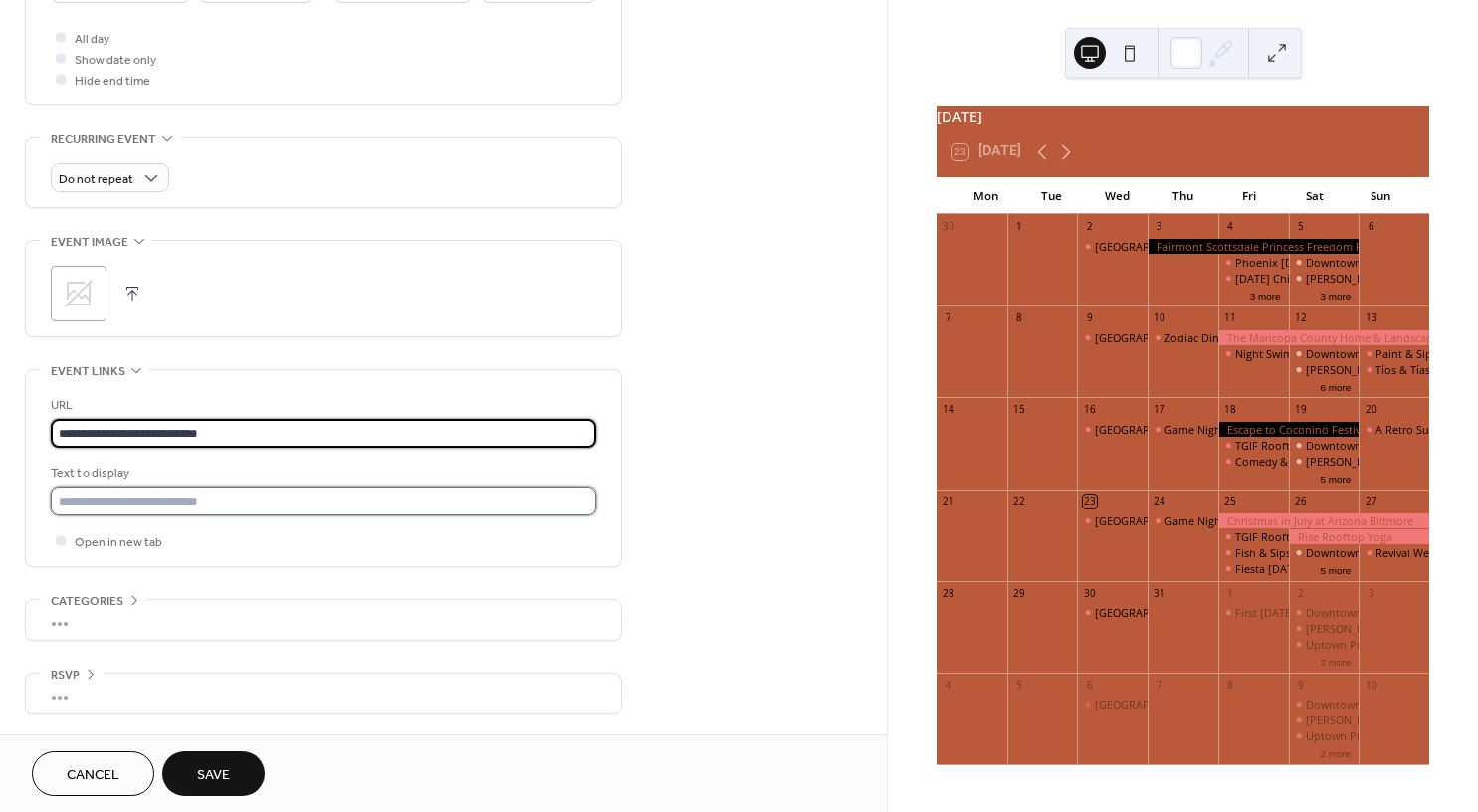 click at bounding box center [323, 501] 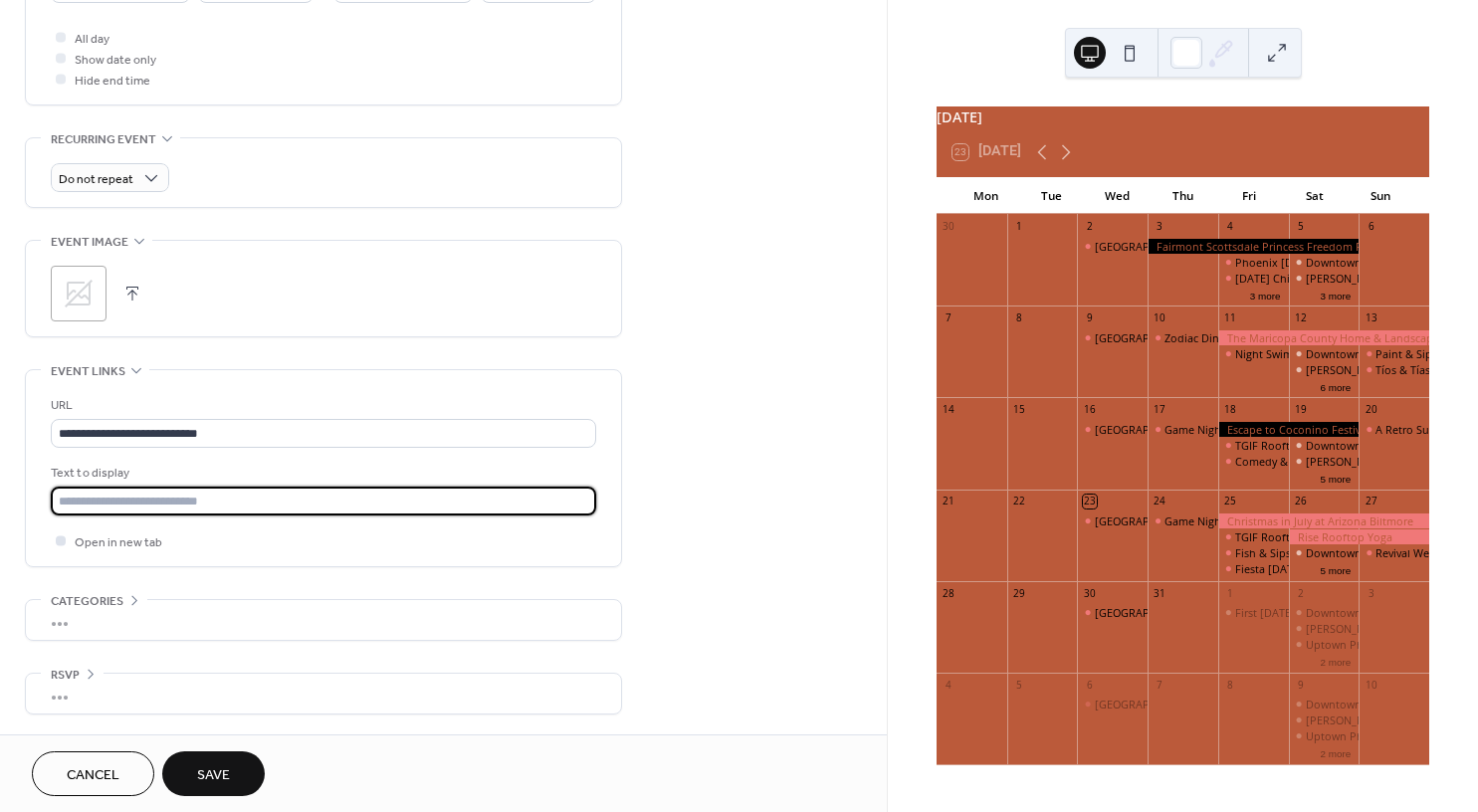 type on "**********" 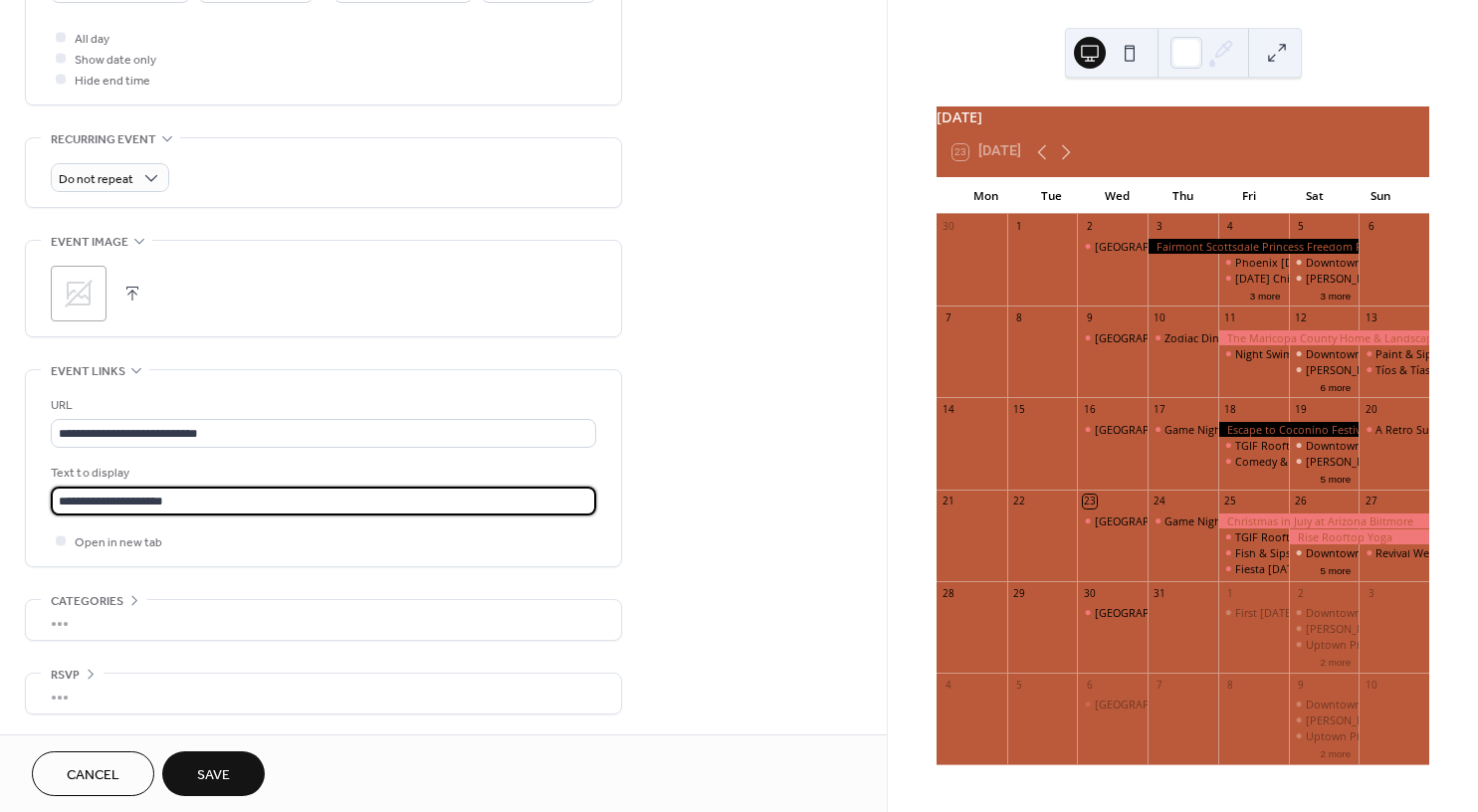 scroll, scrollTop: 0, scrollLeft: 0, axis: both 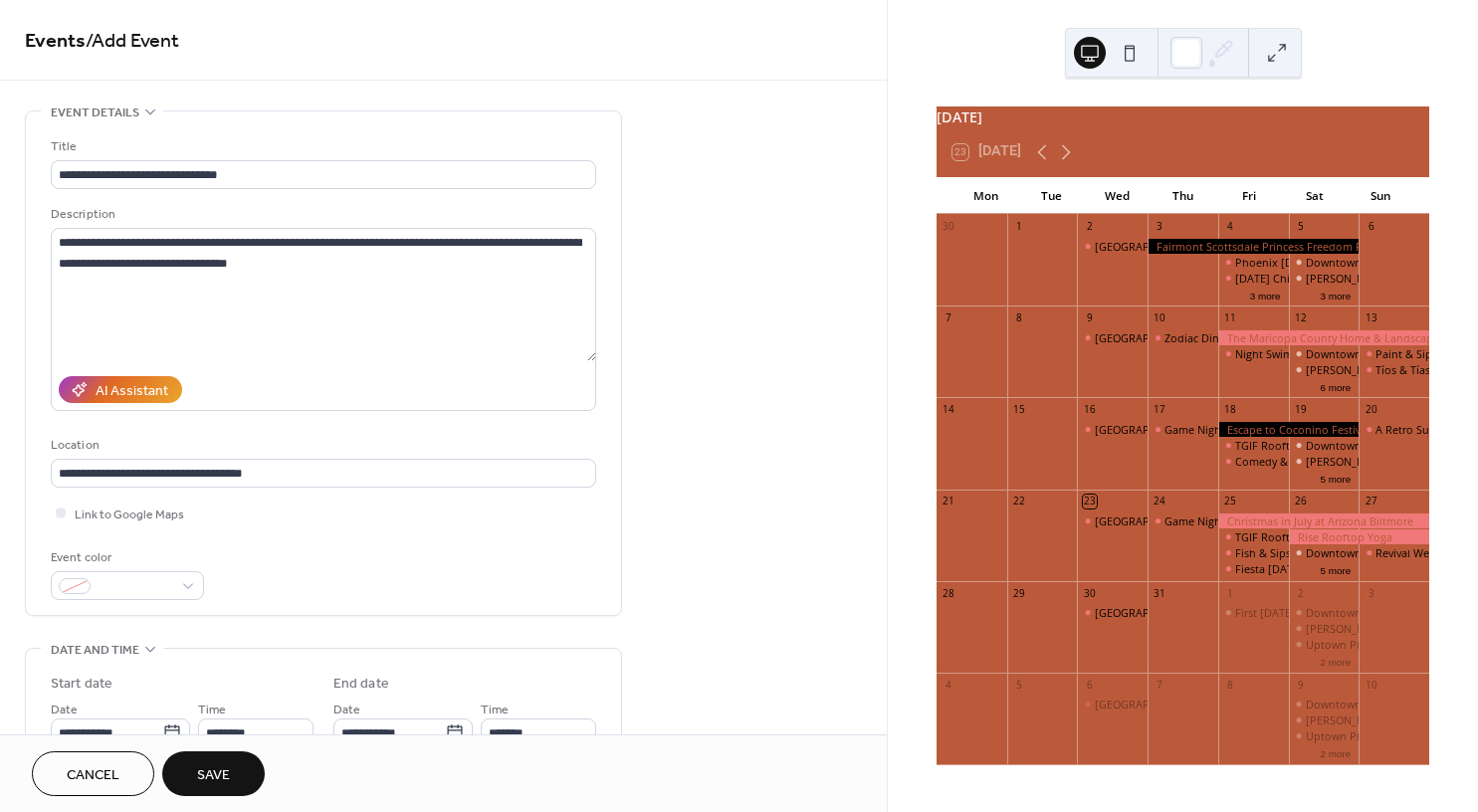 click on "Save" at bounding box center (213, 775) 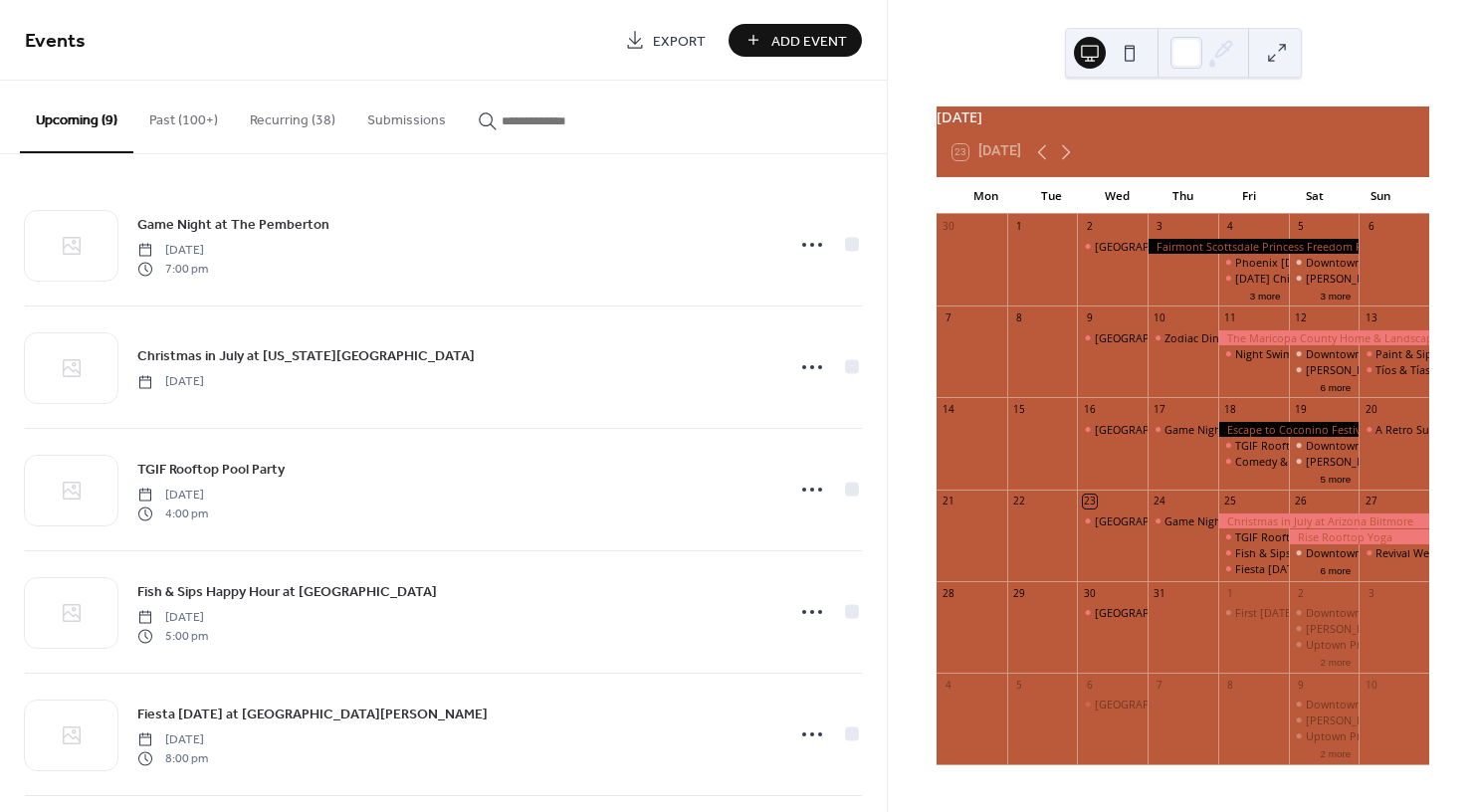 click at bounding box center [561, 120] 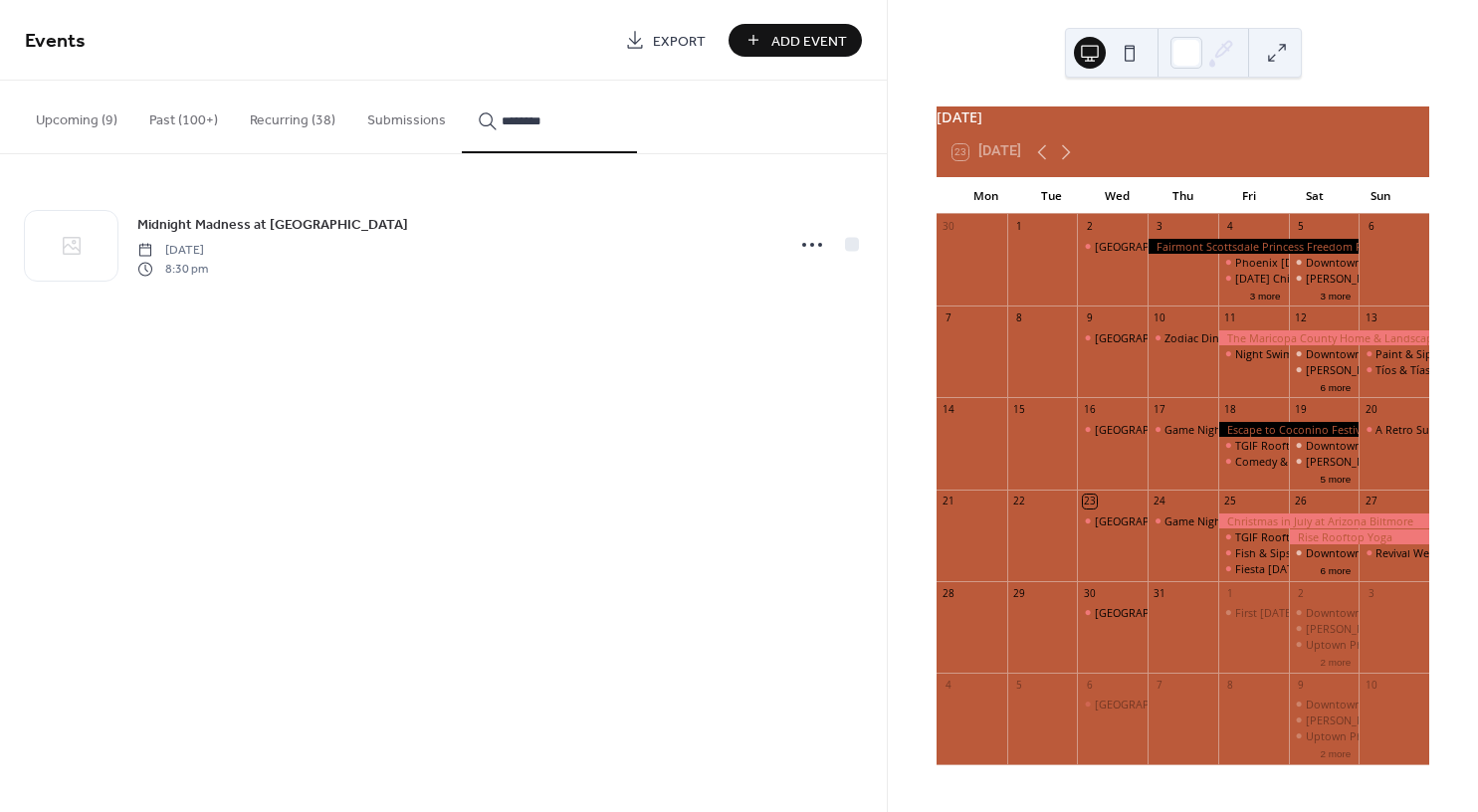 type on "********" 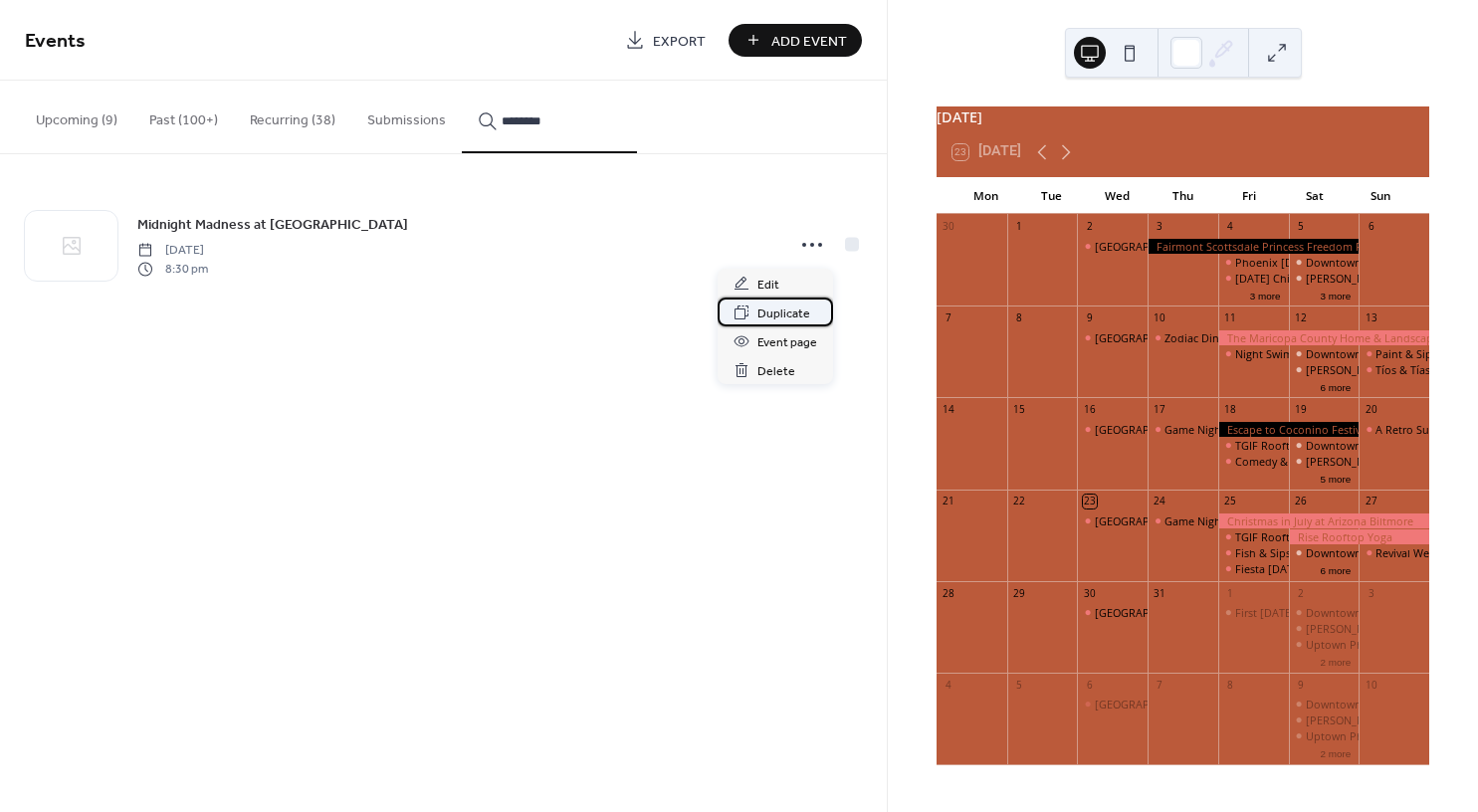 click on "Duplicate" at bounding box center (783, 313) 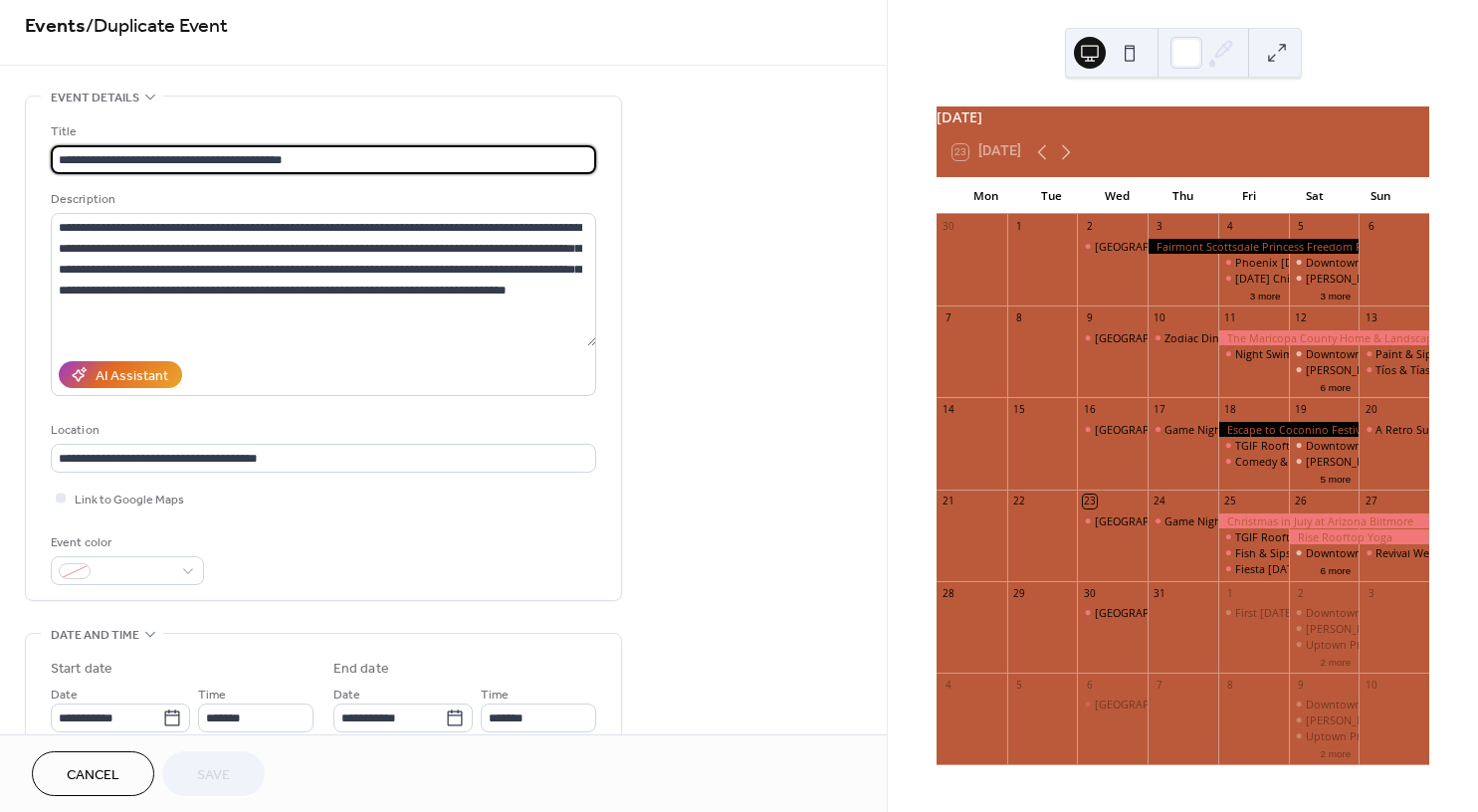 scroll, scrollTop: 0, scrollLeft: 0, axis: both 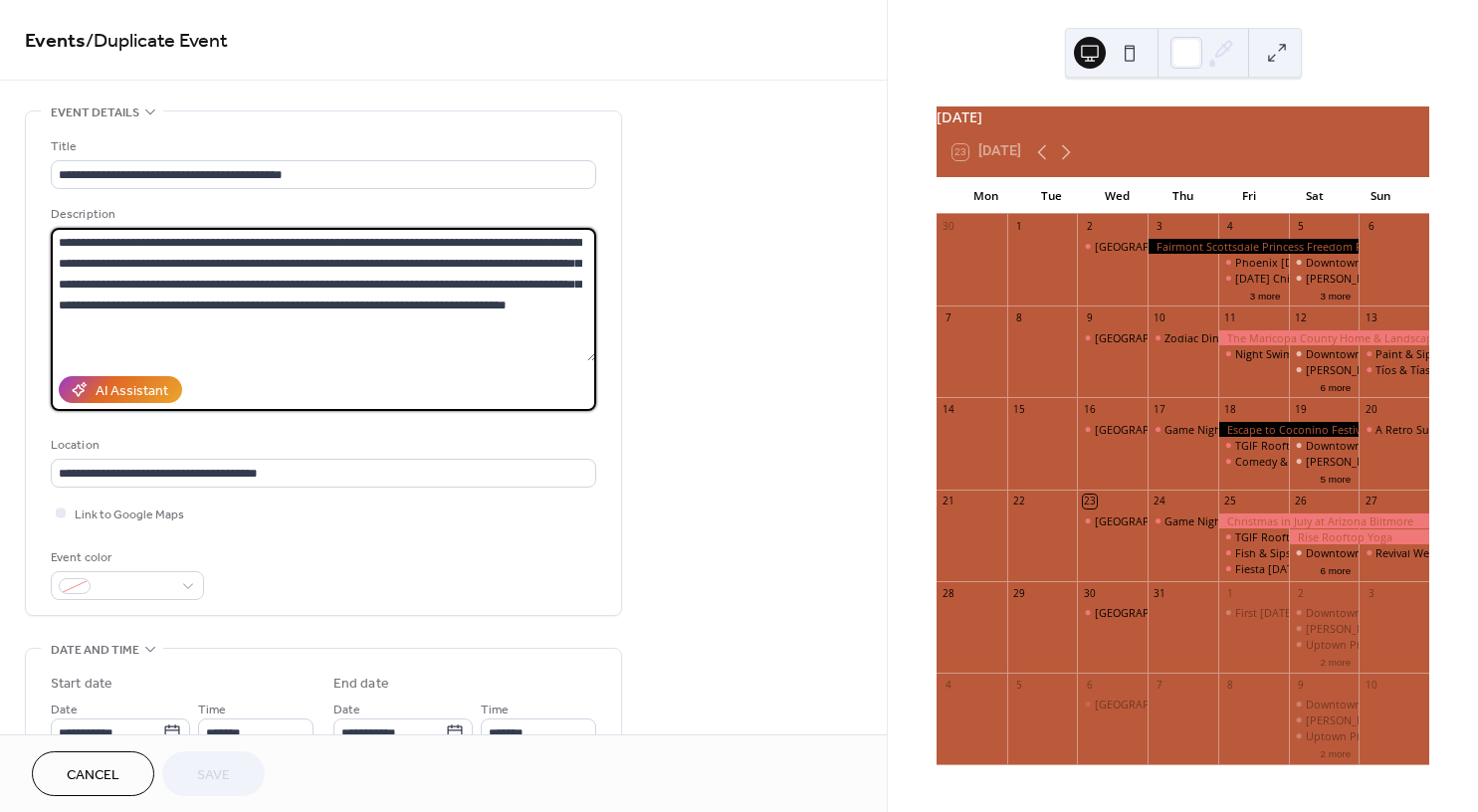 drag, startPoint x: 186, startPoint y: 264, endPoint x: 44, endPoint y: 270, distance: 142.1267 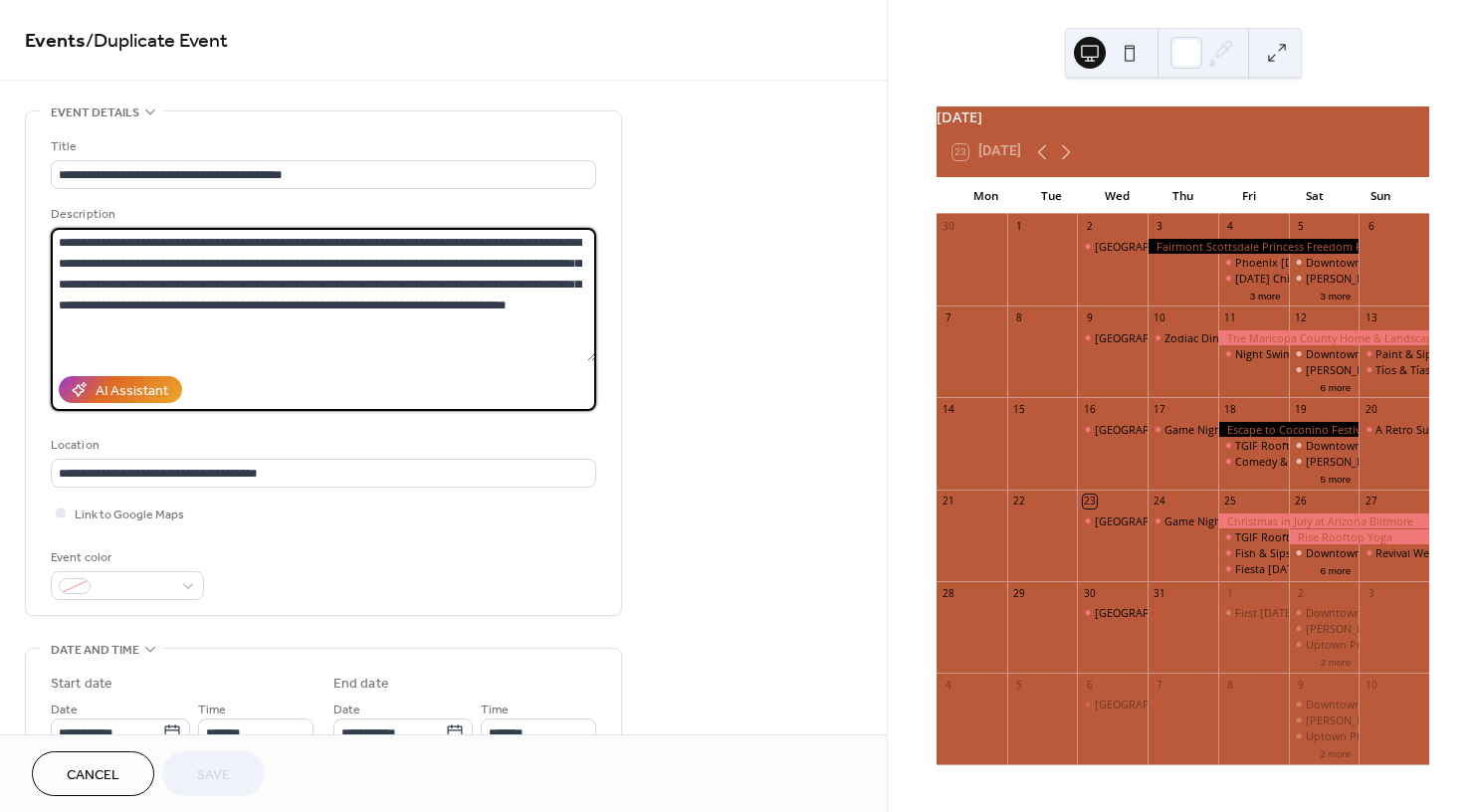 click on "**********" at bounding box center [323, 363] 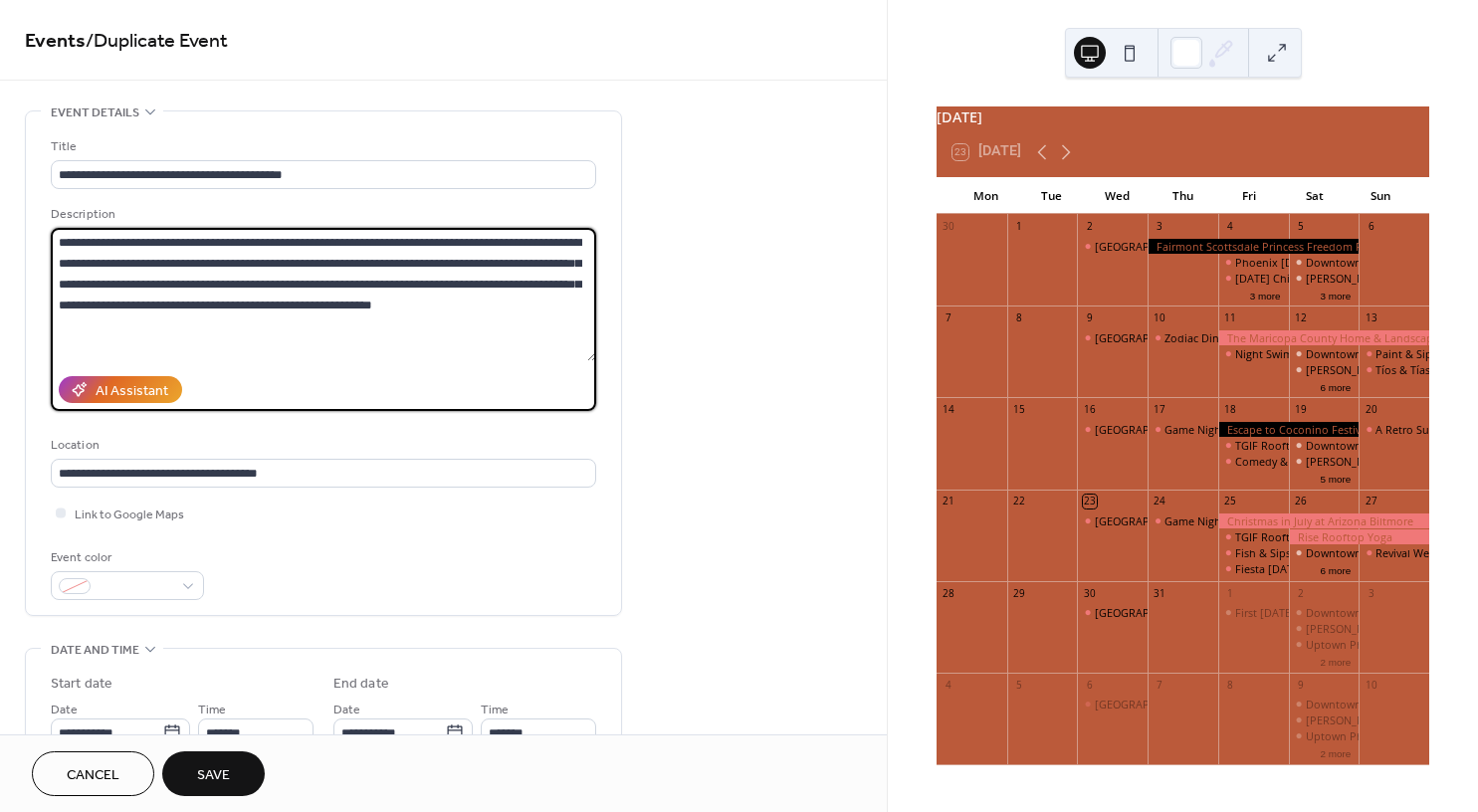 click on "**********" at bounding box center (323, 295) 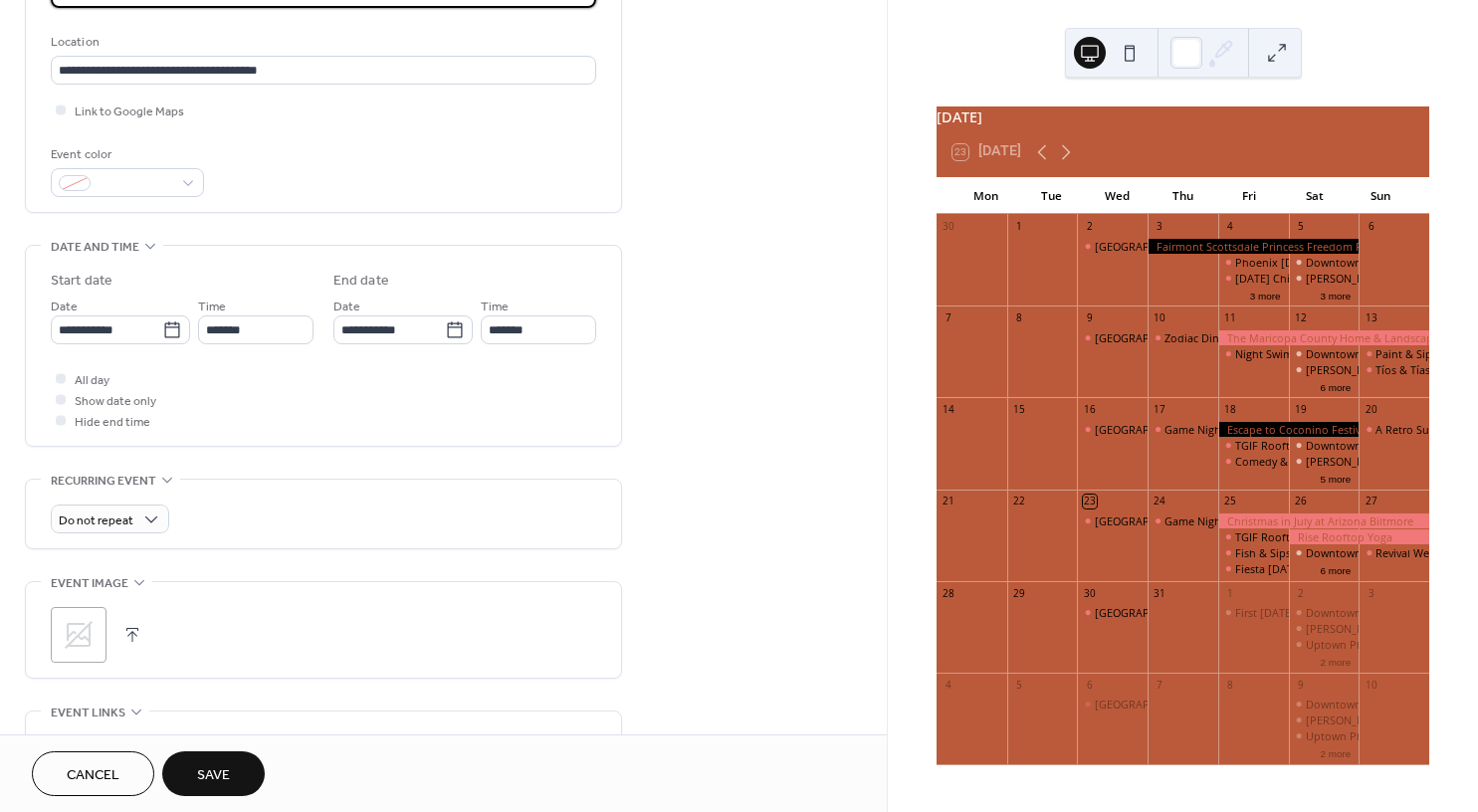 scroll, scrollTop: 498, scrollLeft: 0, axis: vertical 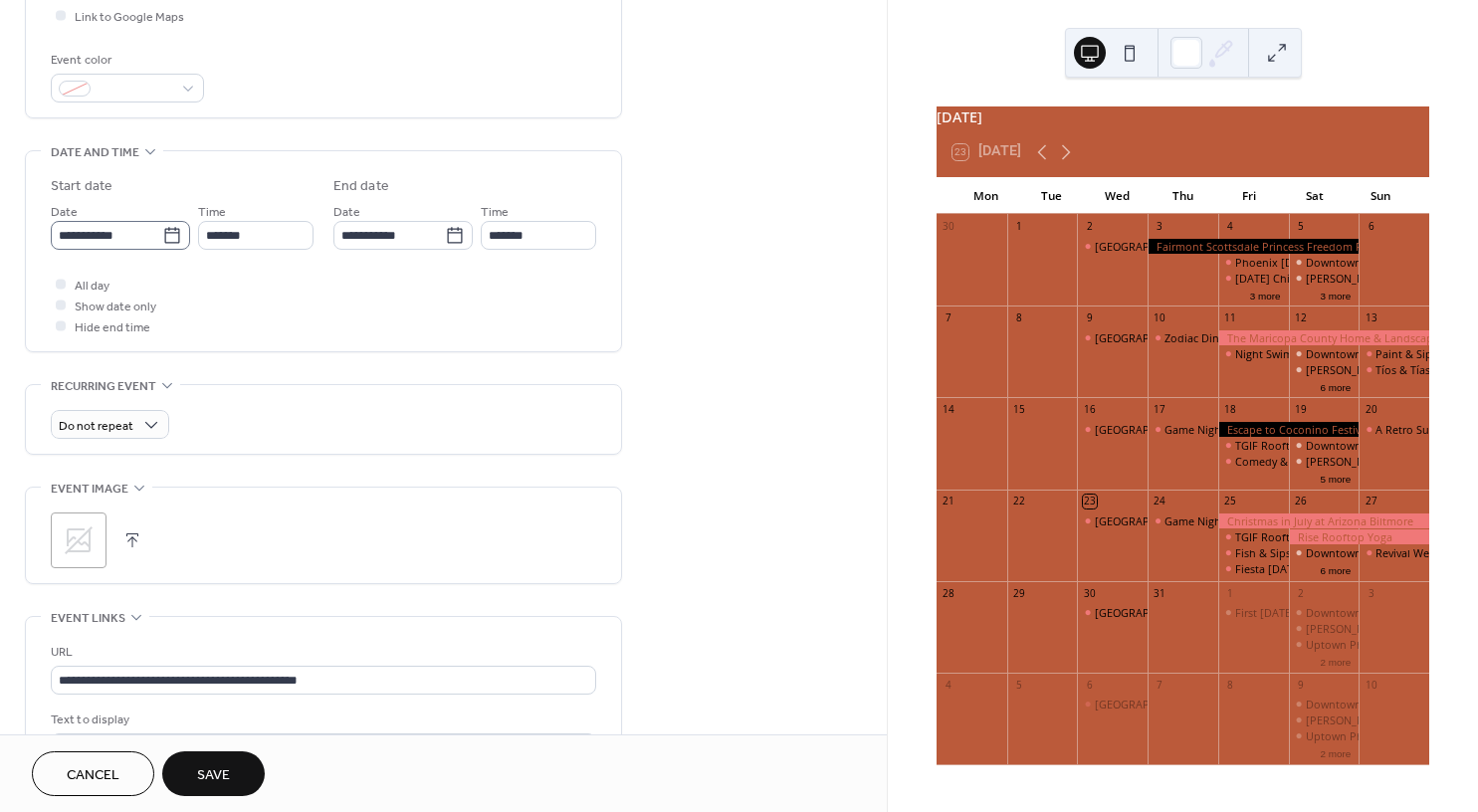 type on "**********" 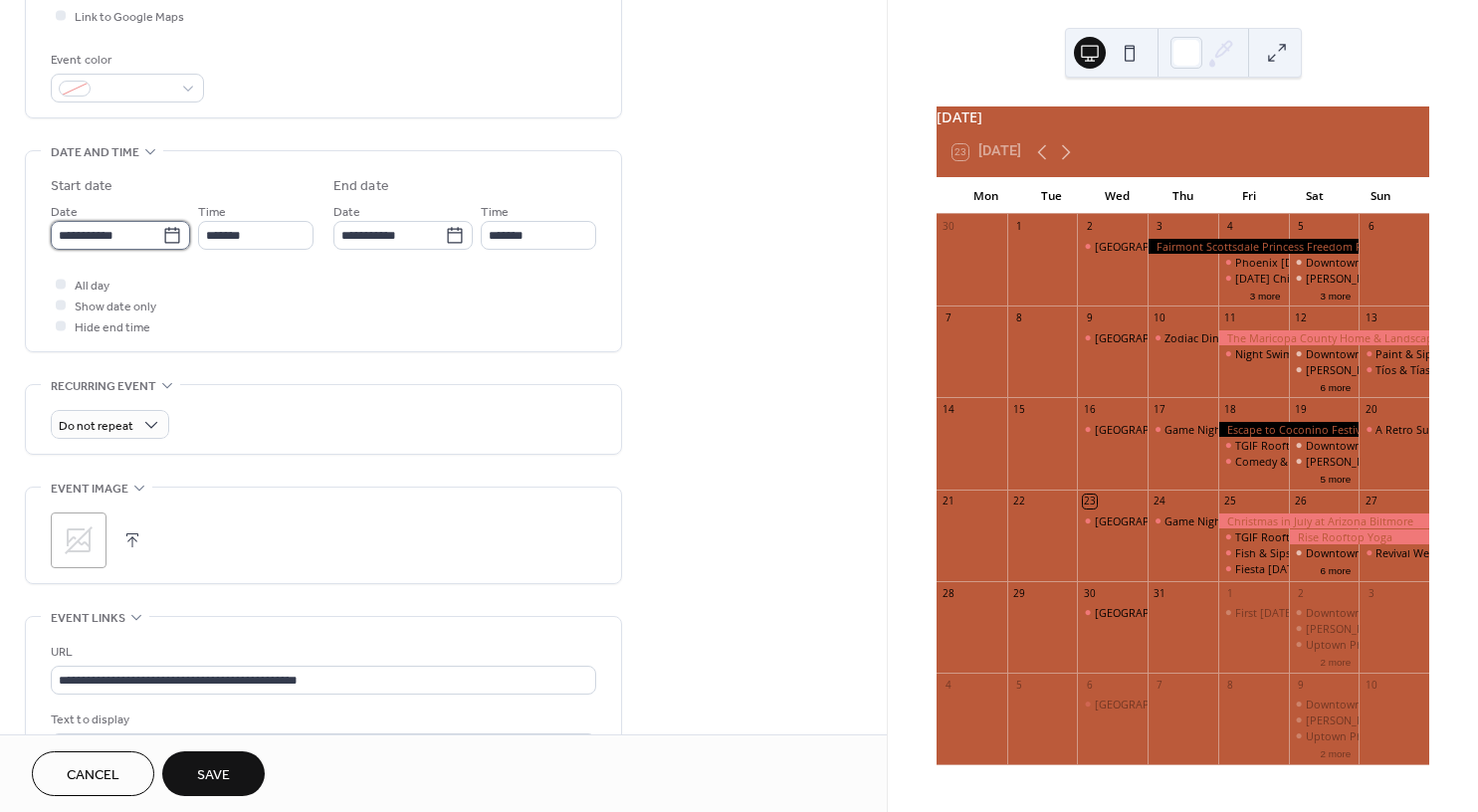 click on "**********" at bounding box center (106, 235) 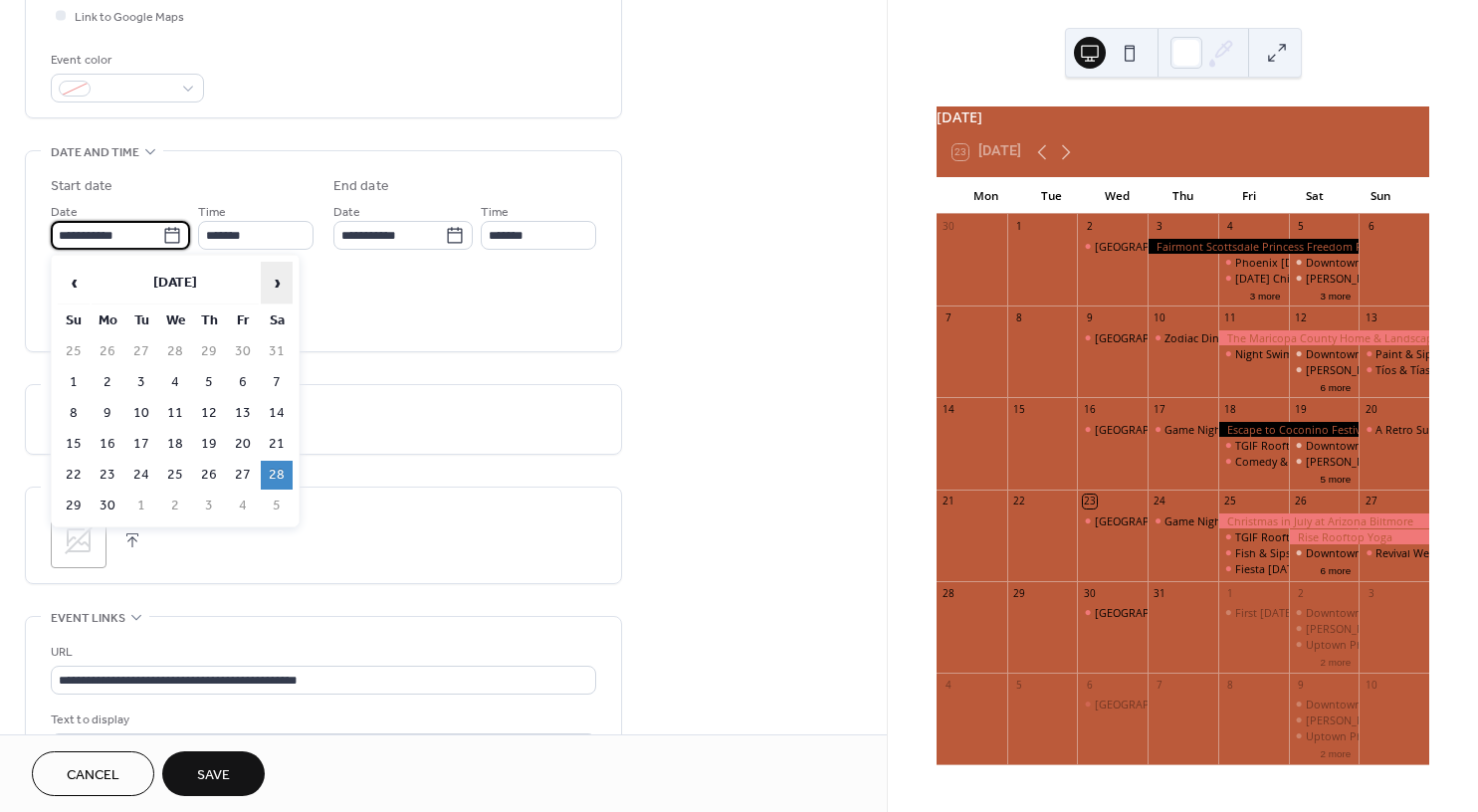 click on "›" at bounding box center [277, 283] 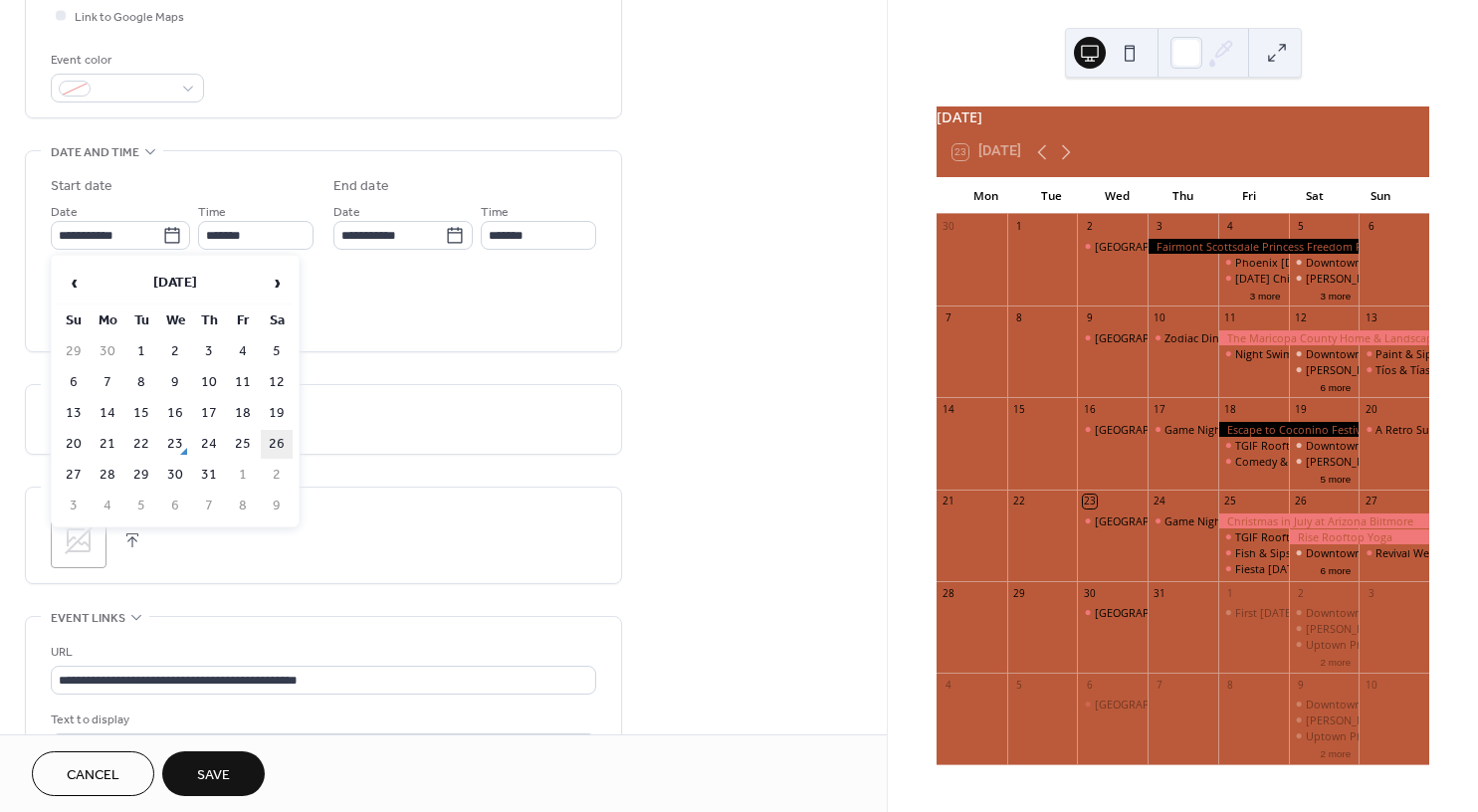 click on "26" at bounding box center (277, 444) 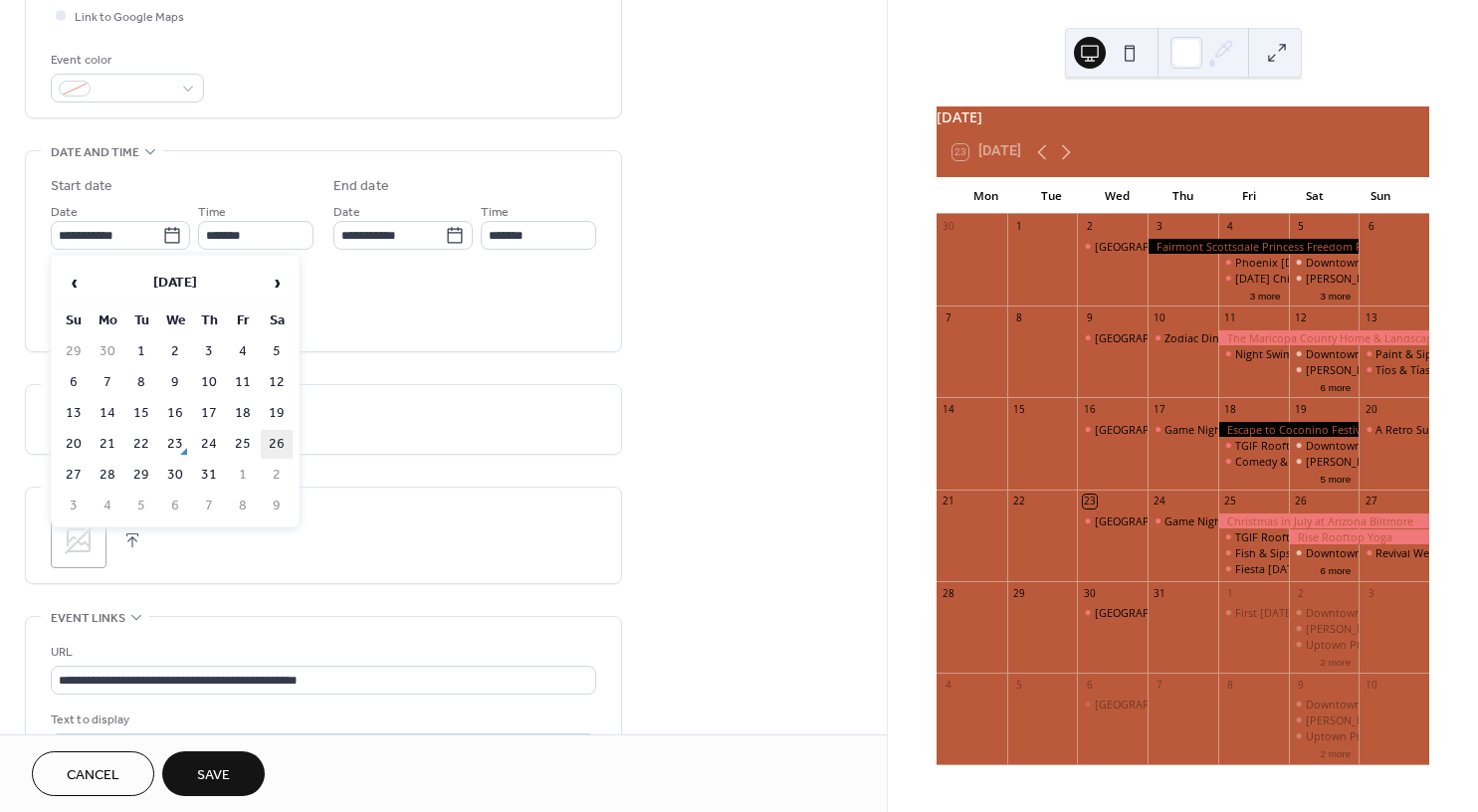 type on "**********" 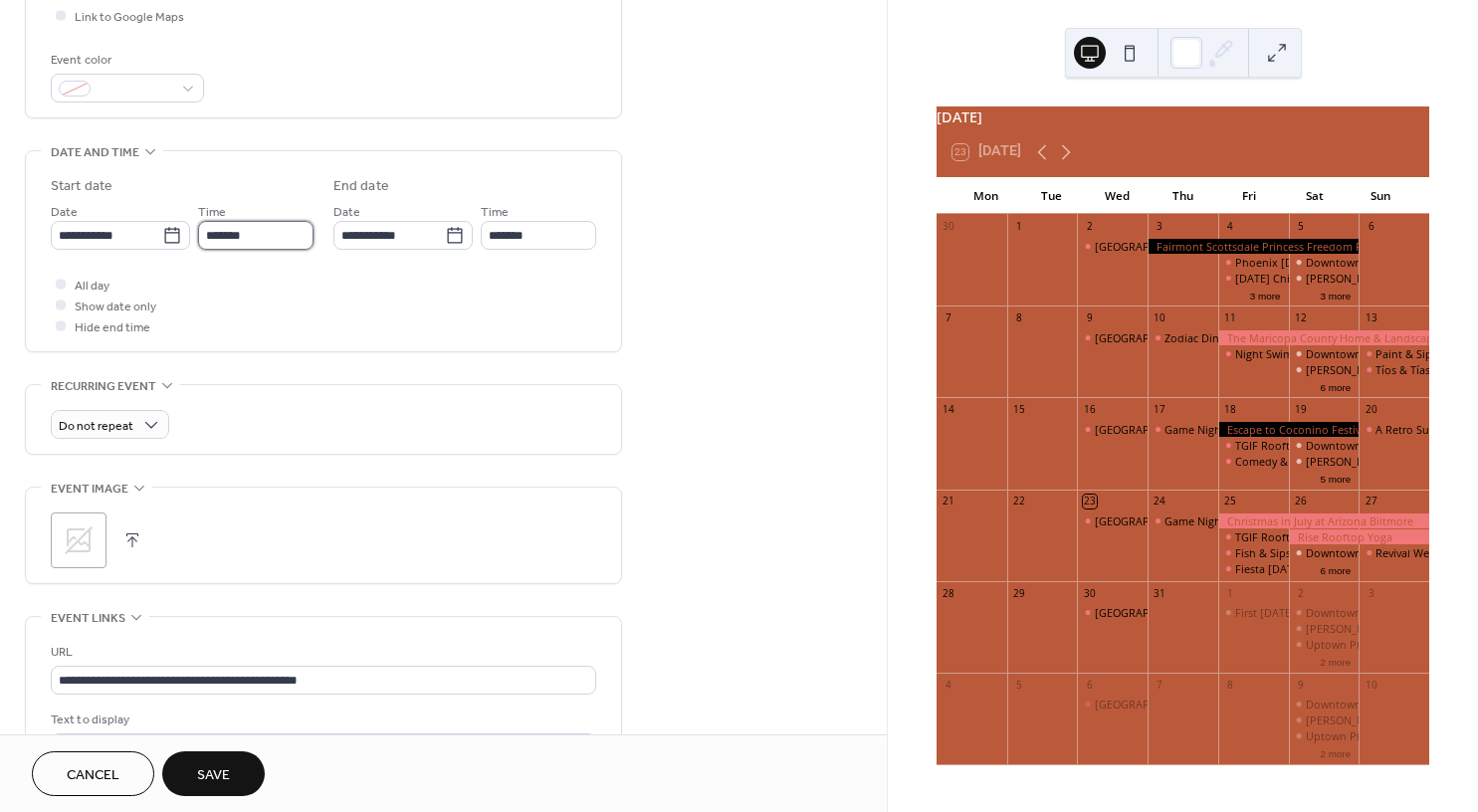 click on "*******" at bounding box center (256, 235) 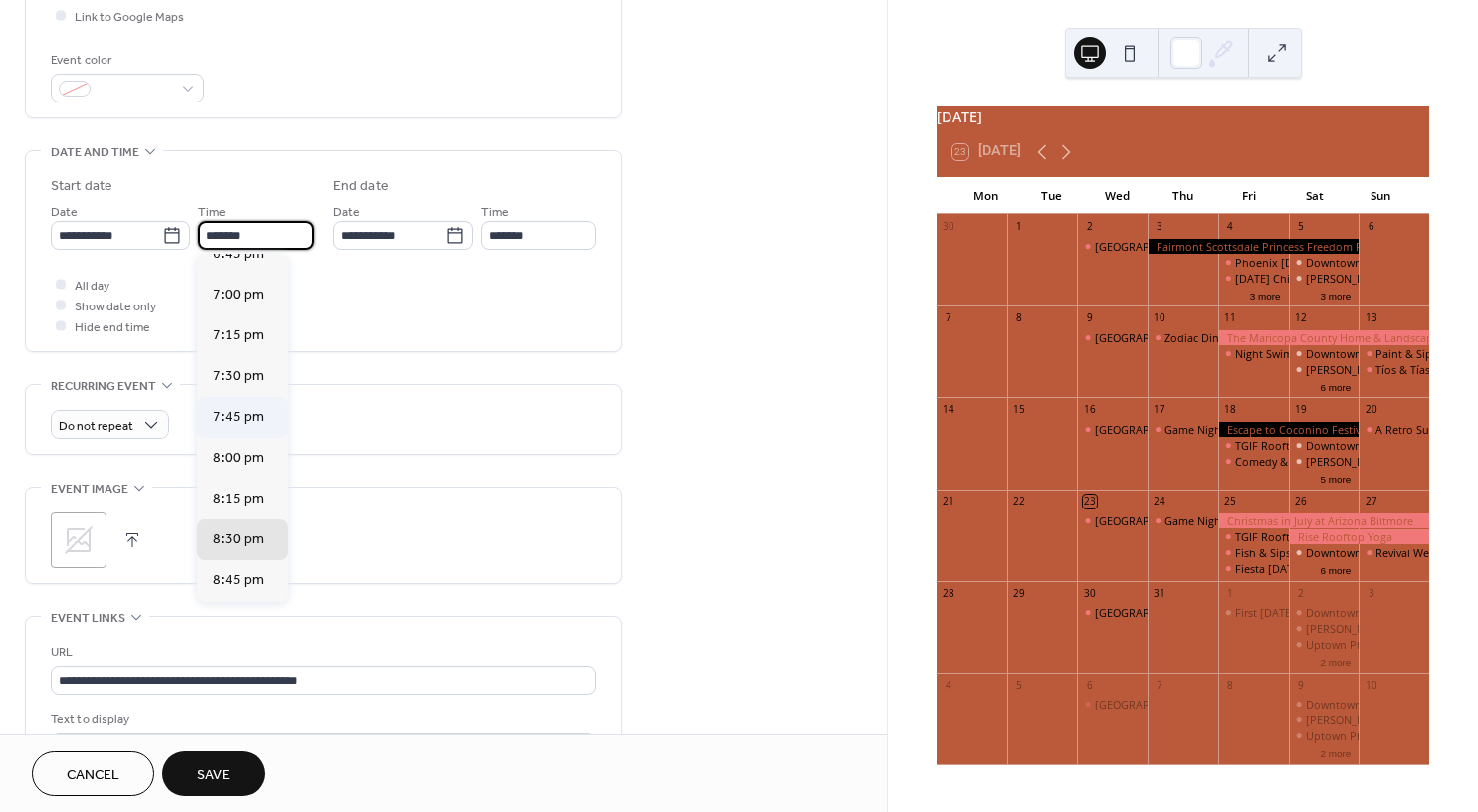 scroll, scrollTop: 3047, scrollLeft: 0, axis: vertical 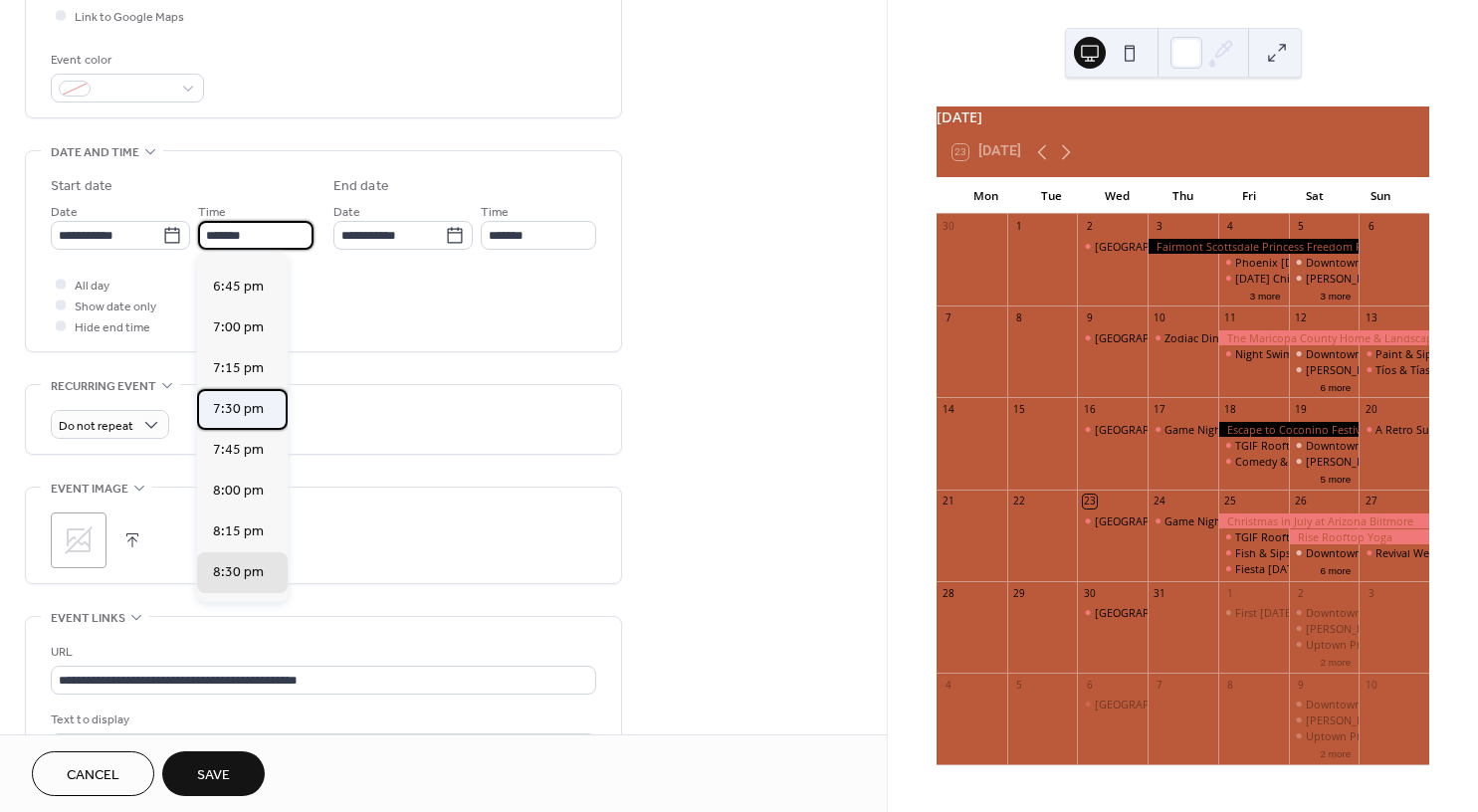 click on "7:30 pm" at bounding box center (238, 409) 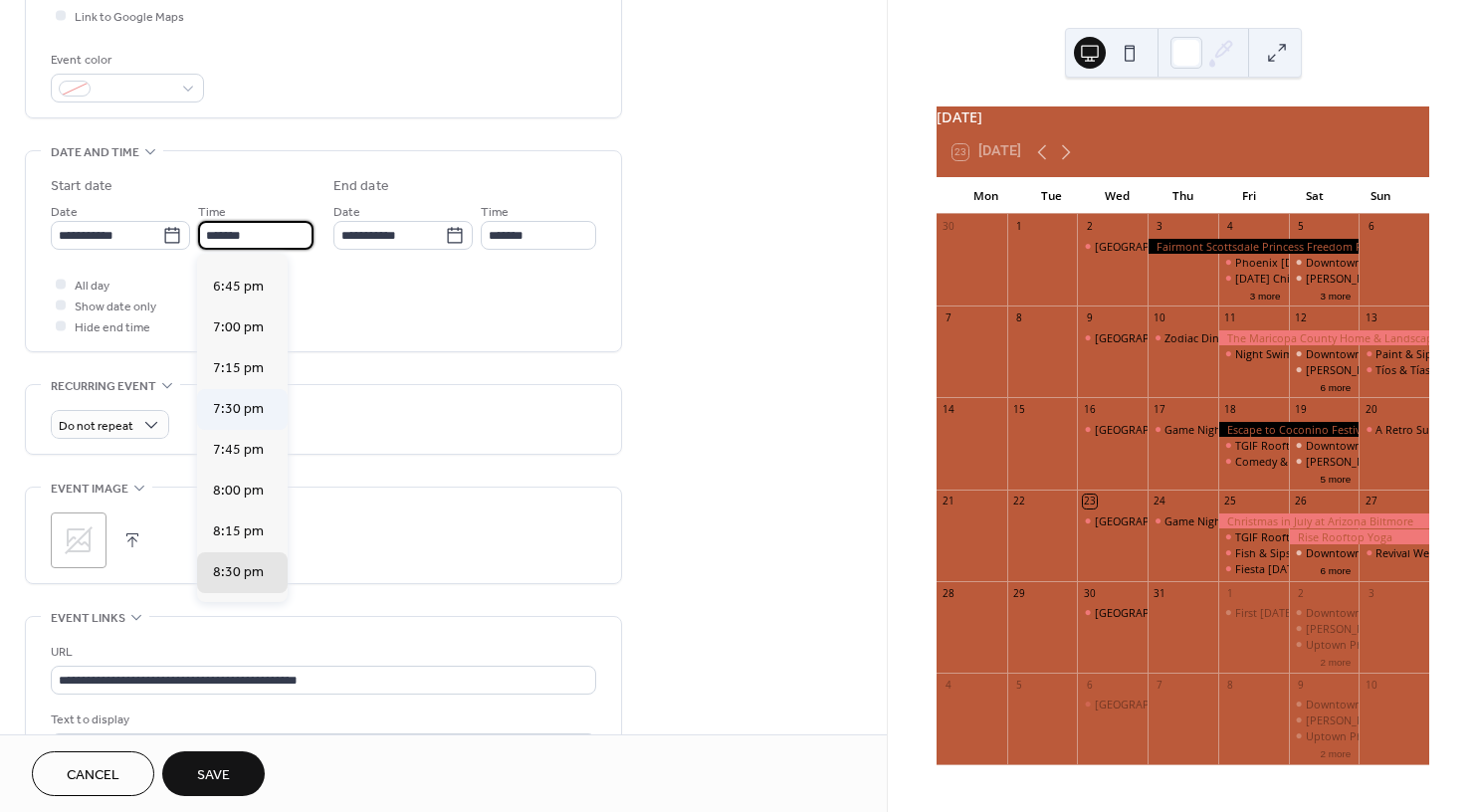 type on "*******" 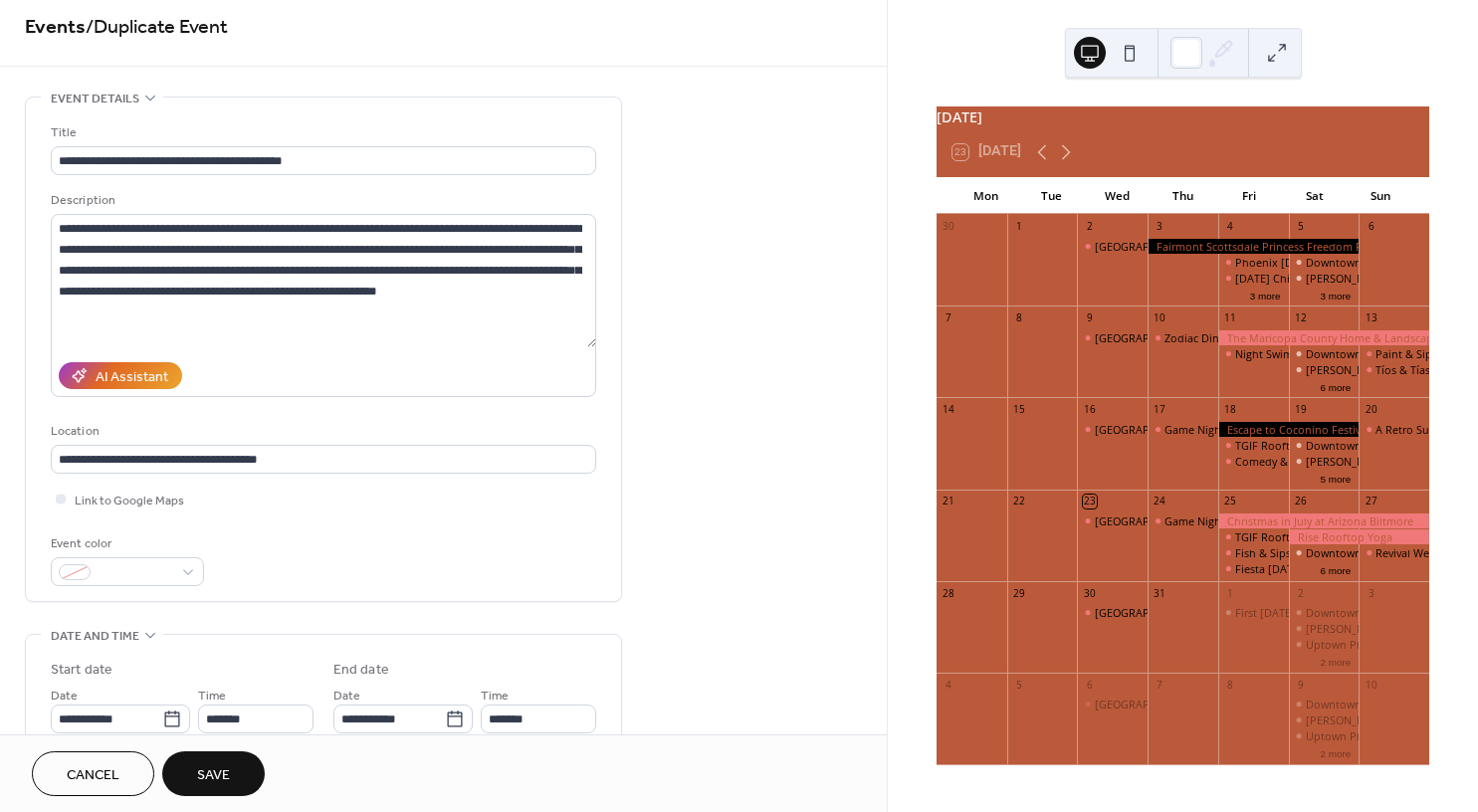 scroll, scrollTop: 0, scrollLeft: 0, axis: both 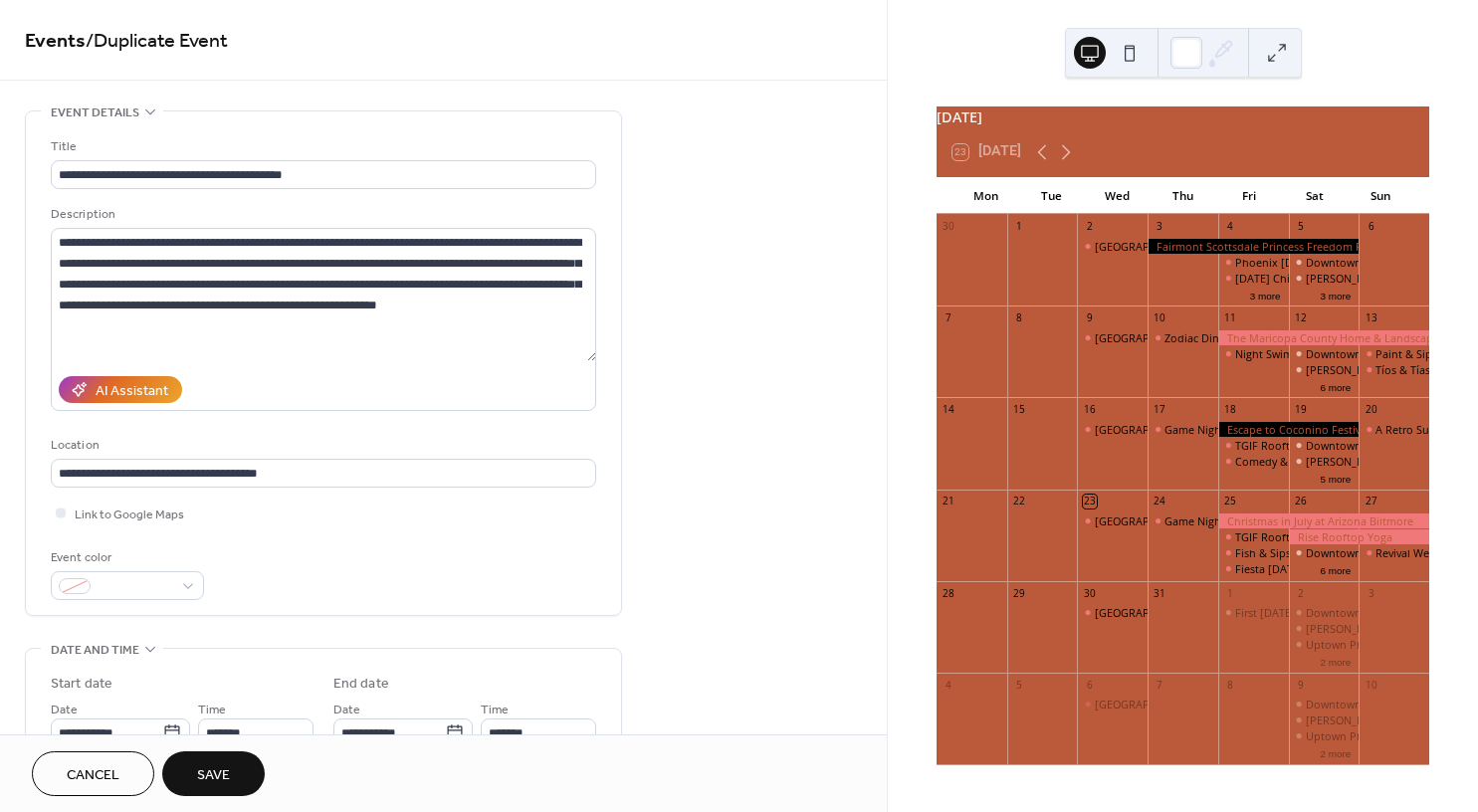 click on "Save" at bounding box center (213, 773) 